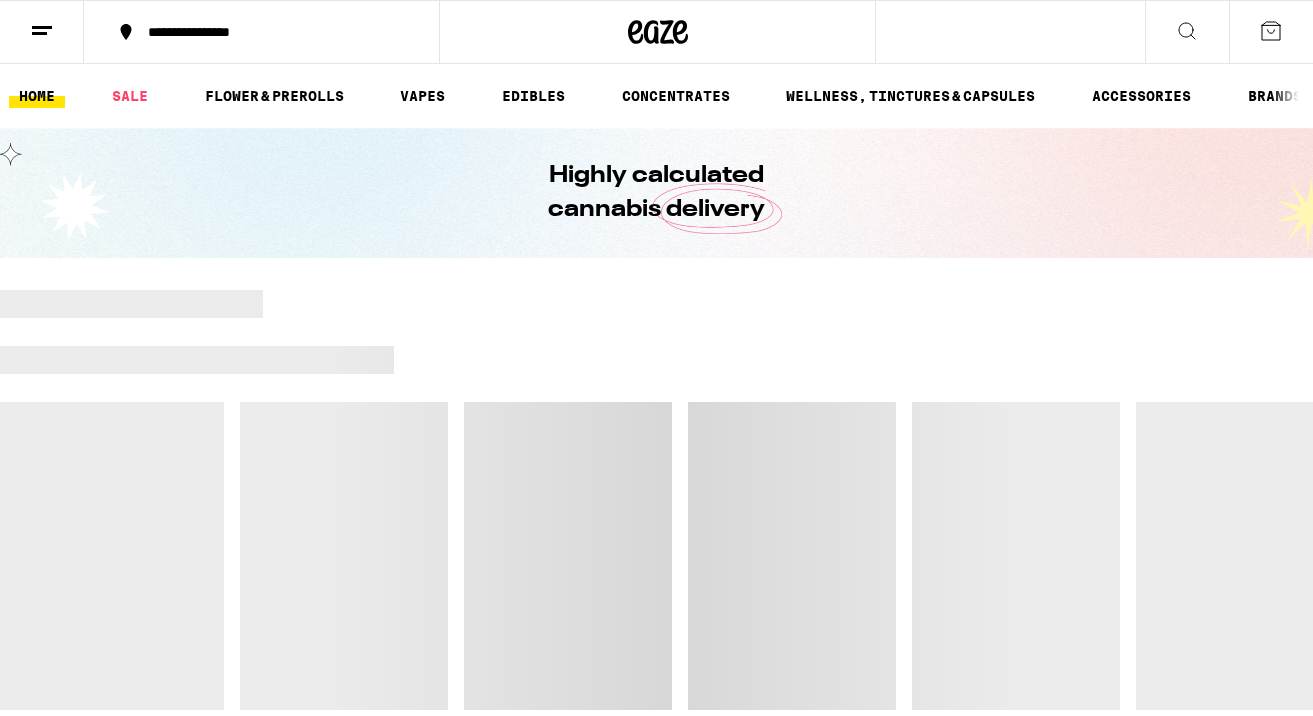 scroll, scrollTop: 0, scrollLeft: 0, axis: both 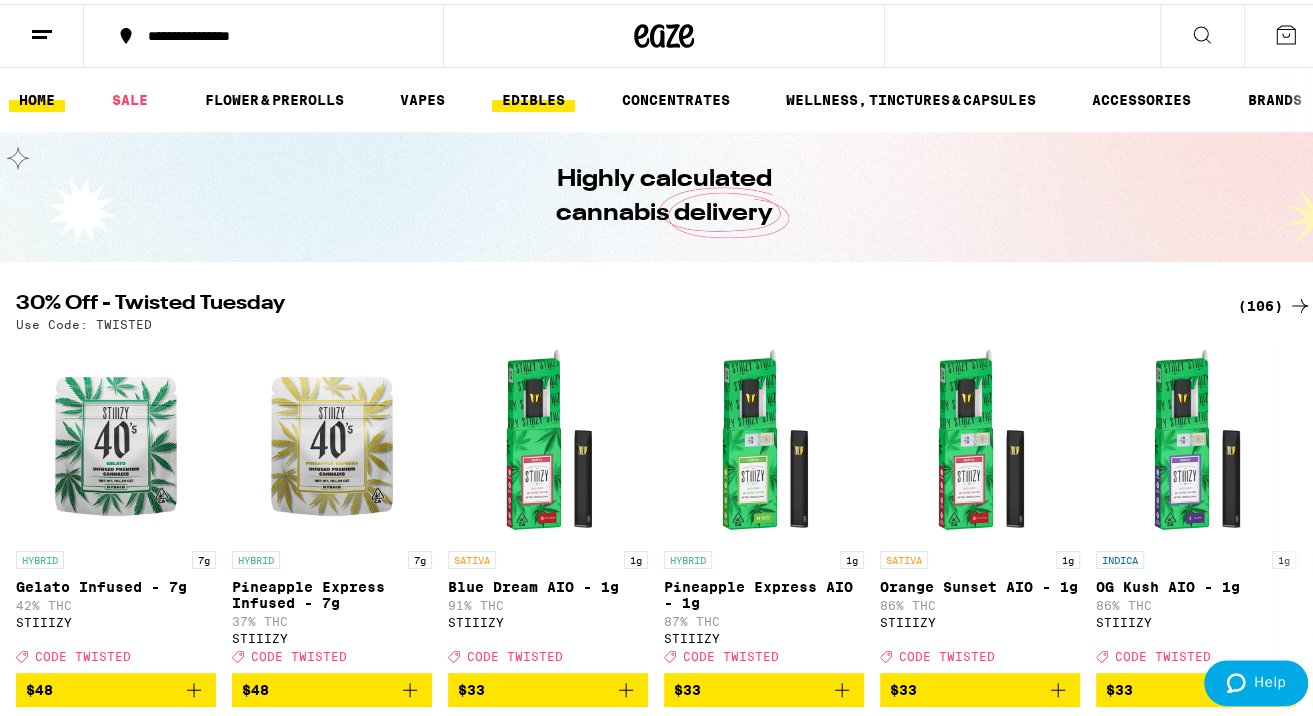 click on "EDIBLES" at bounding box center (533, 96) 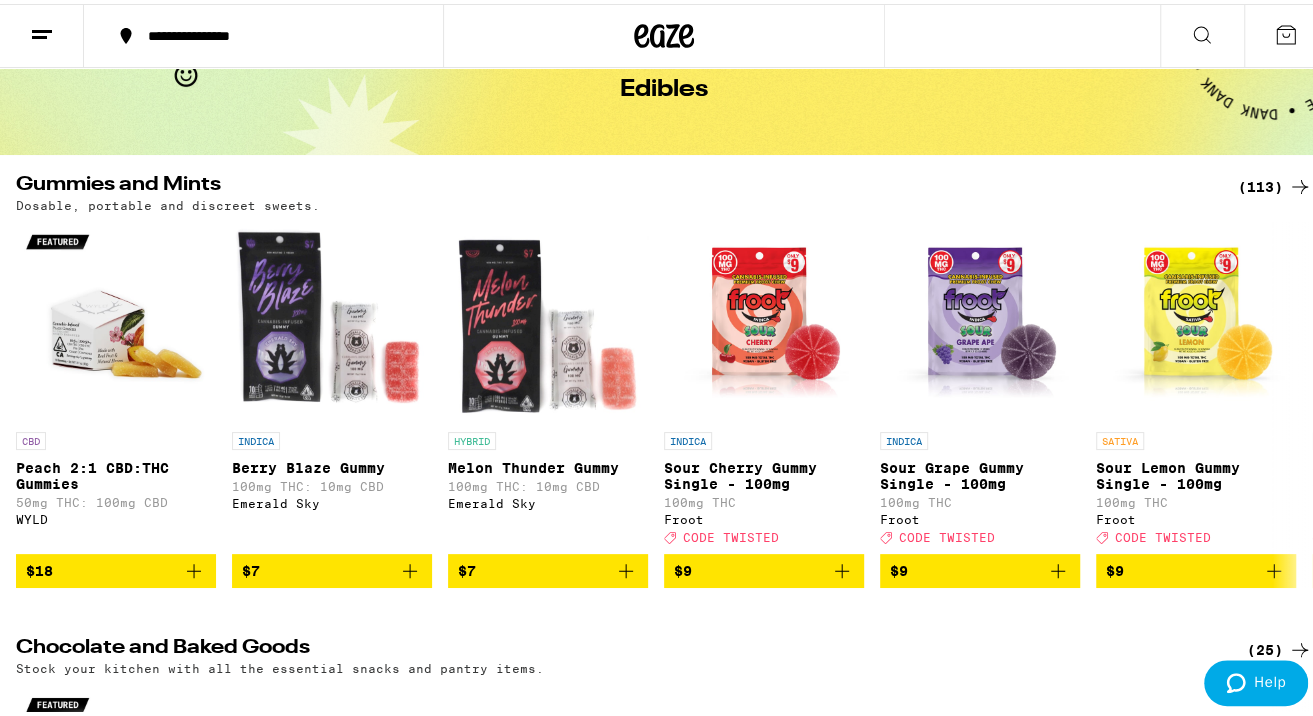 scroll, scrollTop: 114, scrollLeft: 0, axis: vertical 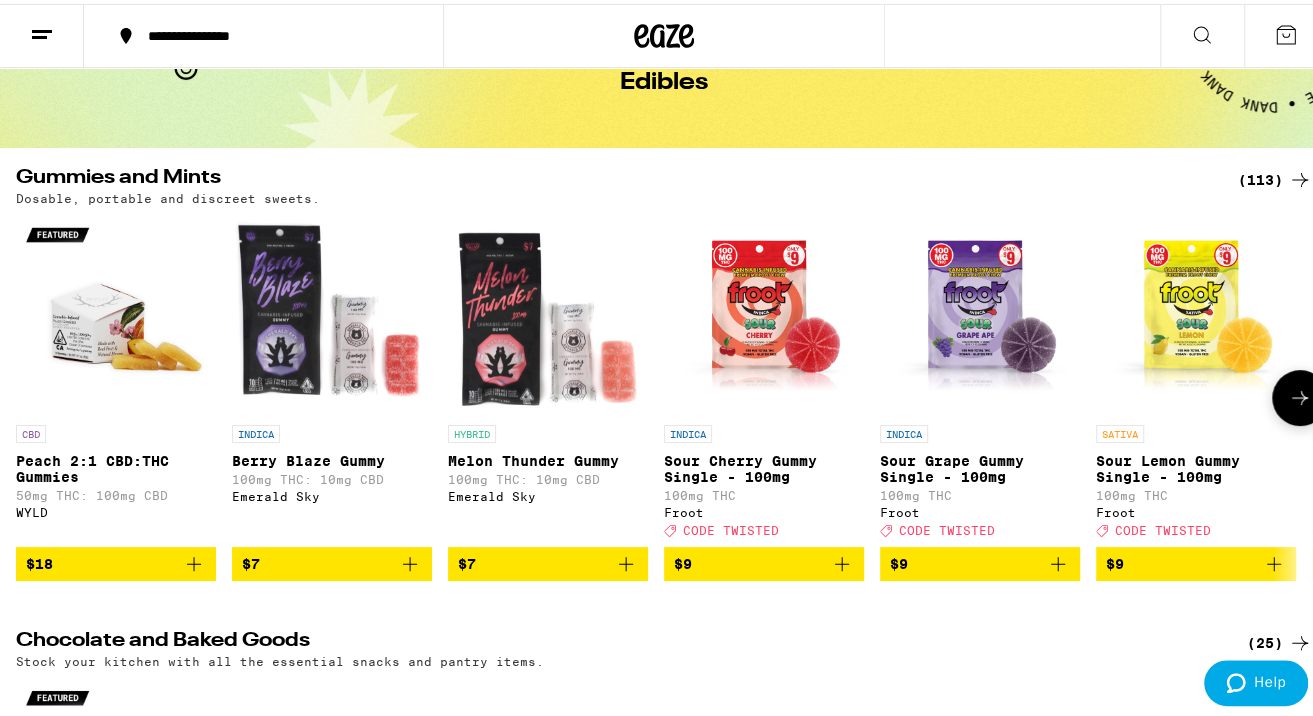 click 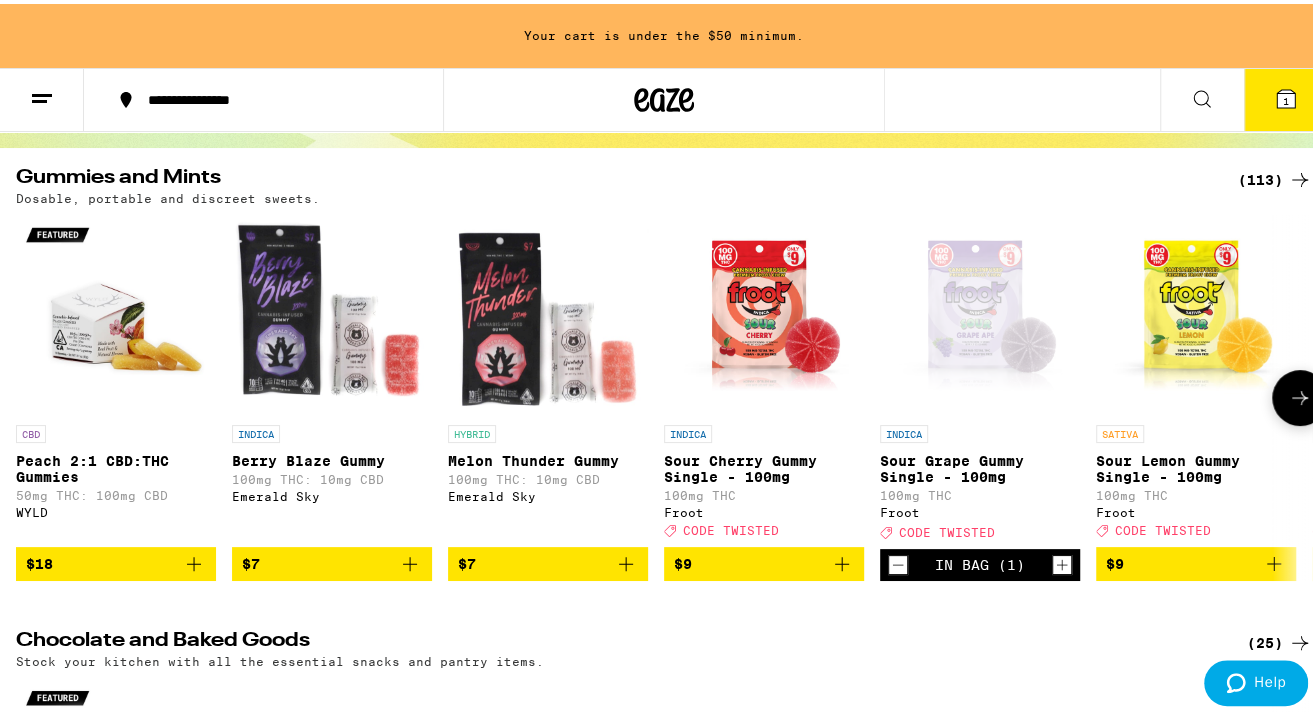 click 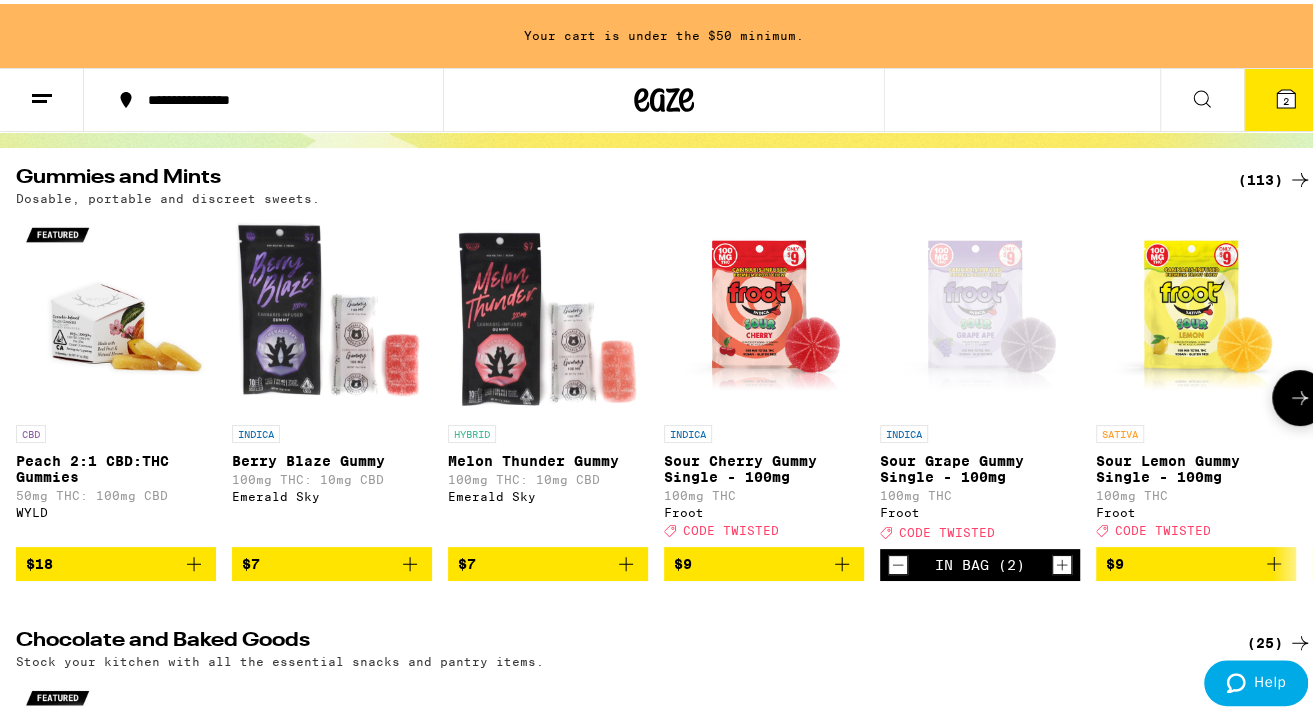 click 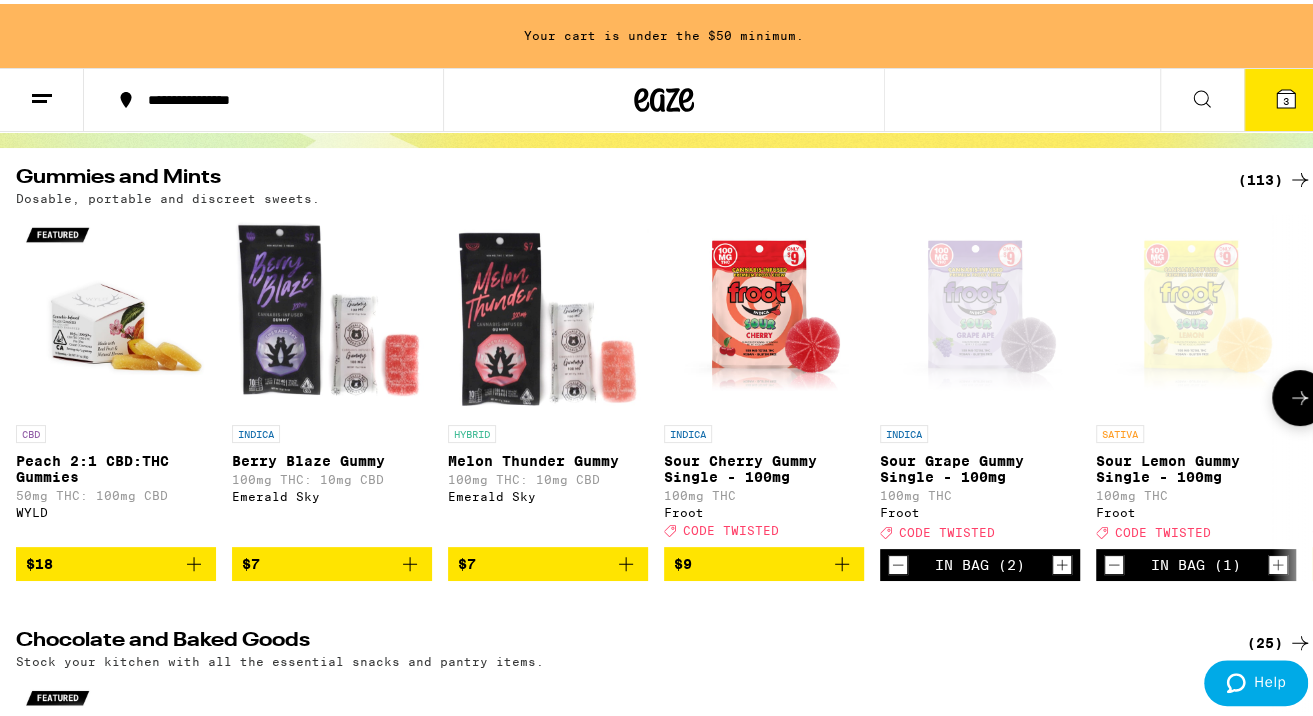 click 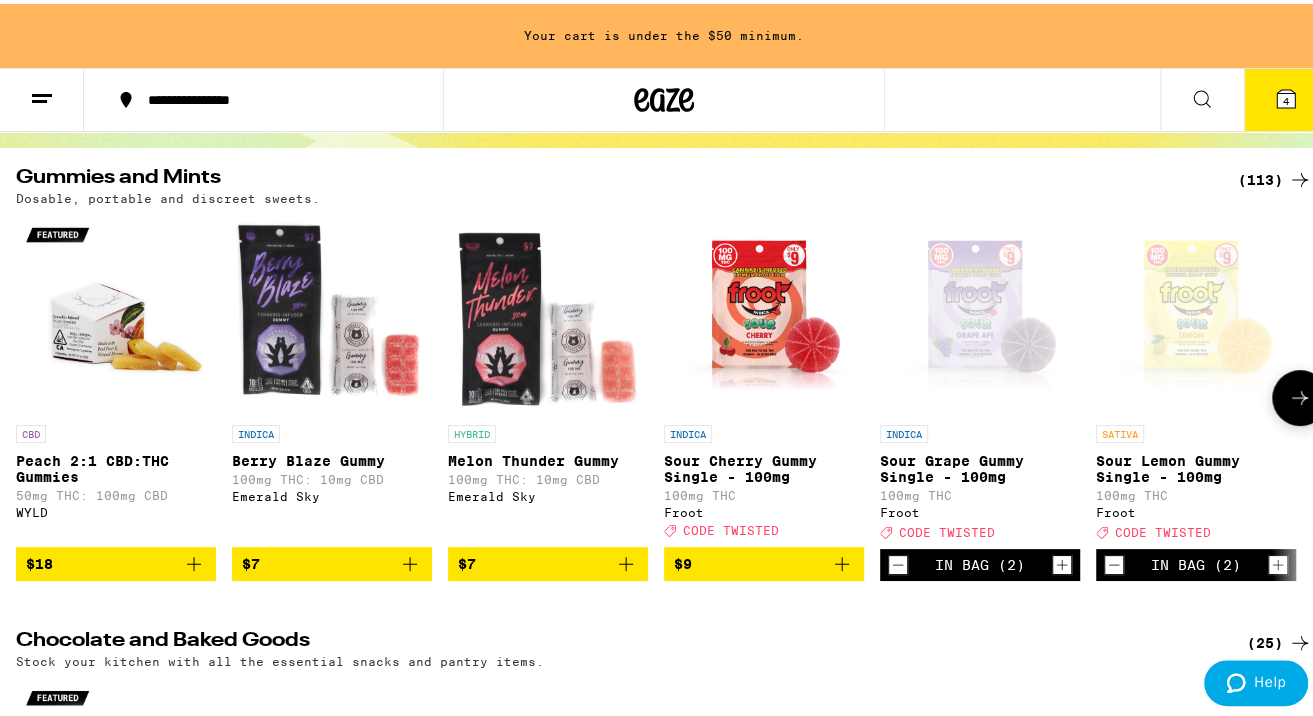 click 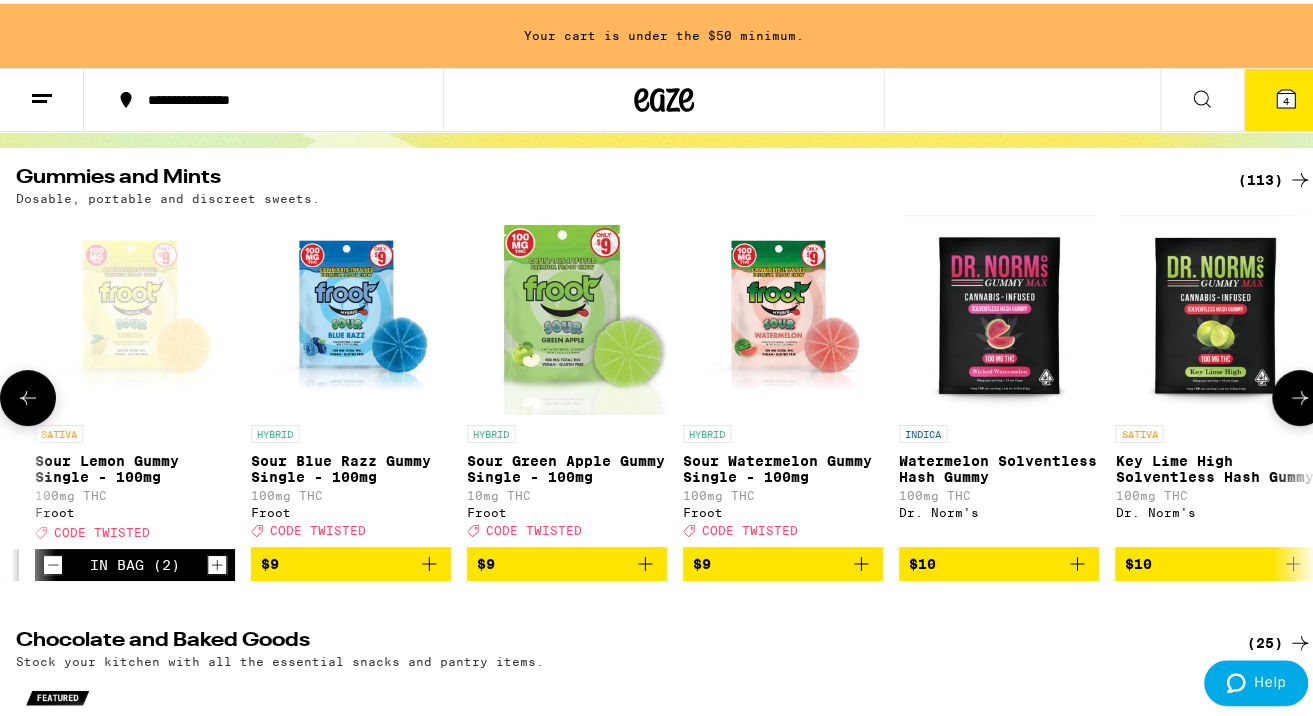 scroll, scrollTop: 0, scrollLeft: 1062, axis: horizontal 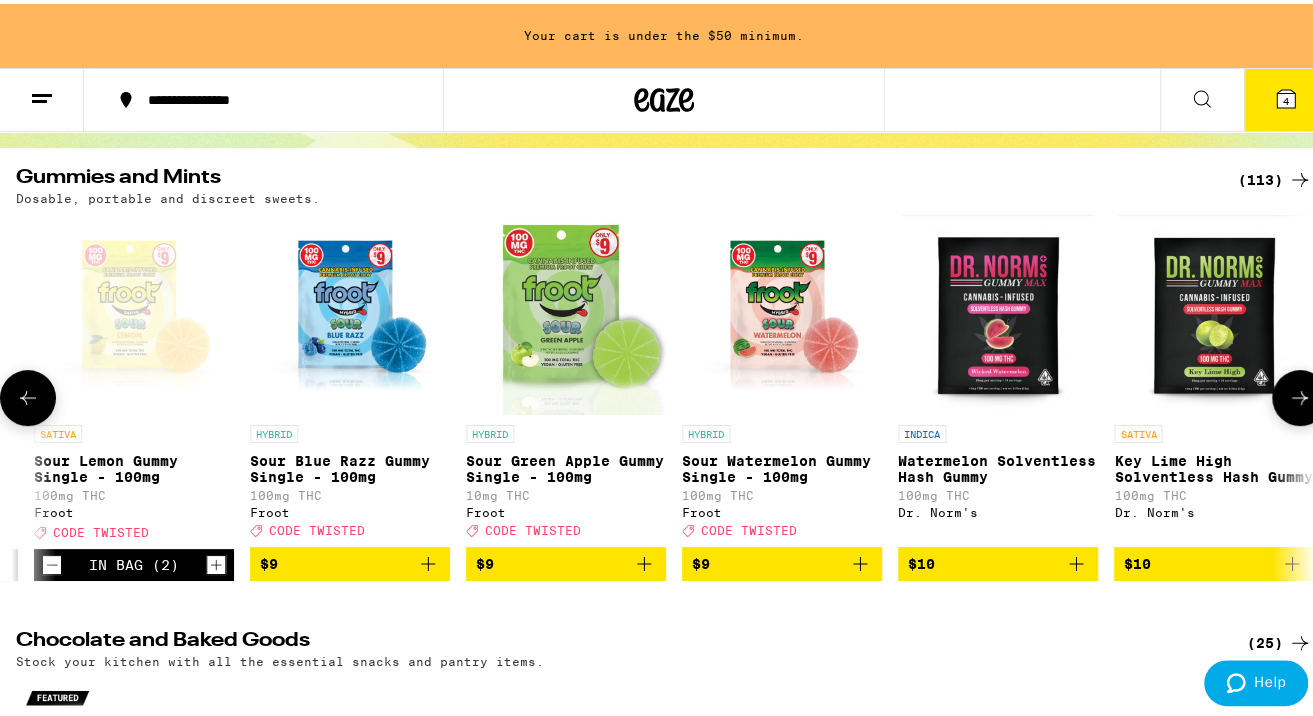 click 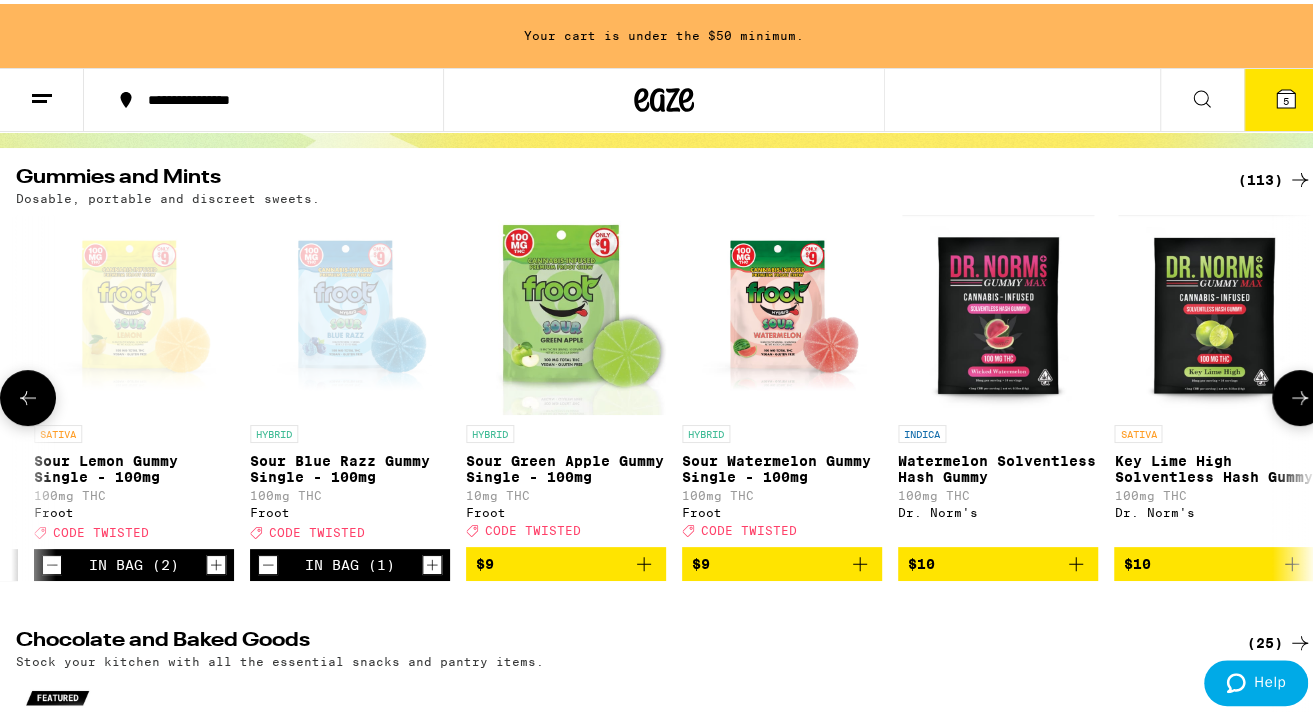 click 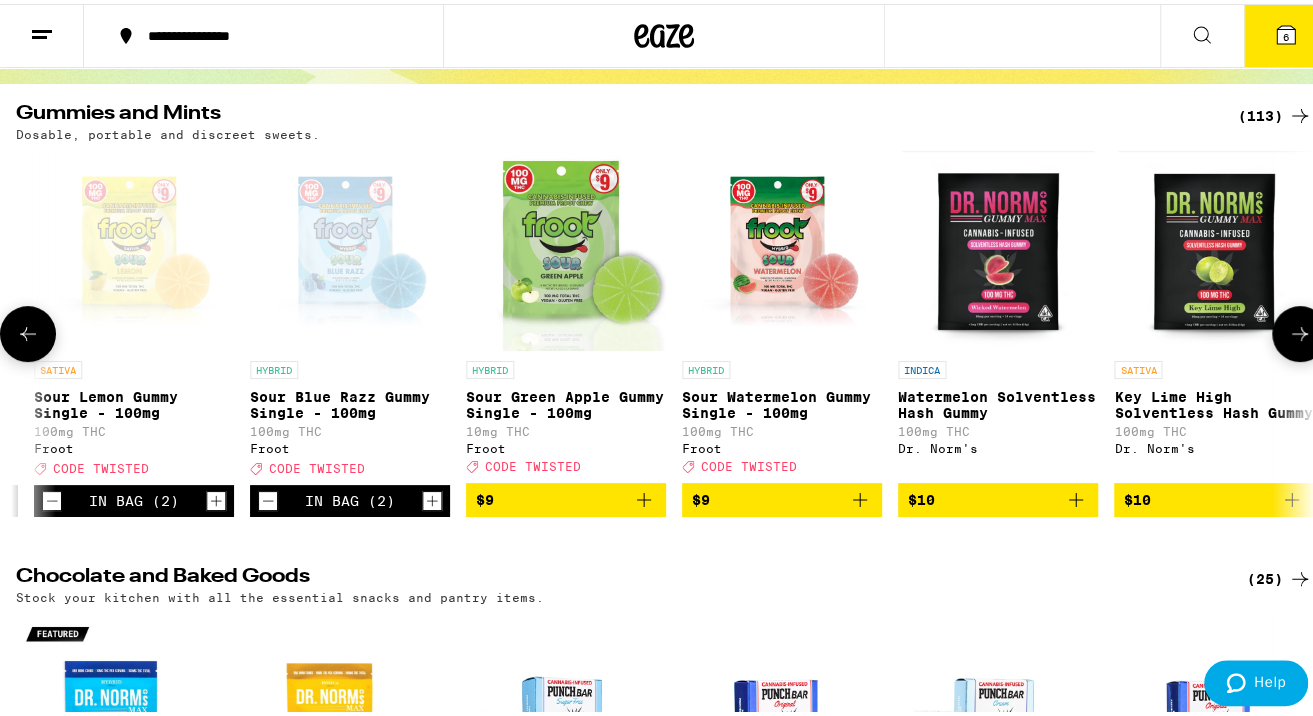 scroll, scrollTop: 114, scrollLeft: 0, axis: vertical 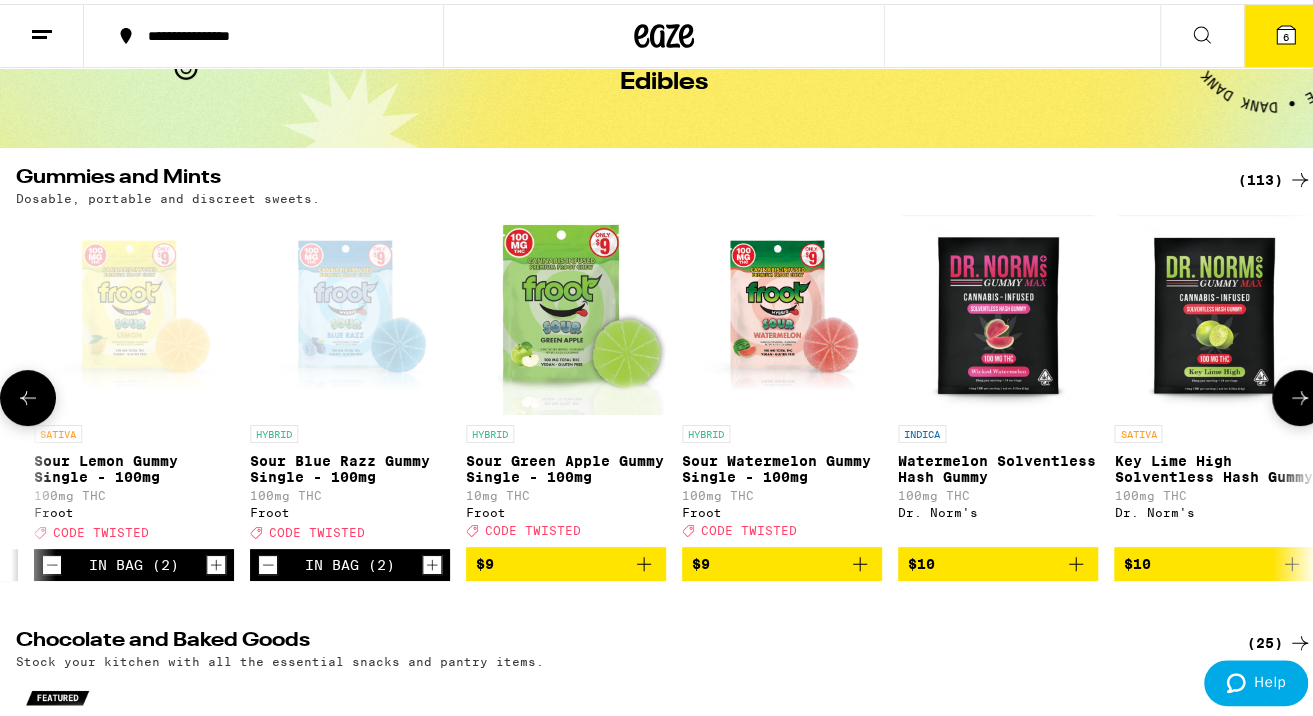 click 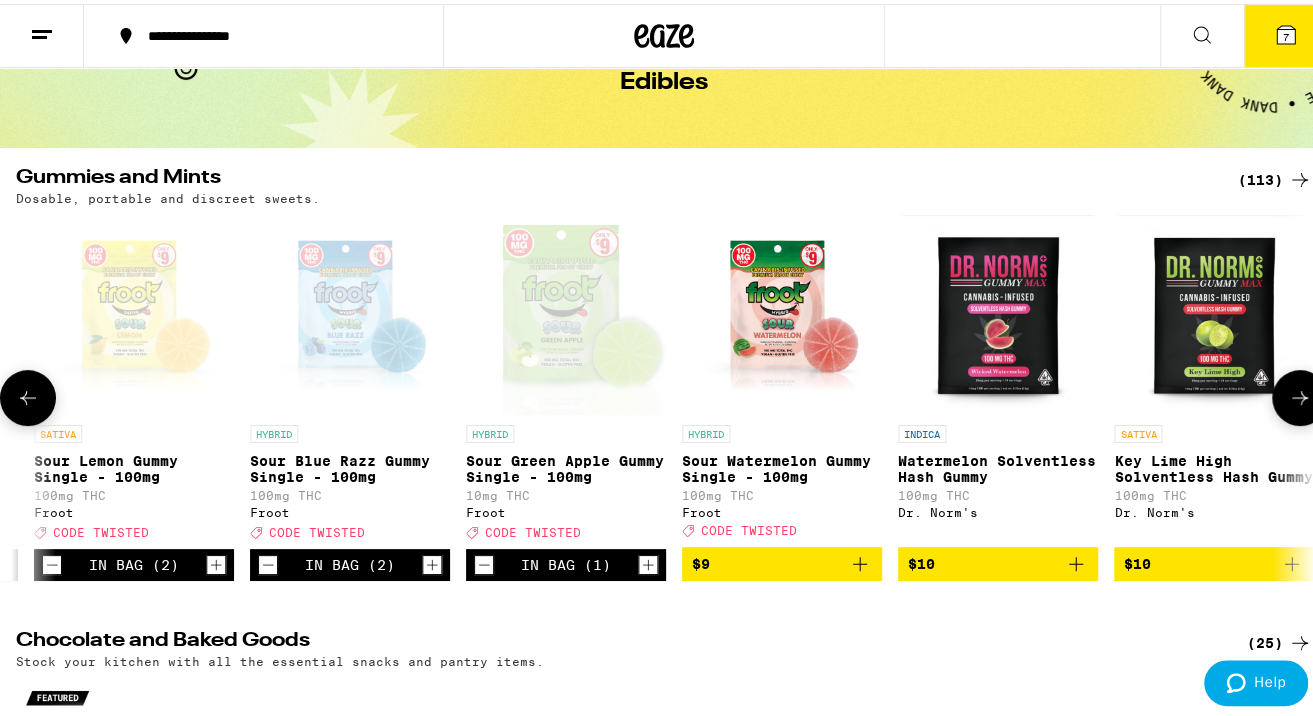 click 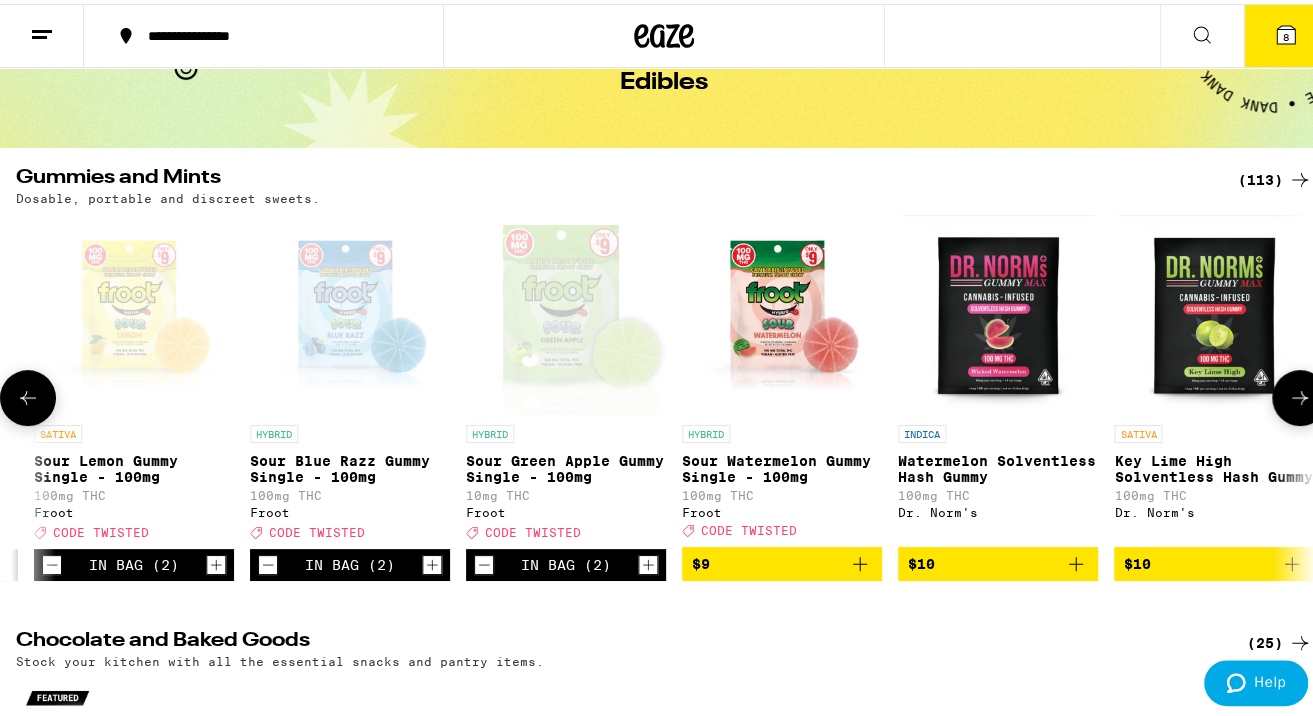 click 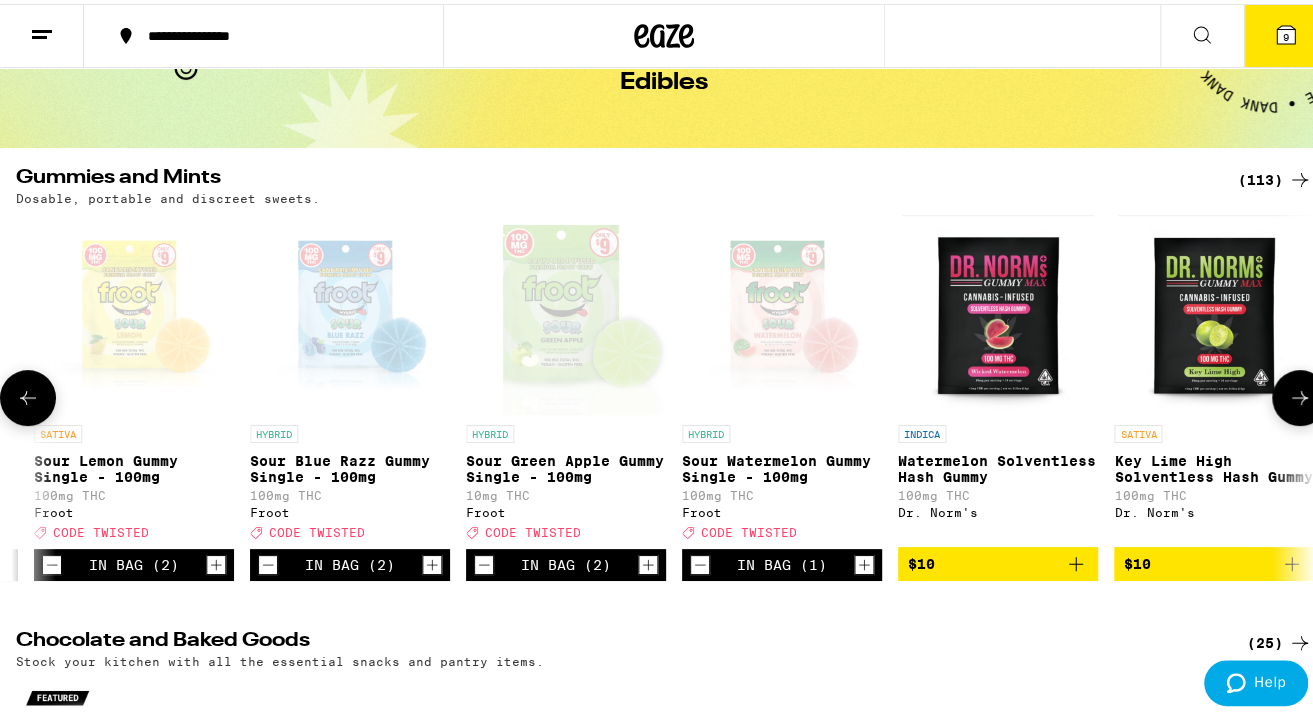 click 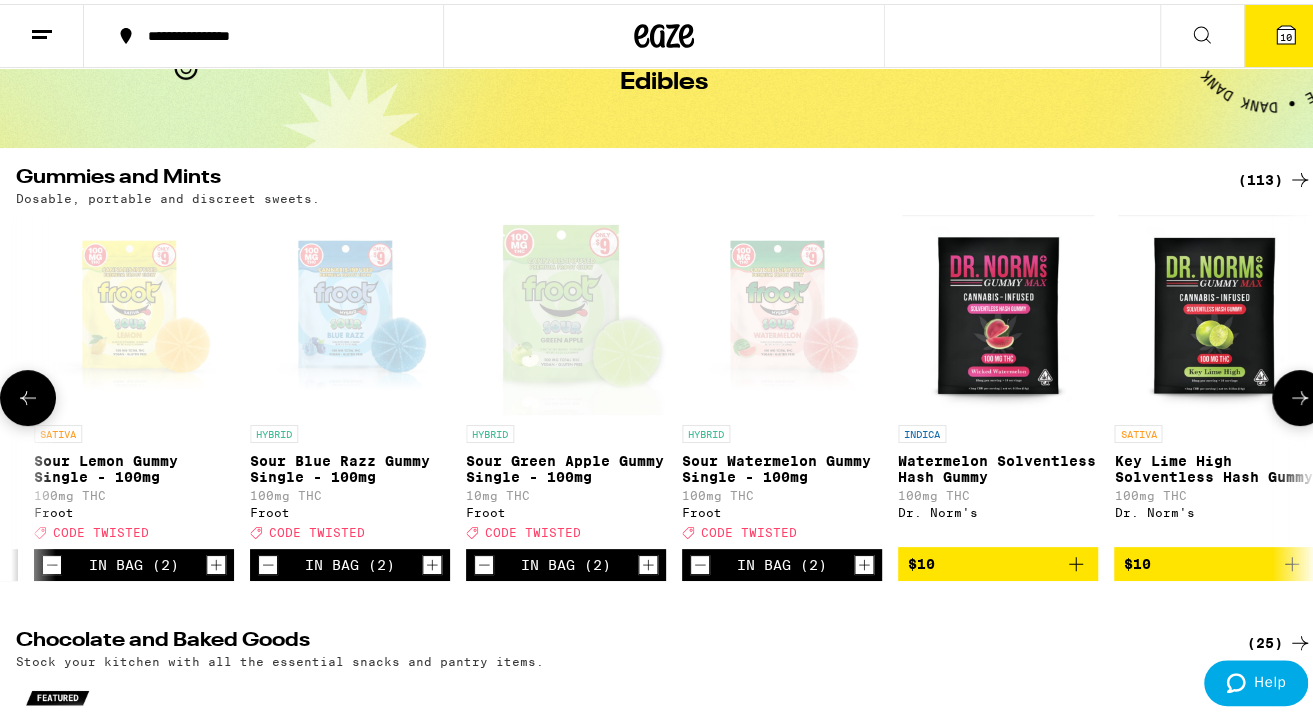 click 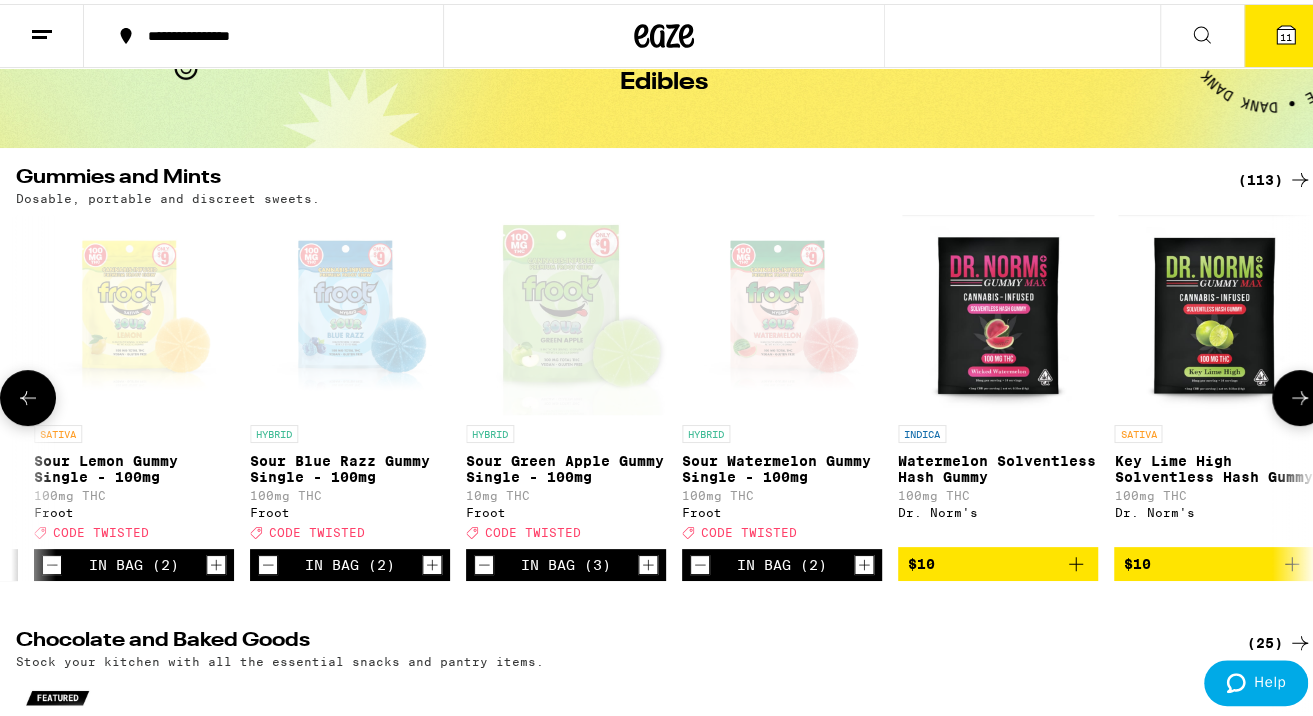 click 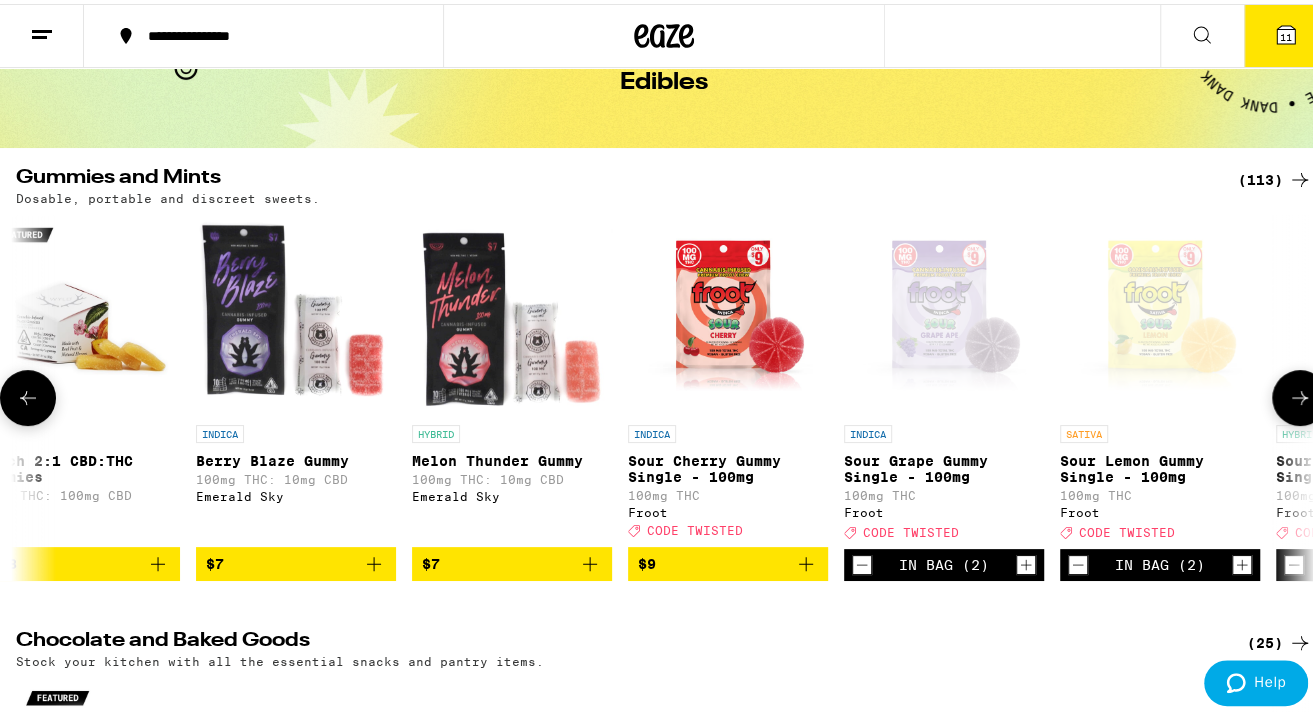 scroll, scrollTop: 0, scrollLeft: 0, axis: both 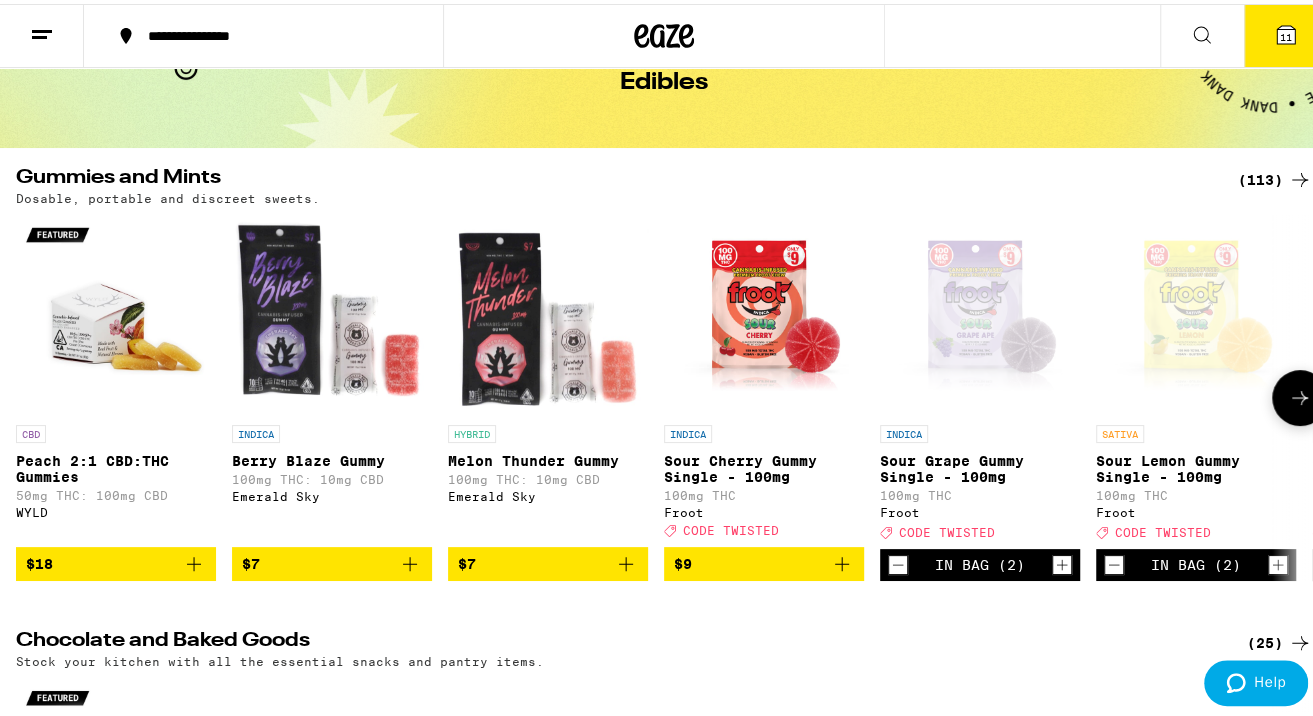 click 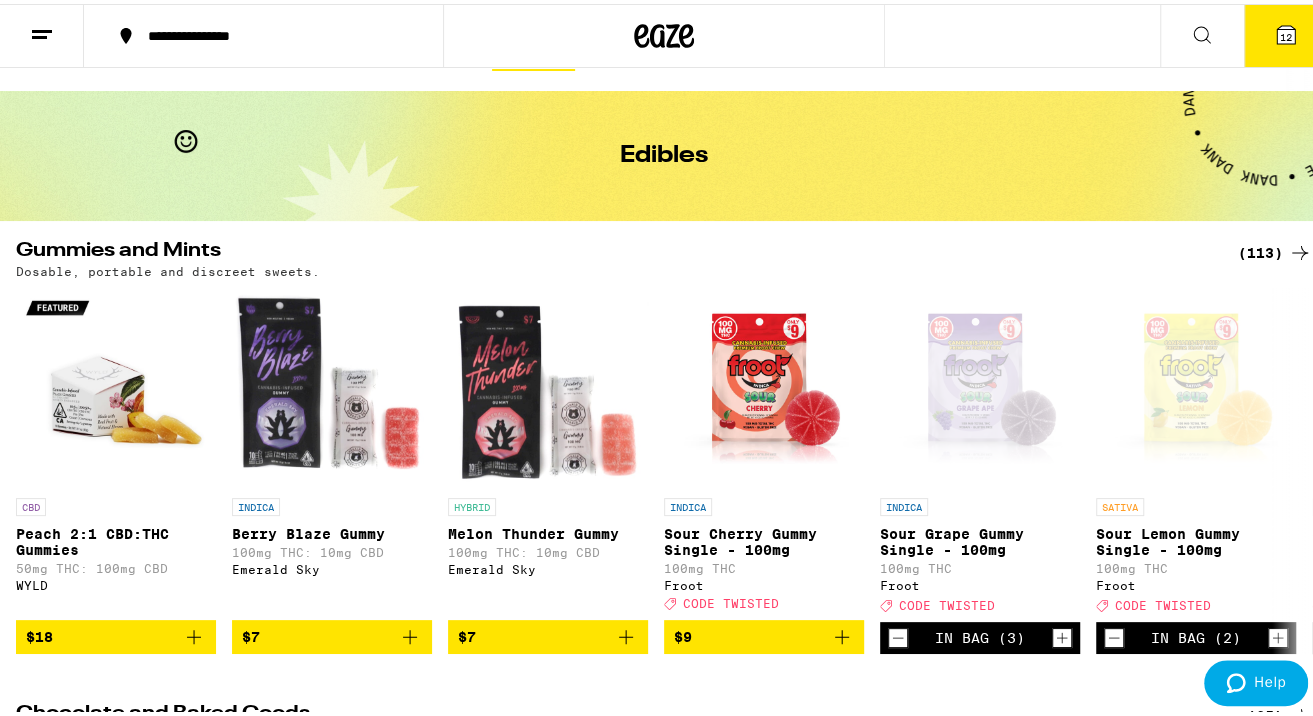 scroll, scrollTop: 0, scrollLeft: 0, axis: both 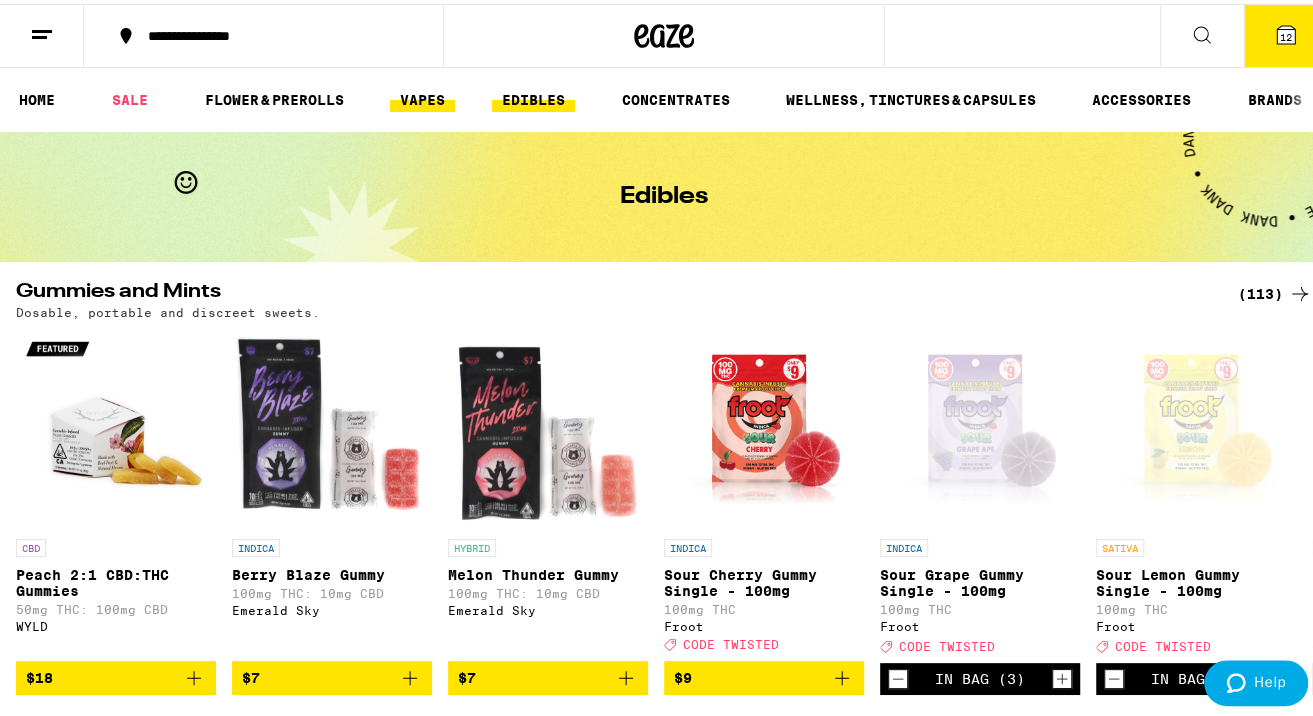click on "VAPES" at bounding box center [422, 96] 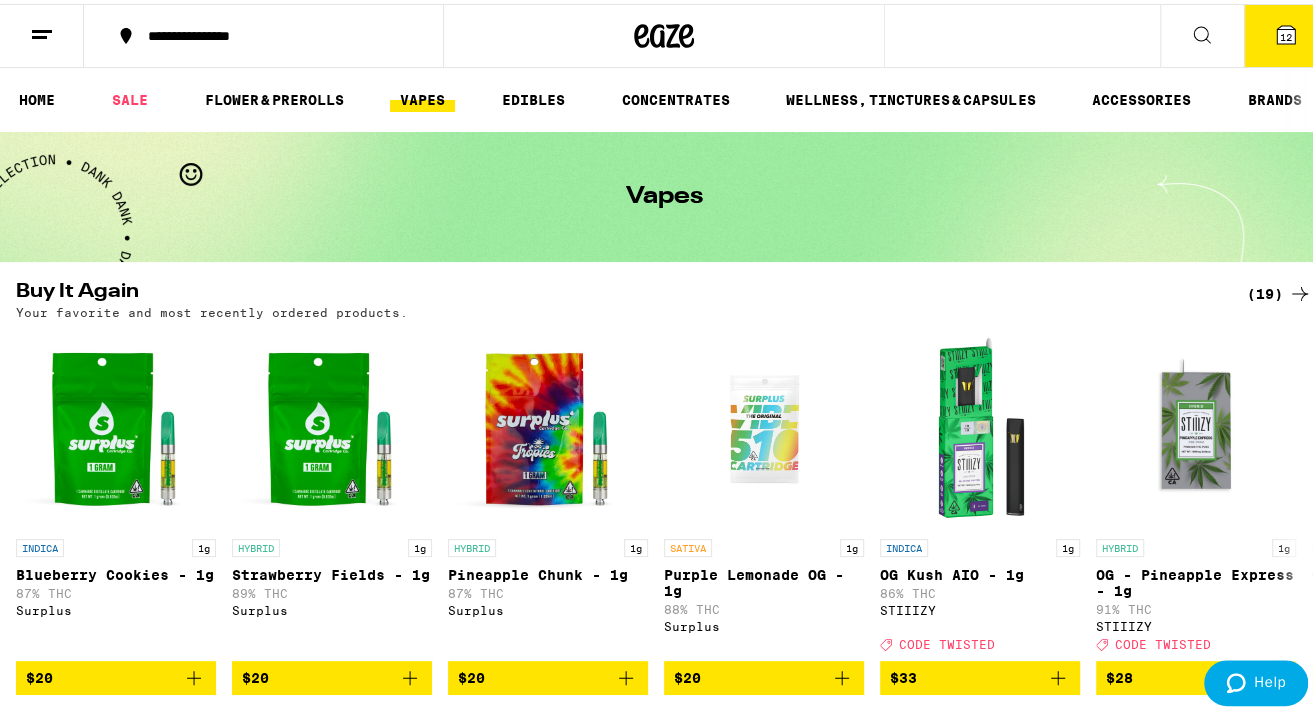 click on "VAPES" at bounding box center (422, 96) 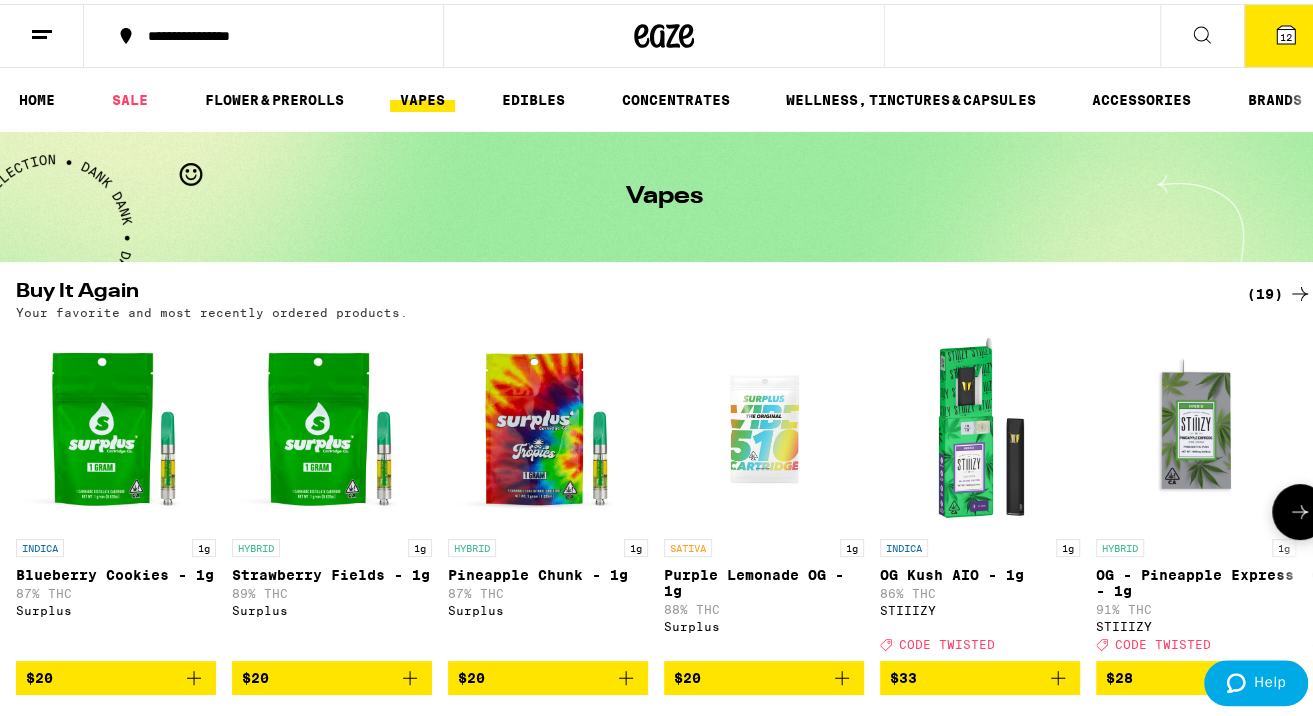 click 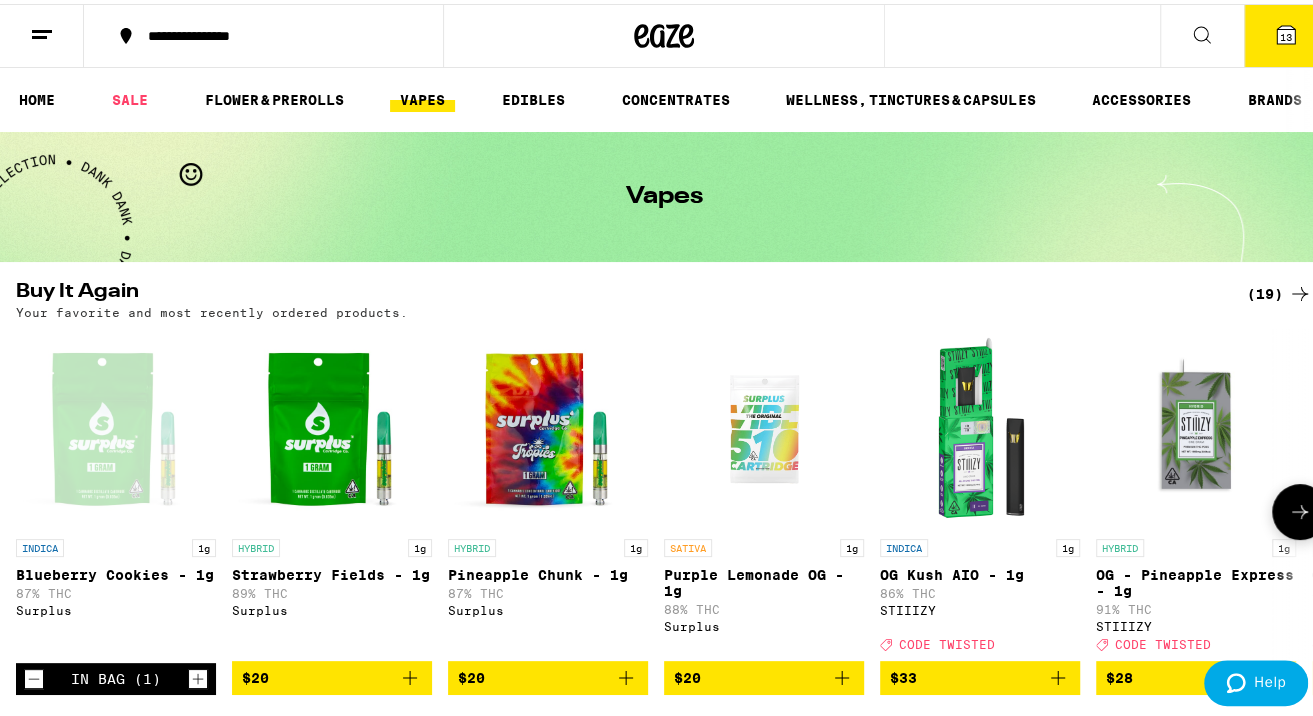 click 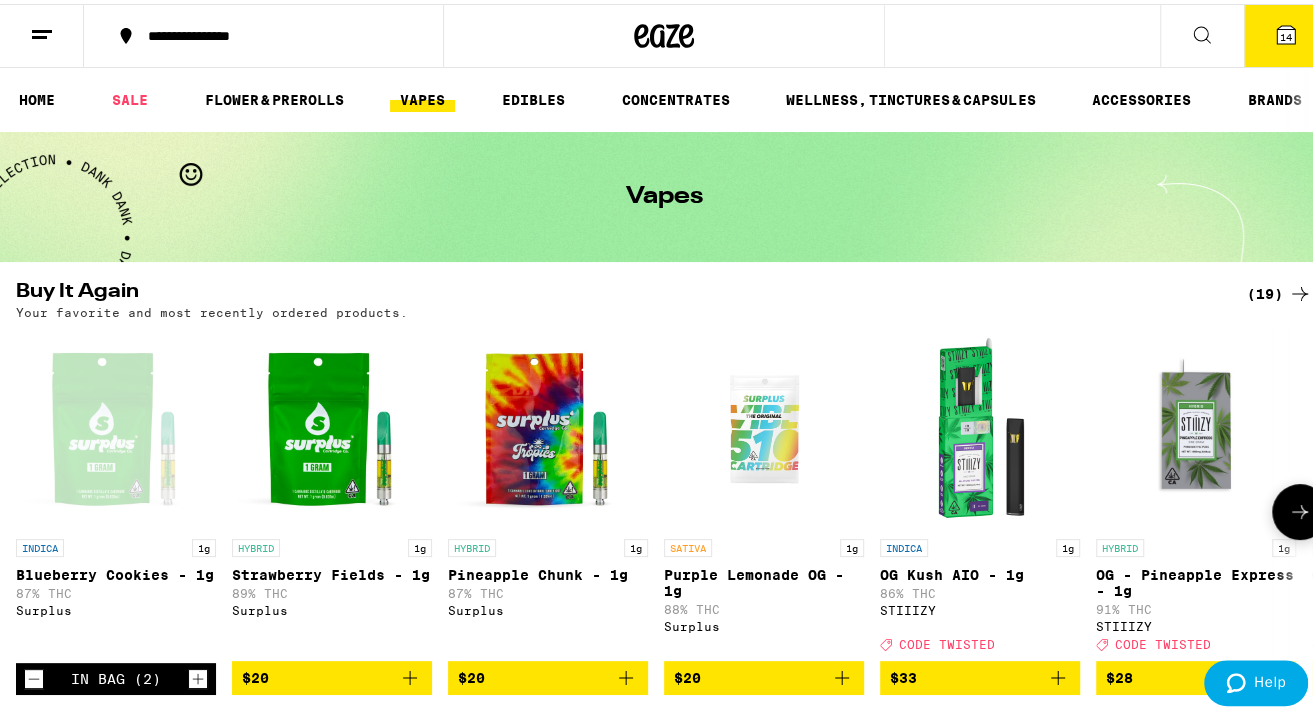click 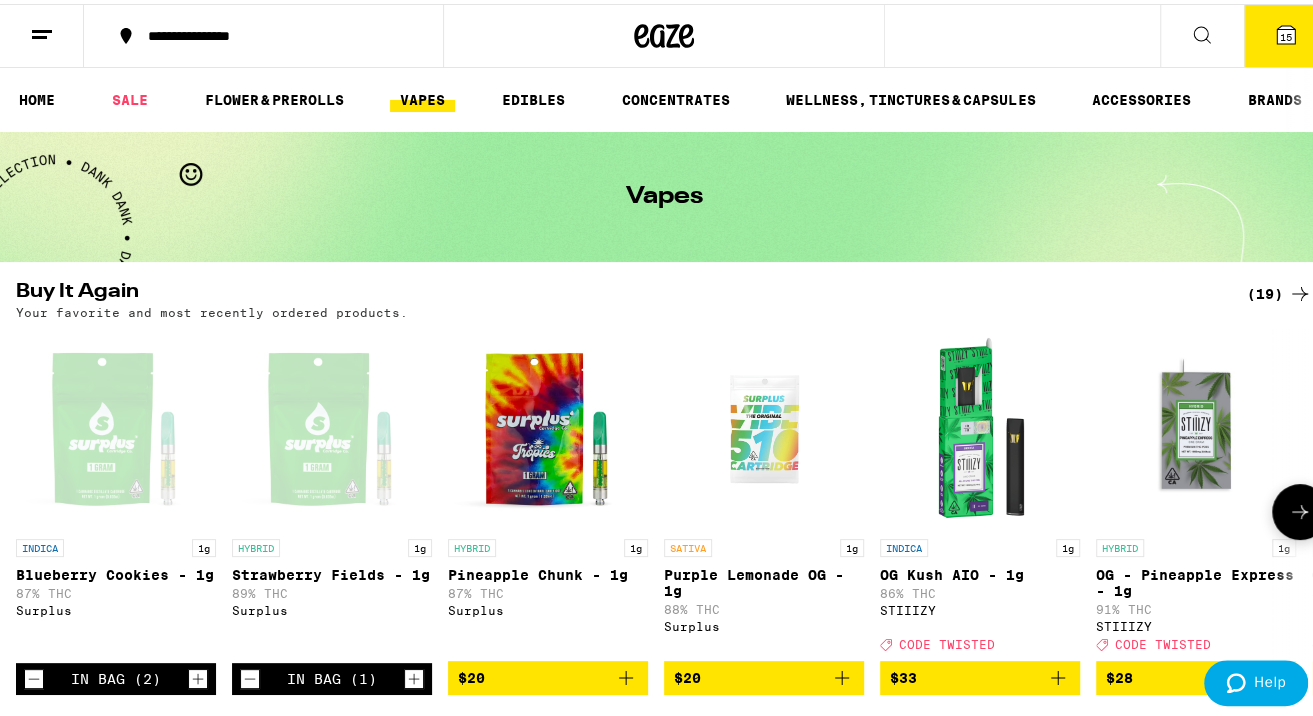 click 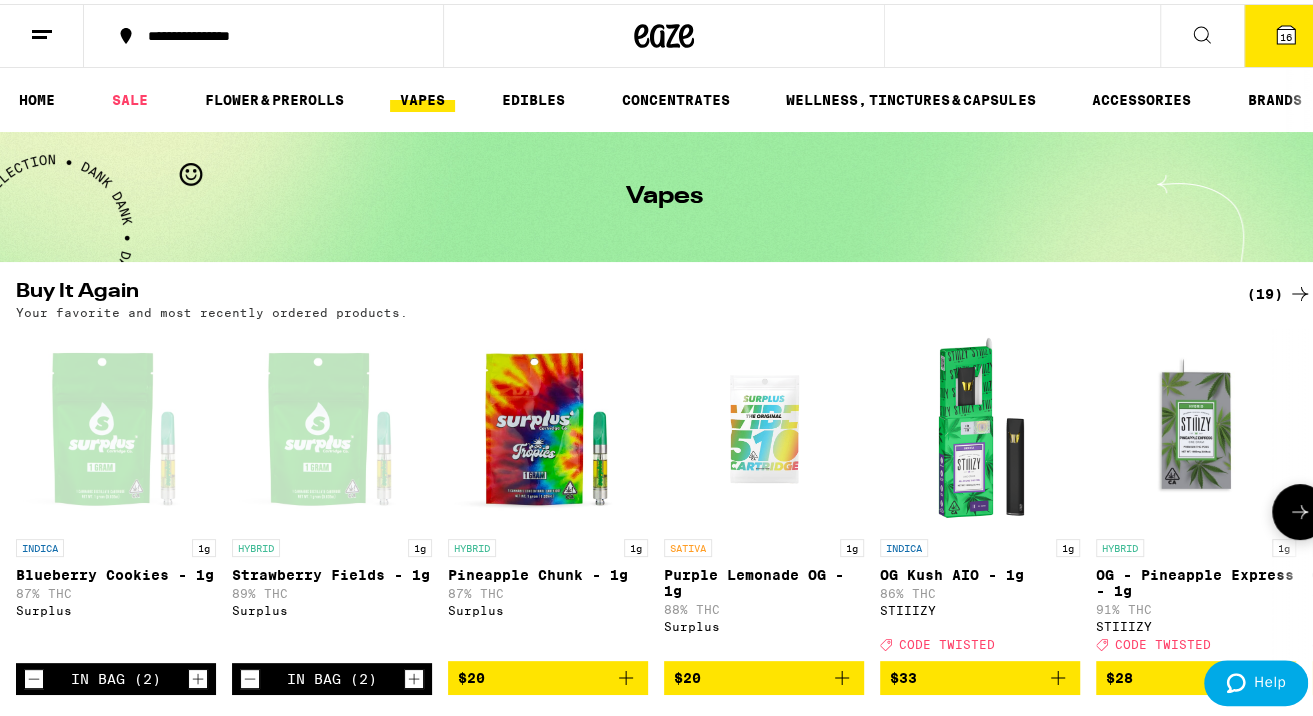 click 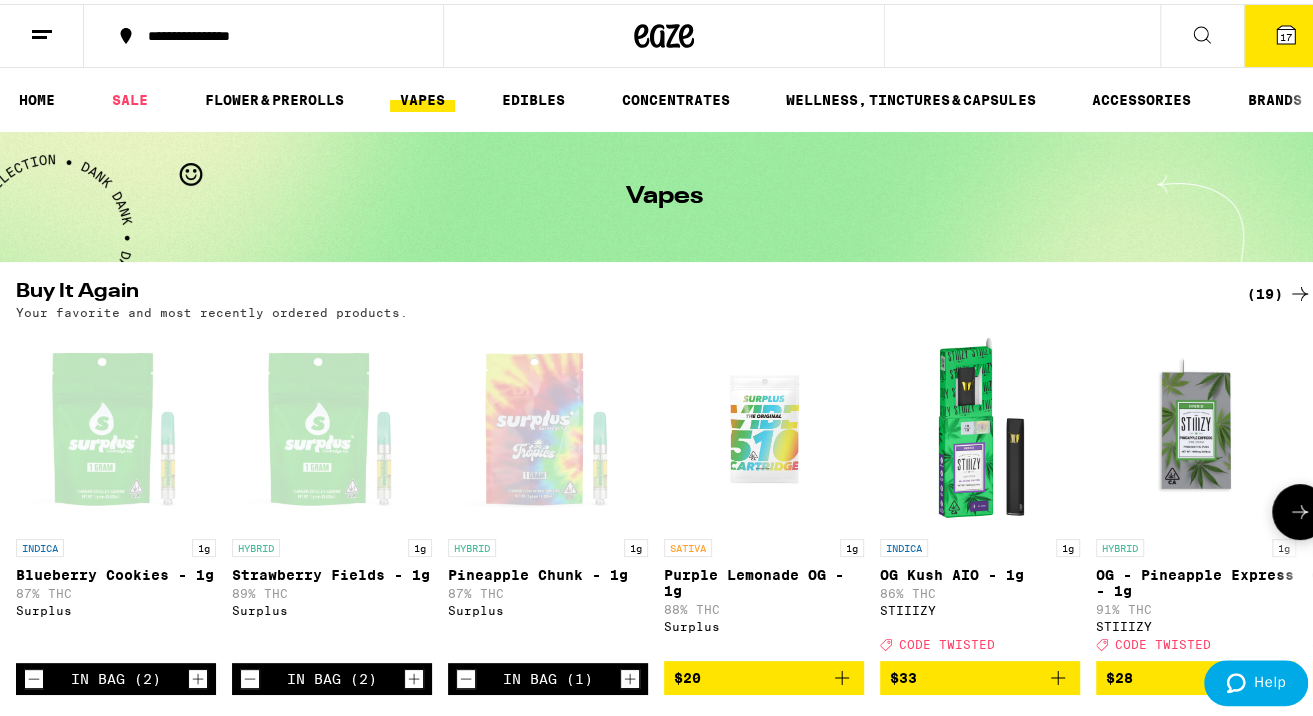 click 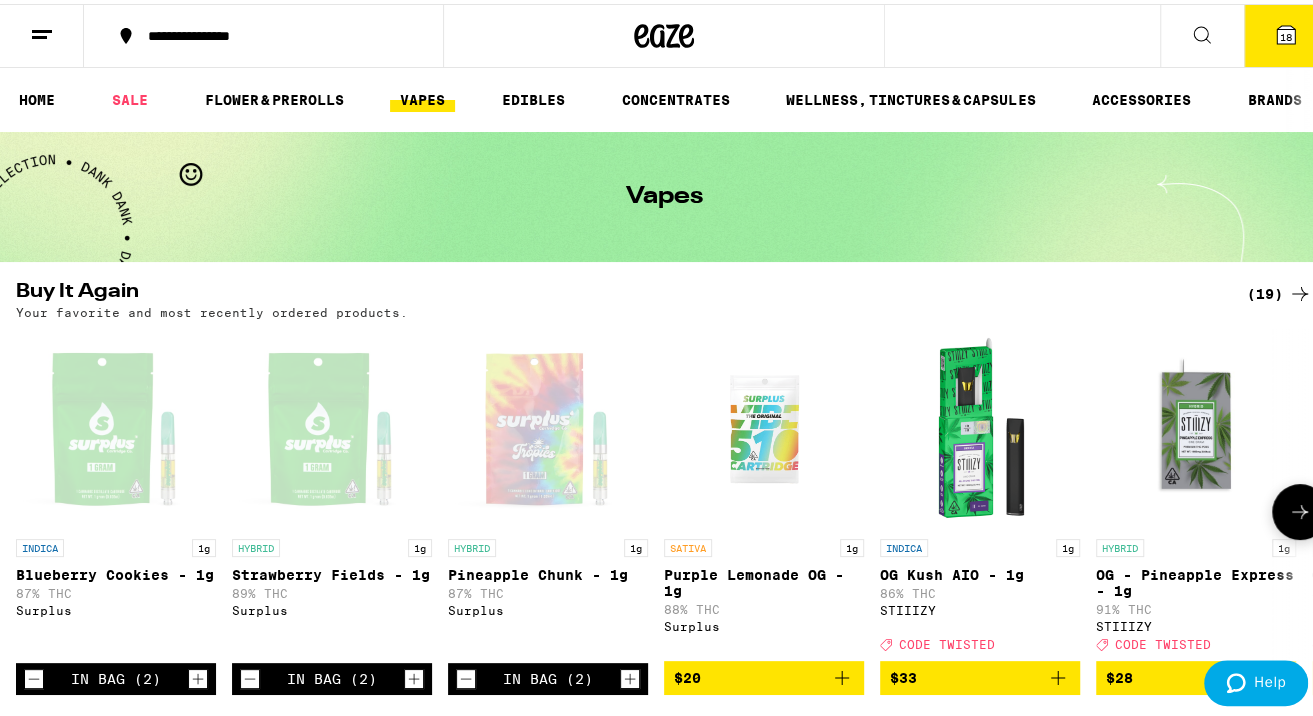 click 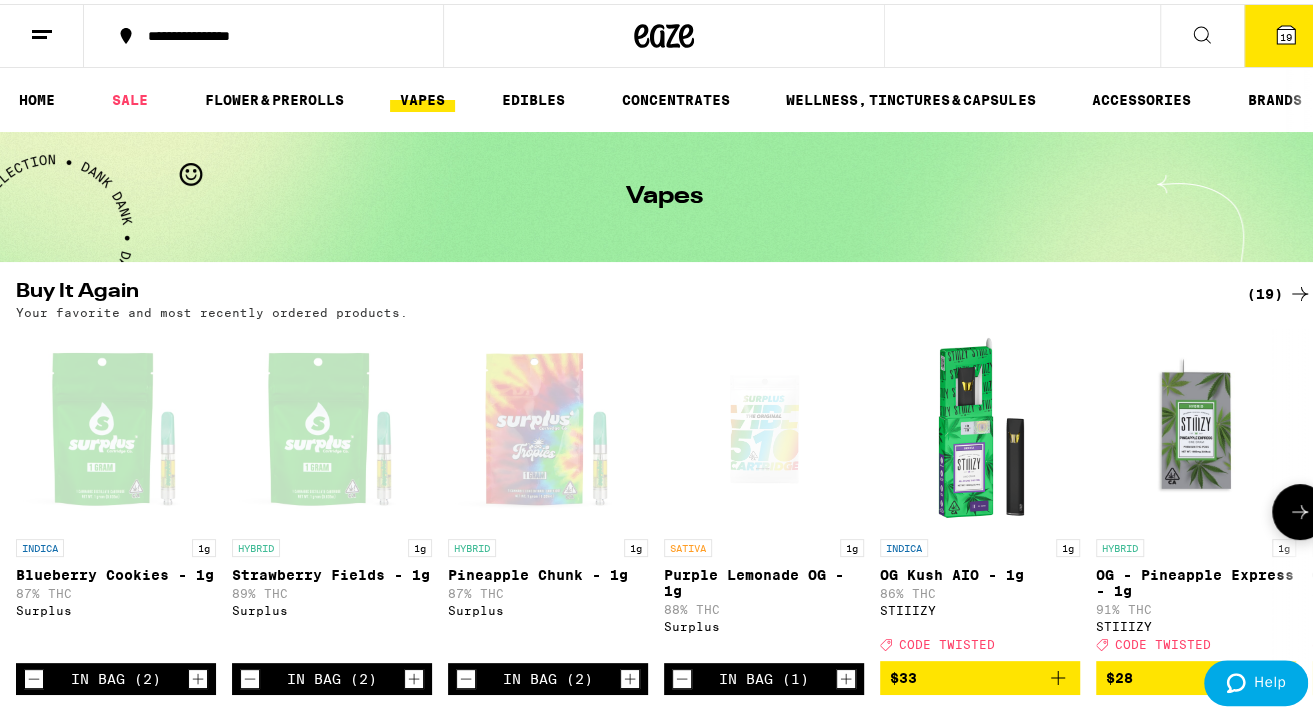 click 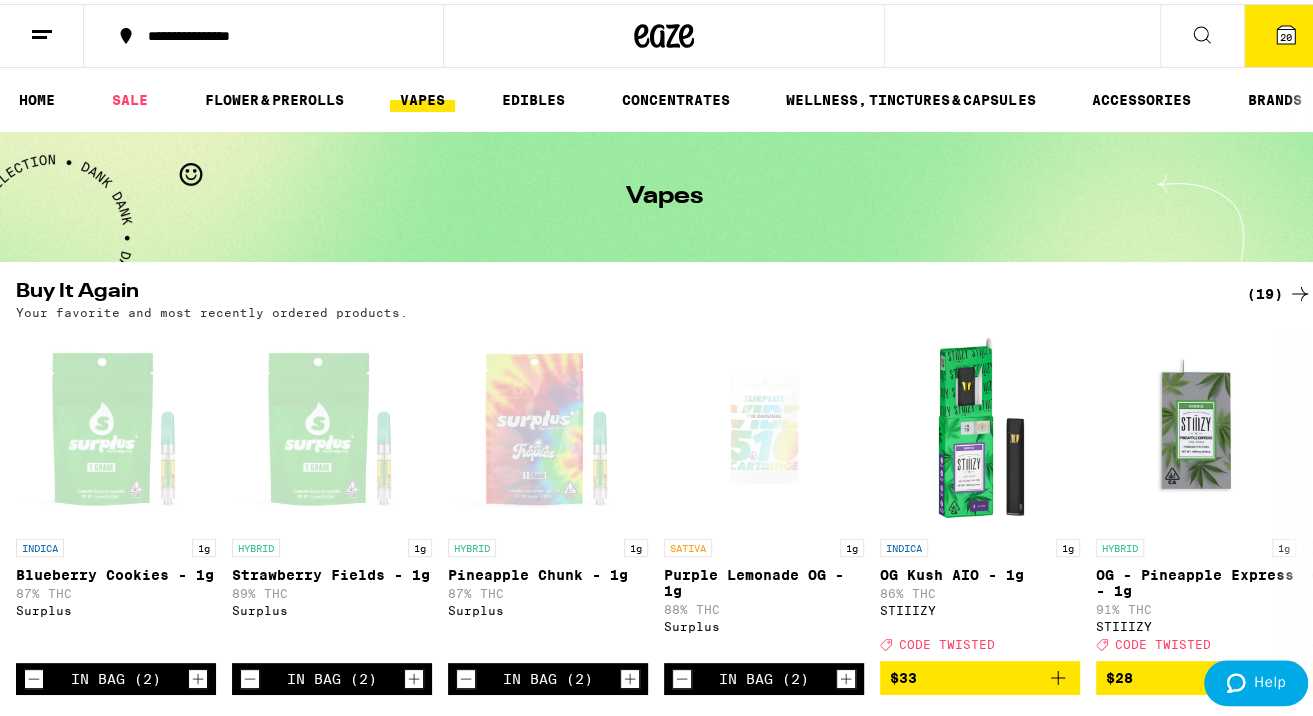 click on "20" at bounding box center (1286, 33) 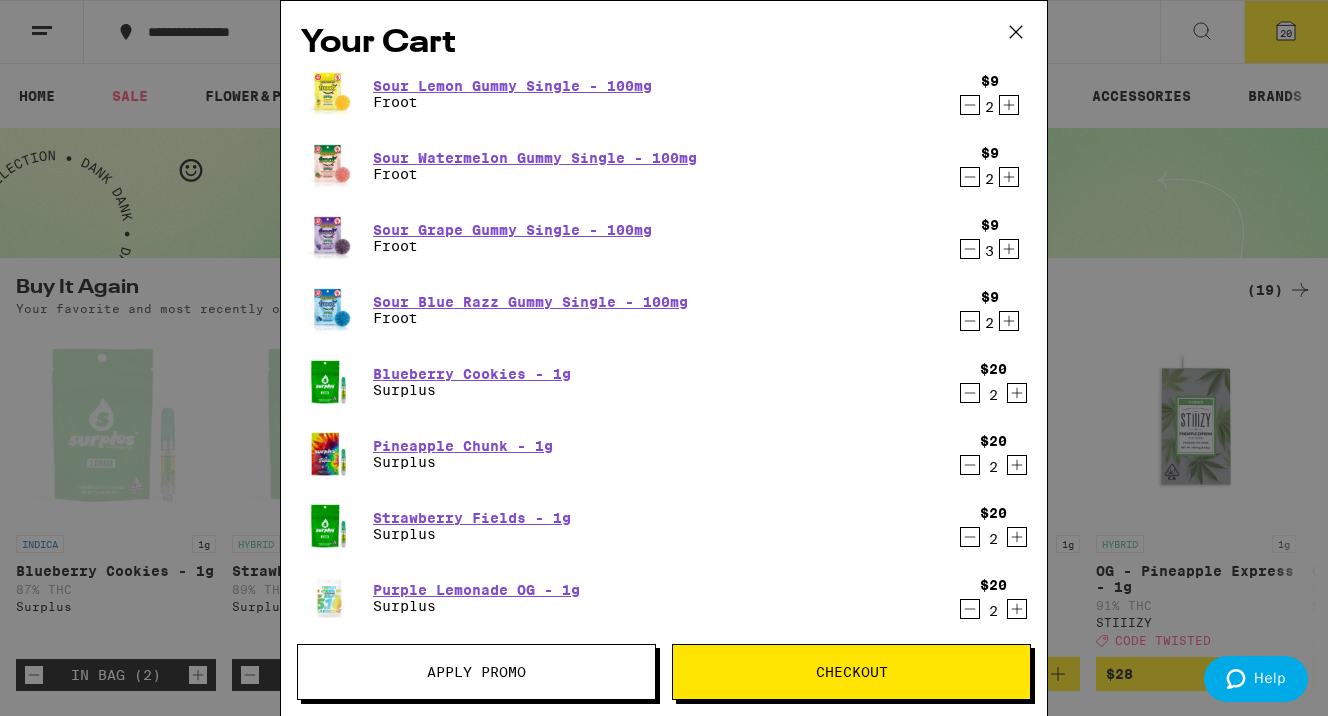 click on "Checkout" at bounding box center [852, 672] 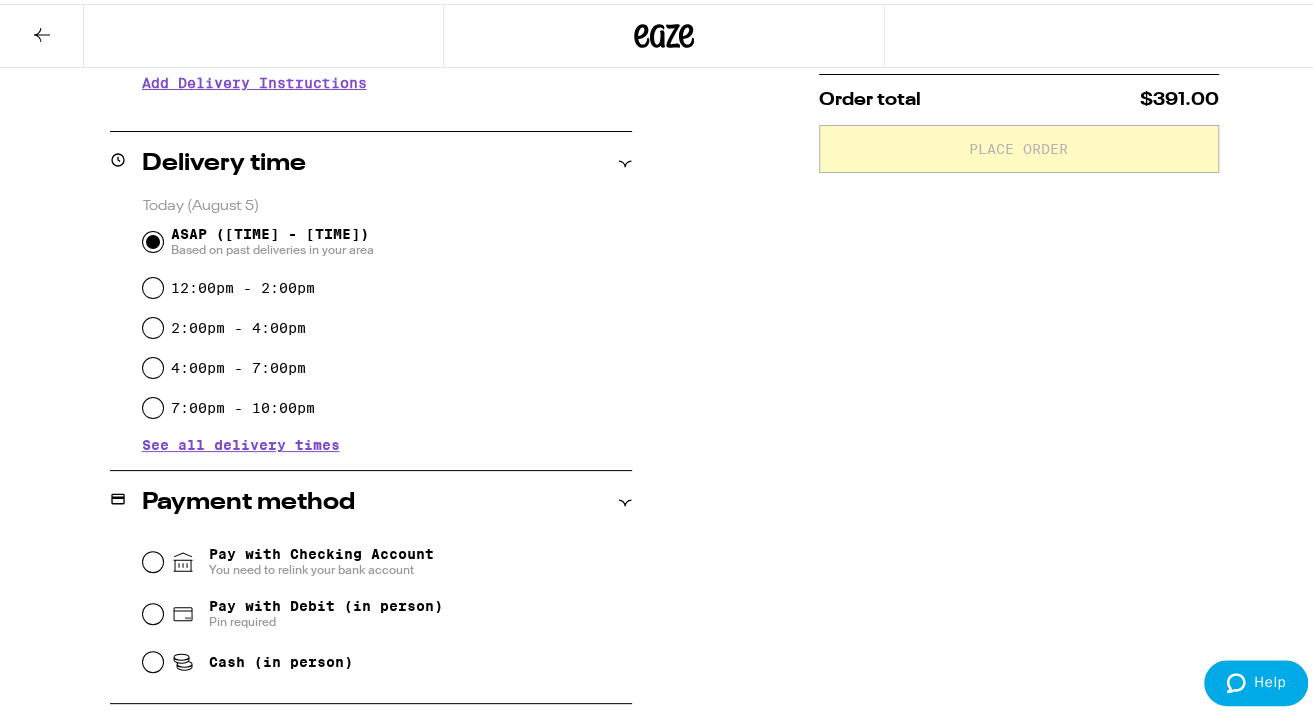 scroll, scrollTop: 434, scrollLeft: 0, axis: vertical 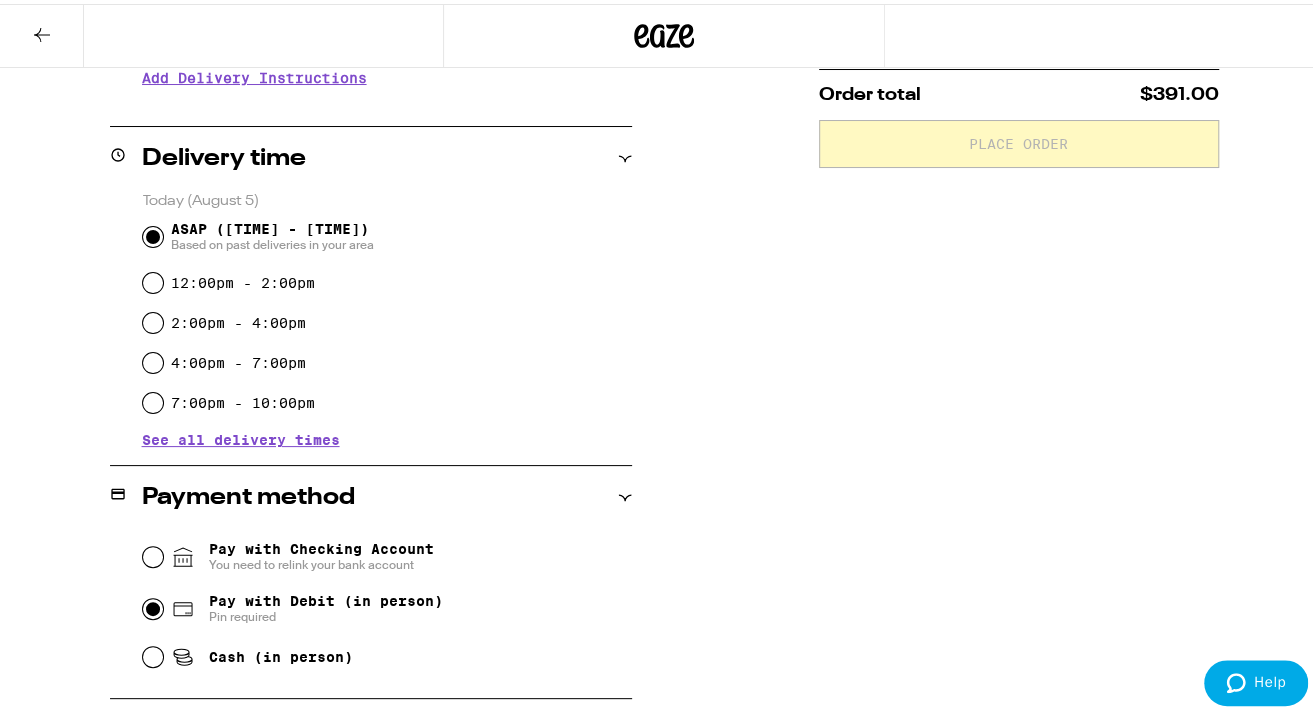 click on "Pay with Debit (in person) Pin required" at bounding box center (153, 605) 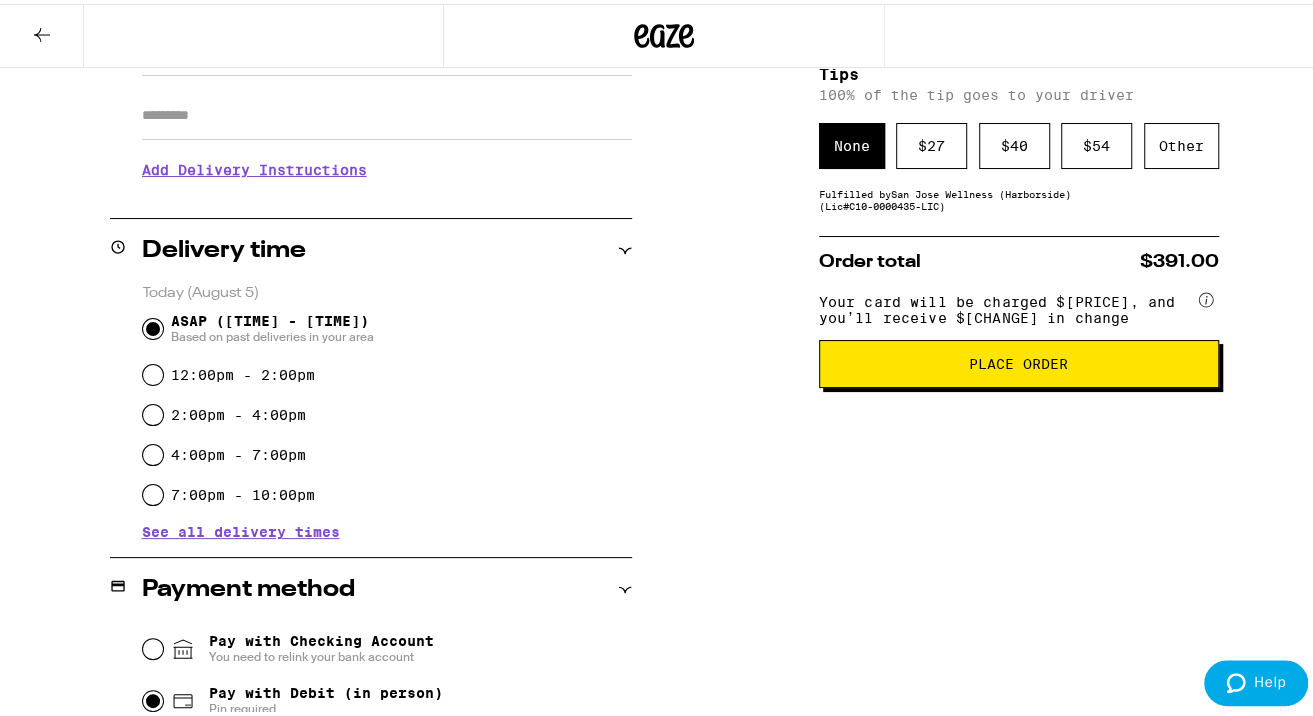 scroll, scrollTop: 320, scrollLeft: 0, axis: vertical 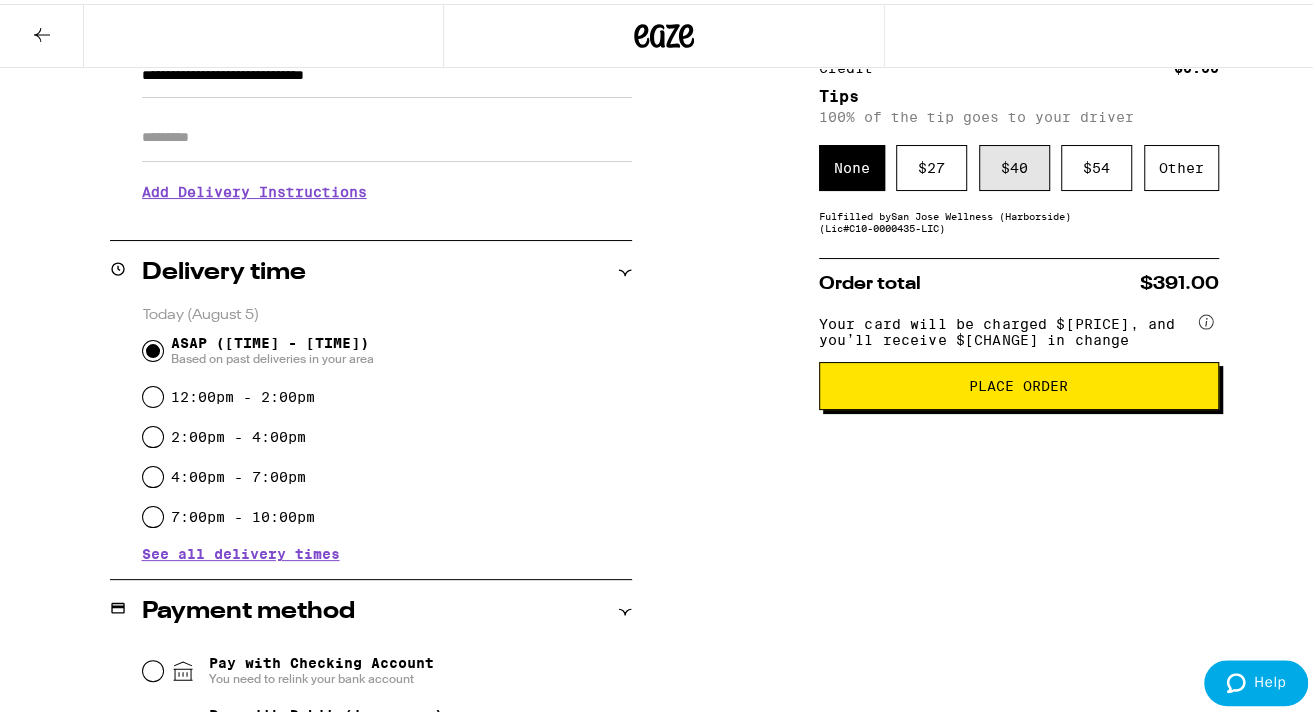 click on "$ 40" at bounding box center [1014, 164] 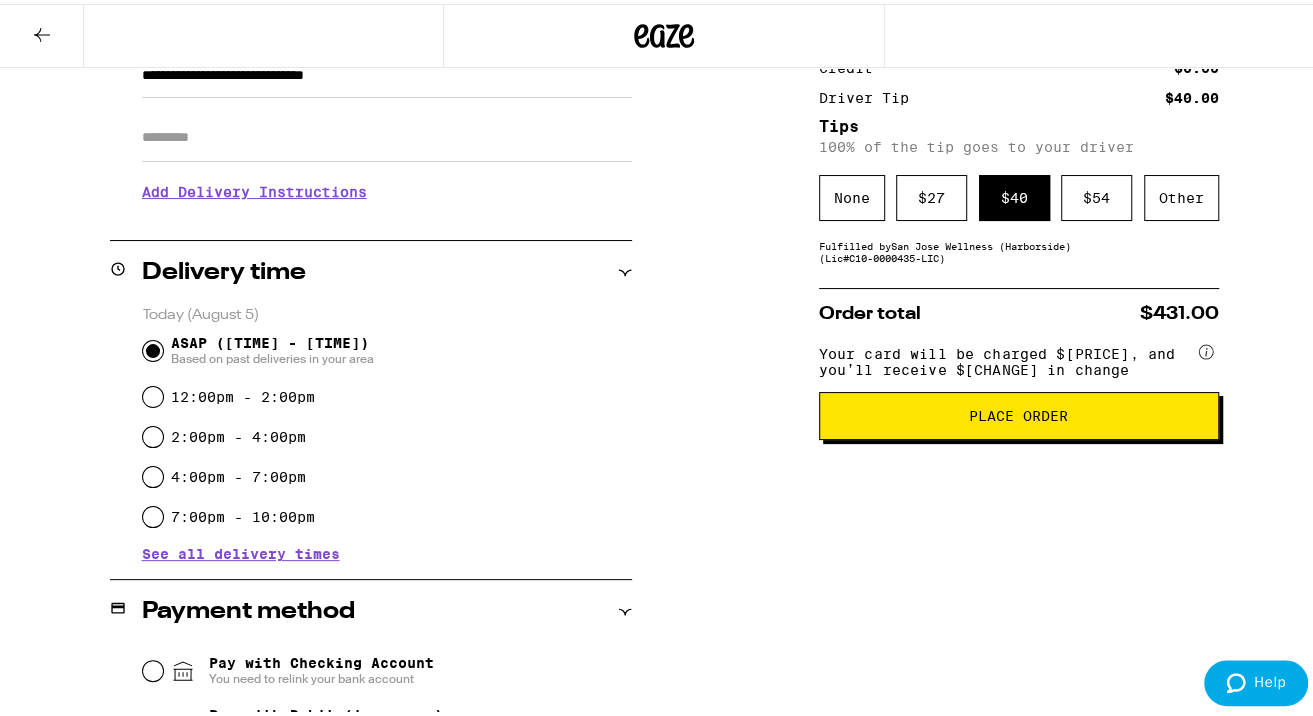 click on "Place Order" at bounding box center (1019, 412) 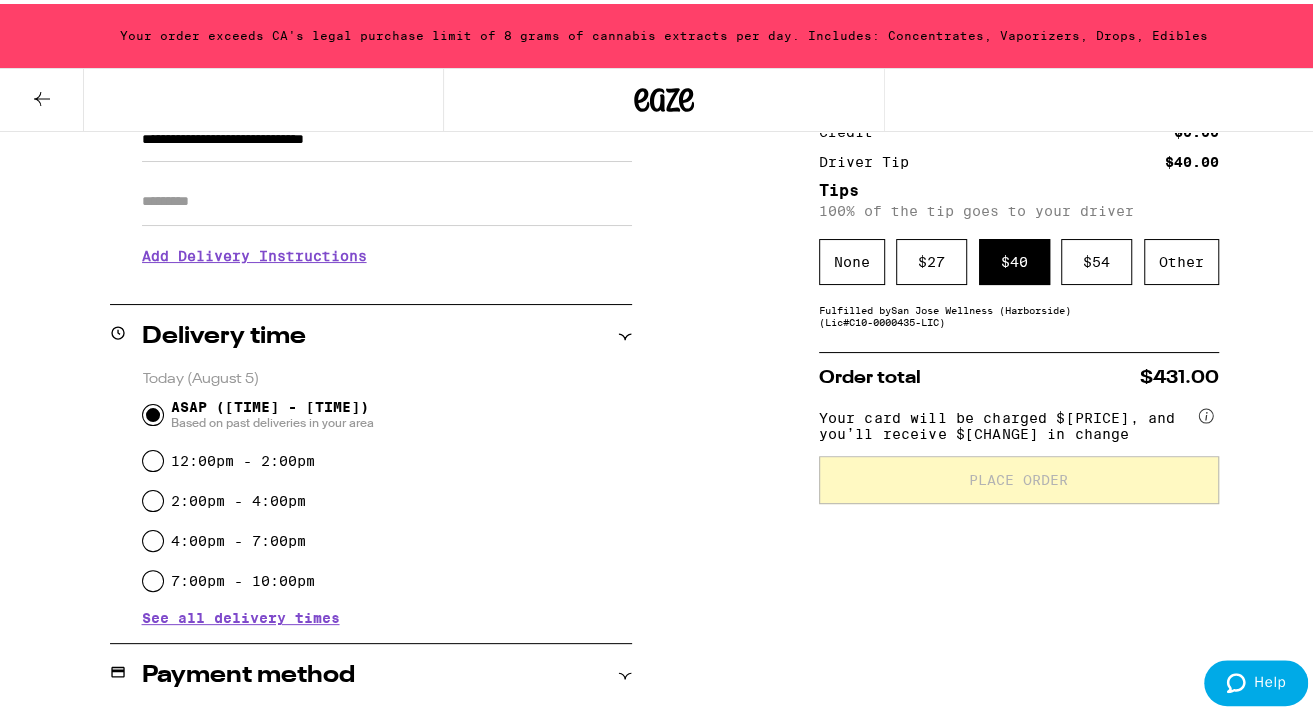 scroll, scrollTop: 384, scrollLeft: 0, axis: vertical 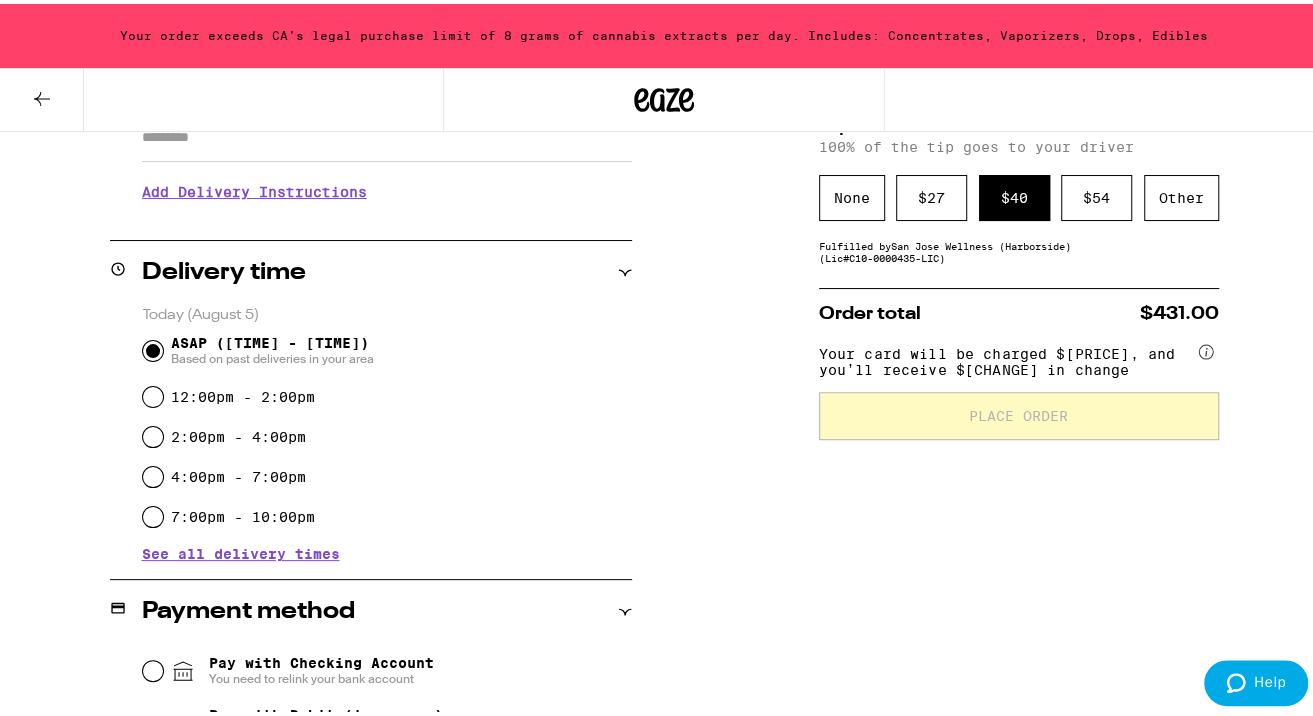 click 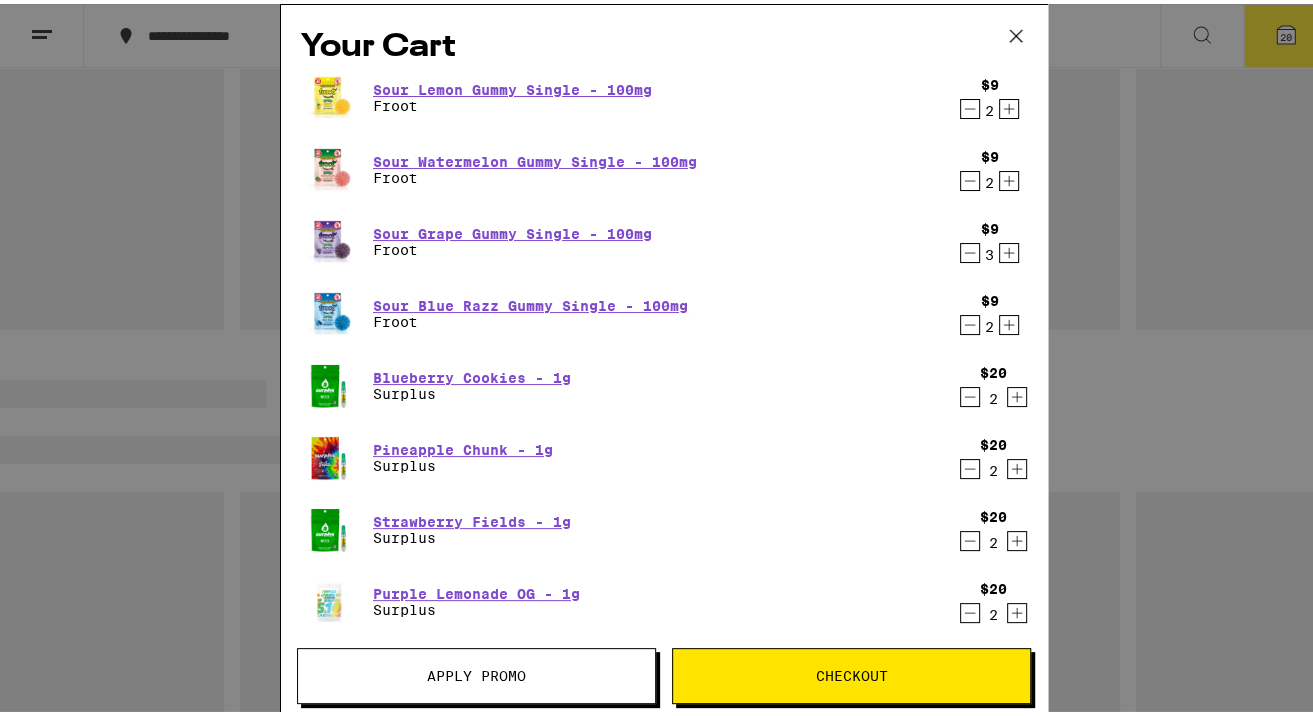 scroll, scrollTop: 0, scrollLeft: 0, axis: both 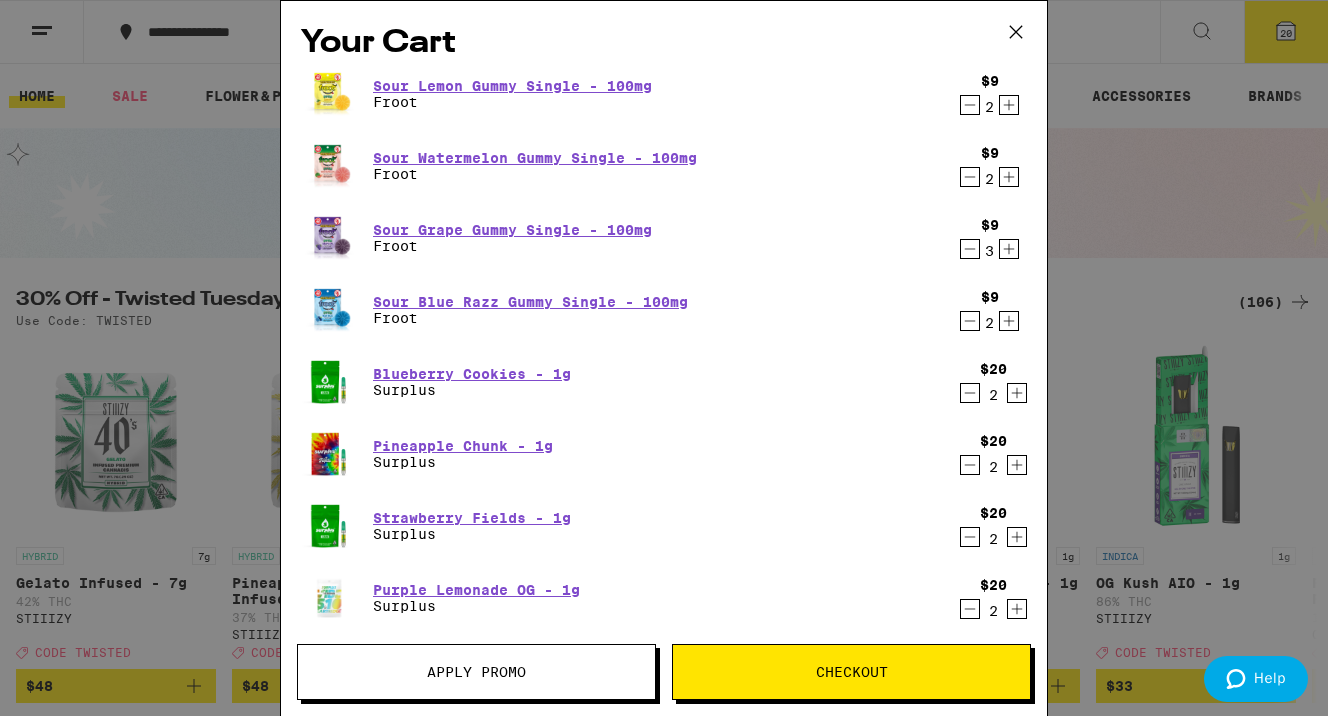click 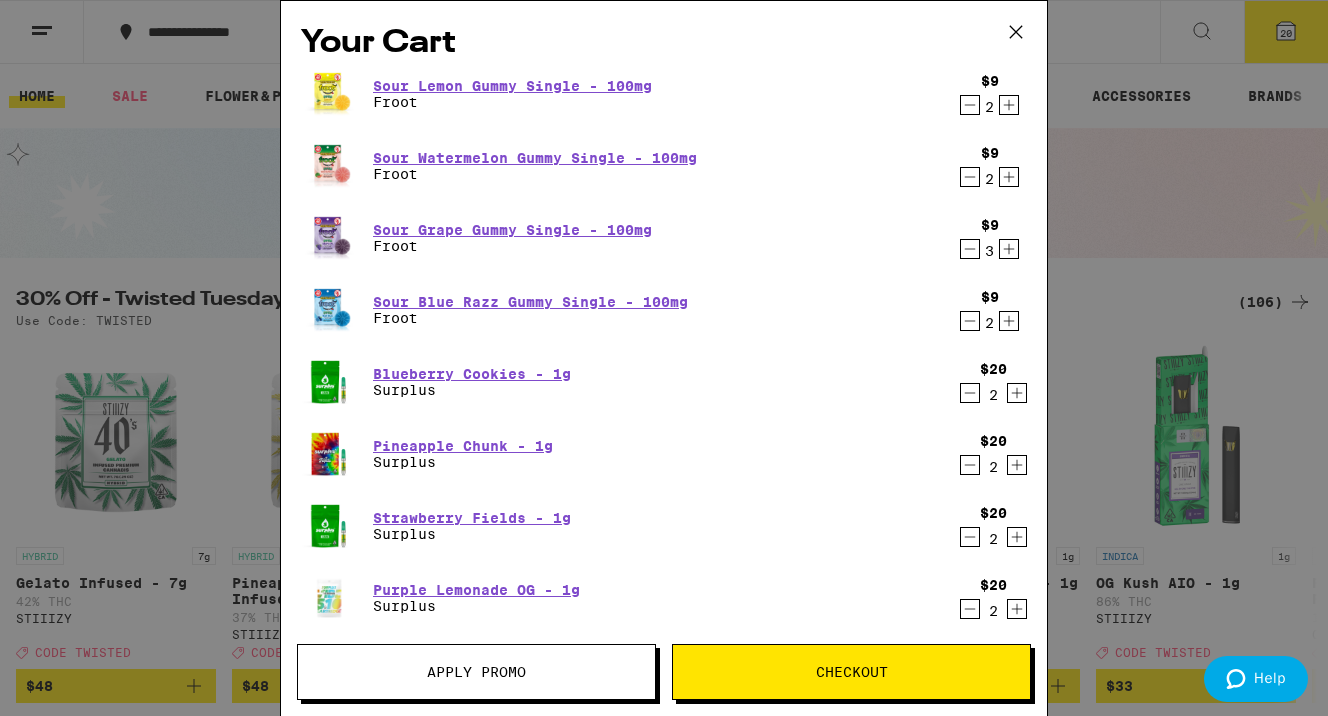 click 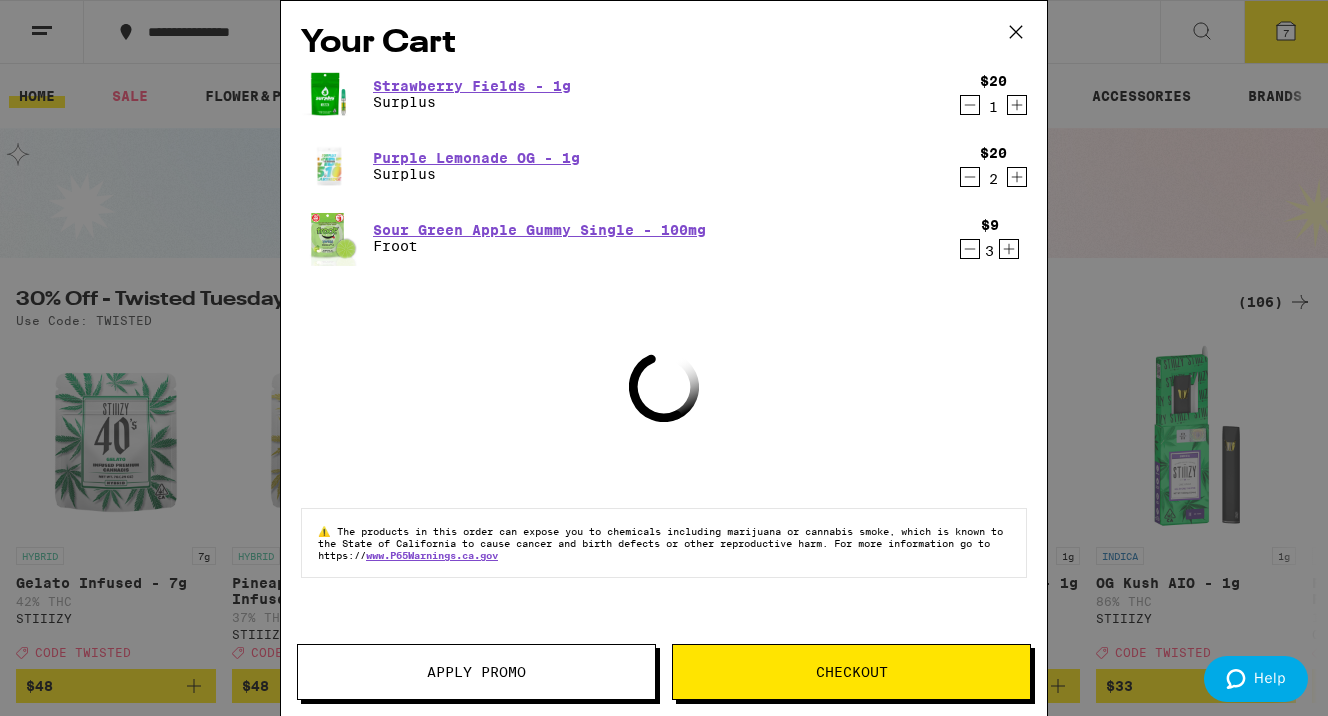 click on "$20 1" at bounding box center [989, 94] 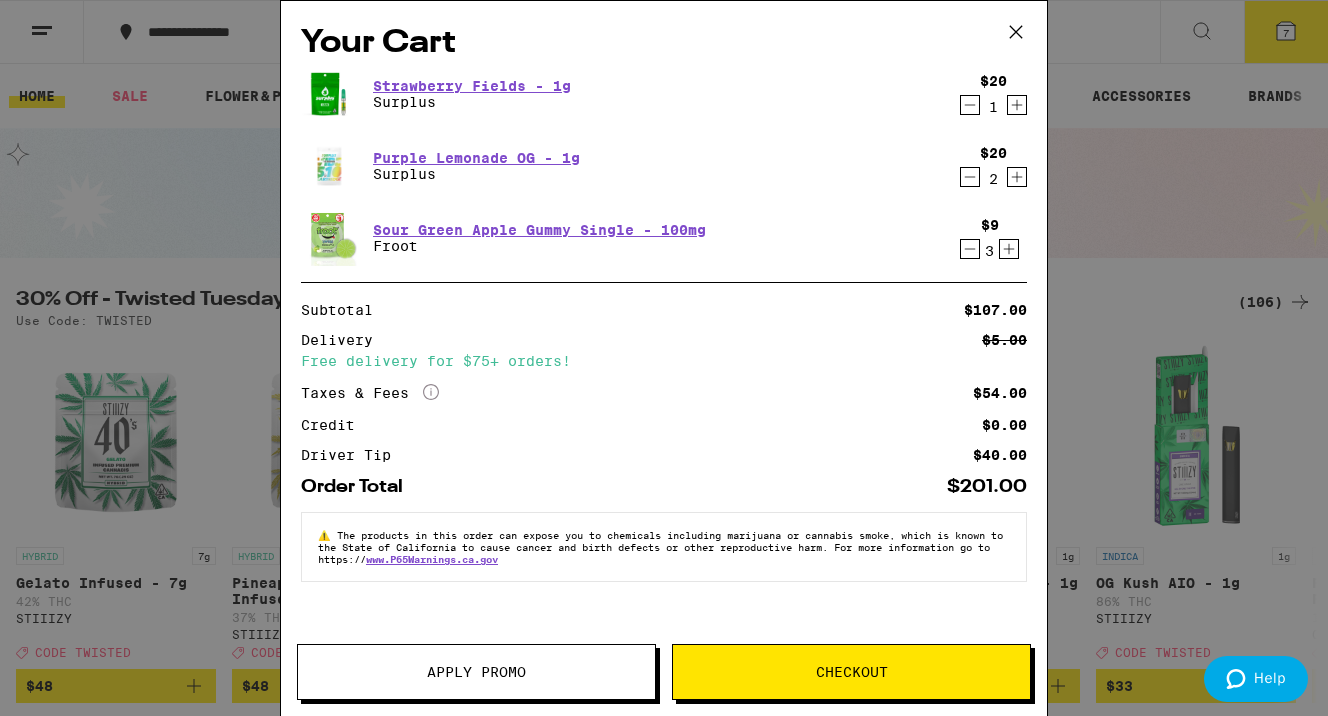 click 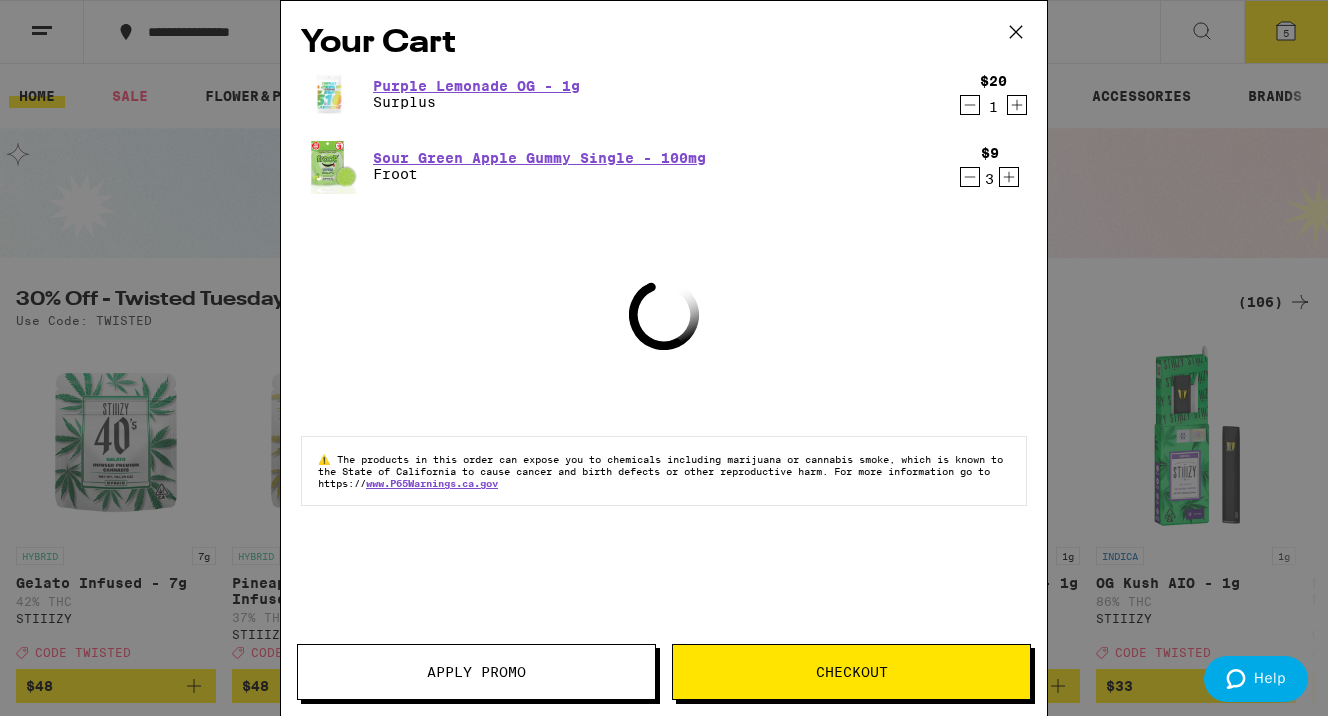 click 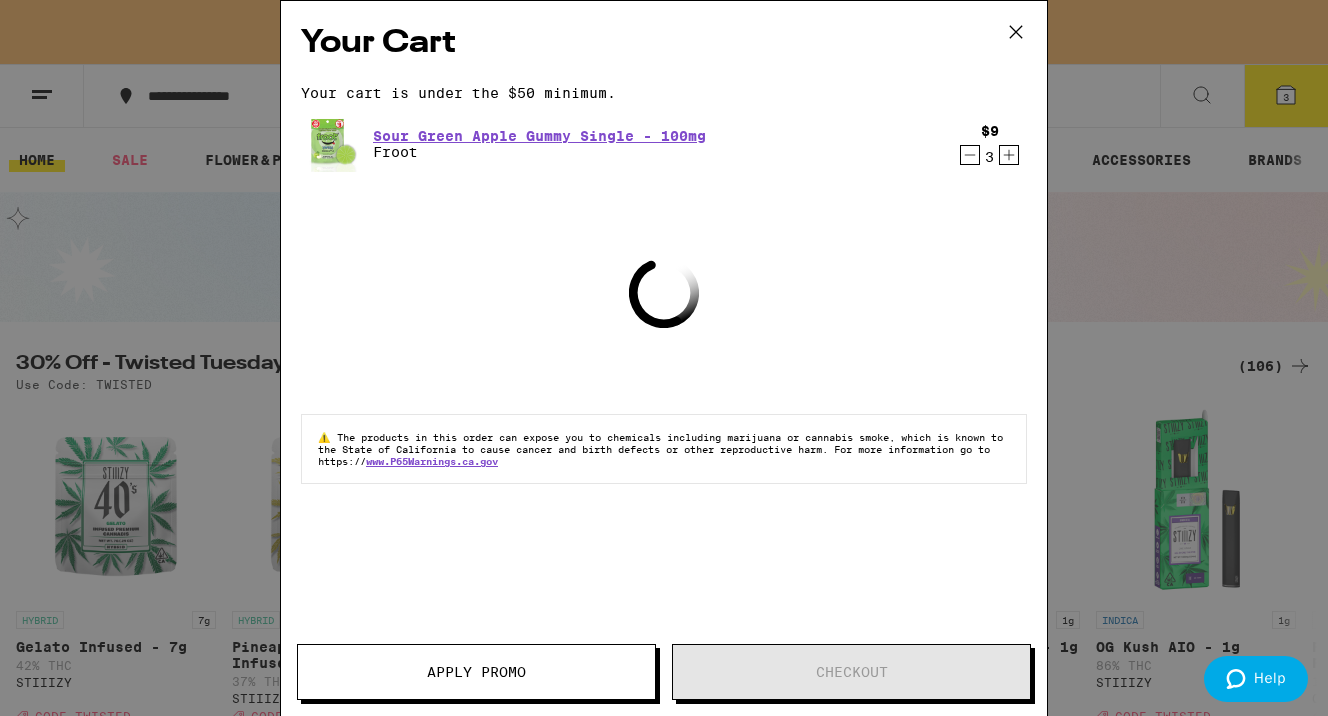 click 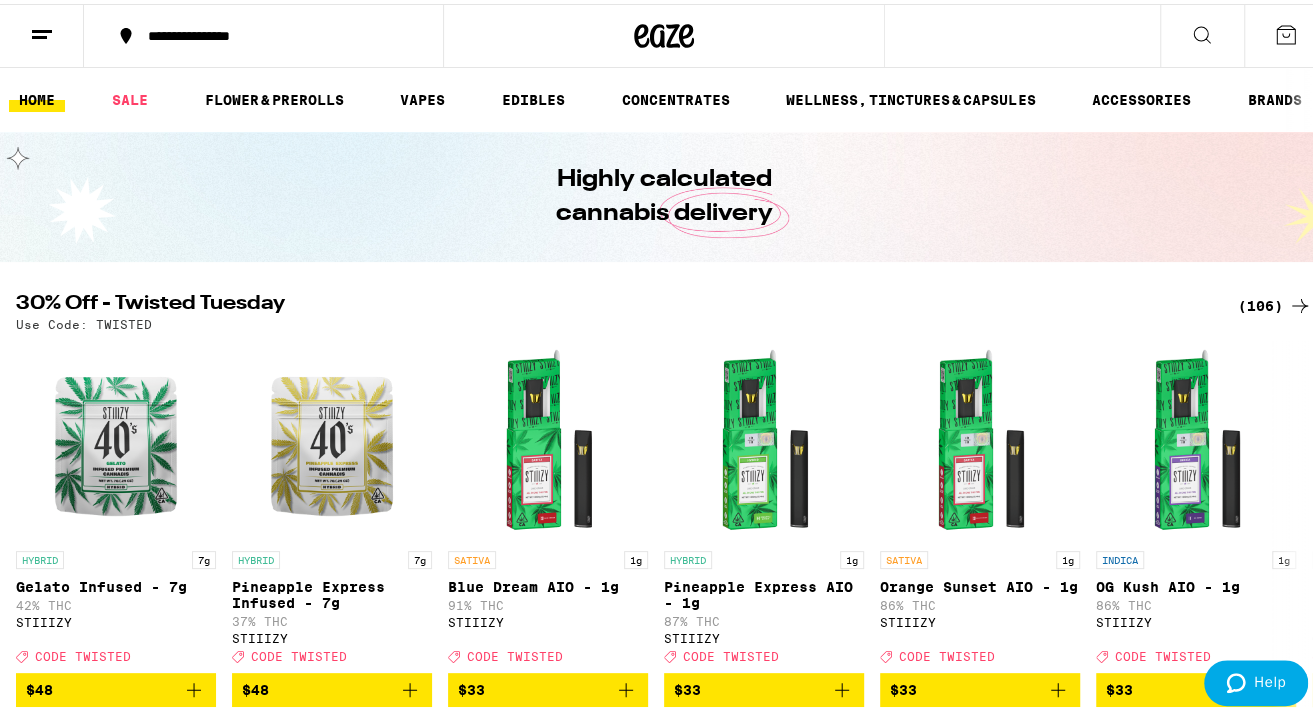click on "Your Cart Loading ⚠️ The products in this order can expose you to chemicals including marijuana or cannabis smoke, which is known to the State of California to cause cancer and birth defects or other reproductive harm. For more information go to https:// www.P65Warnings.ca.gov Apply Promo Checkout" at bounding box center (664, 358) 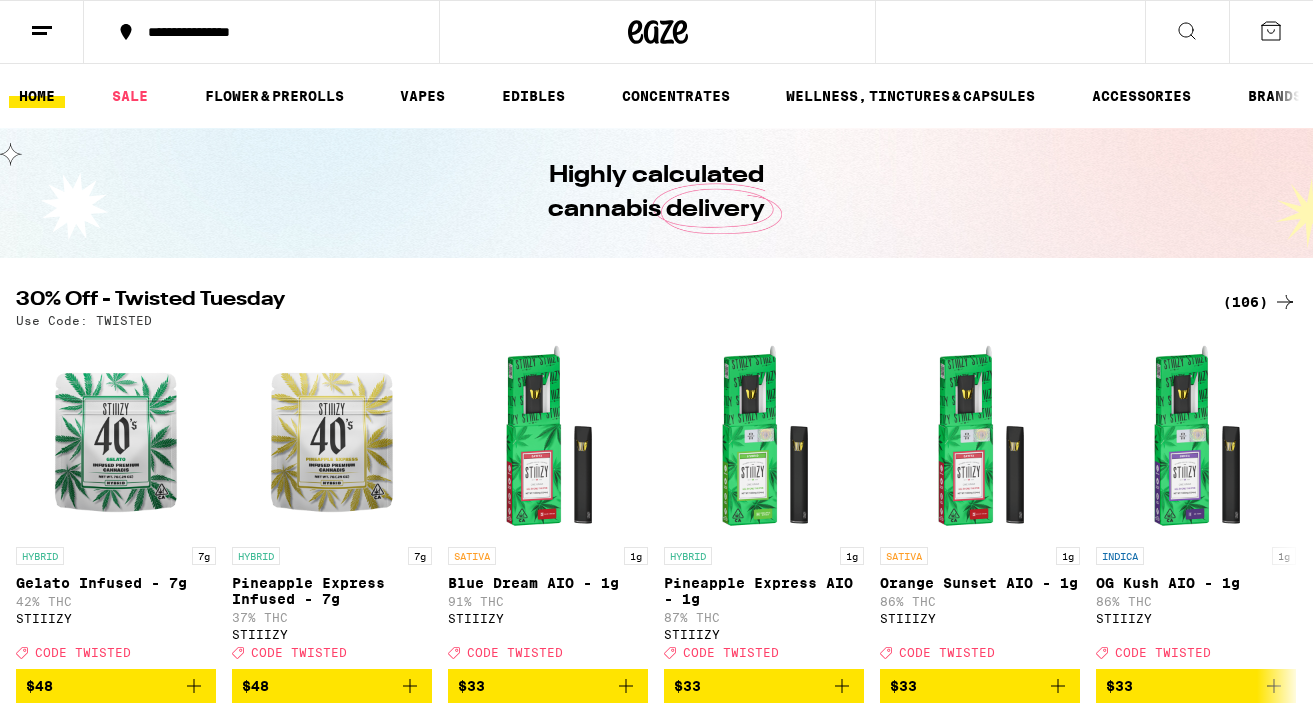 scroll, scrollTop: 0, scrollLeft: 0, axis: both 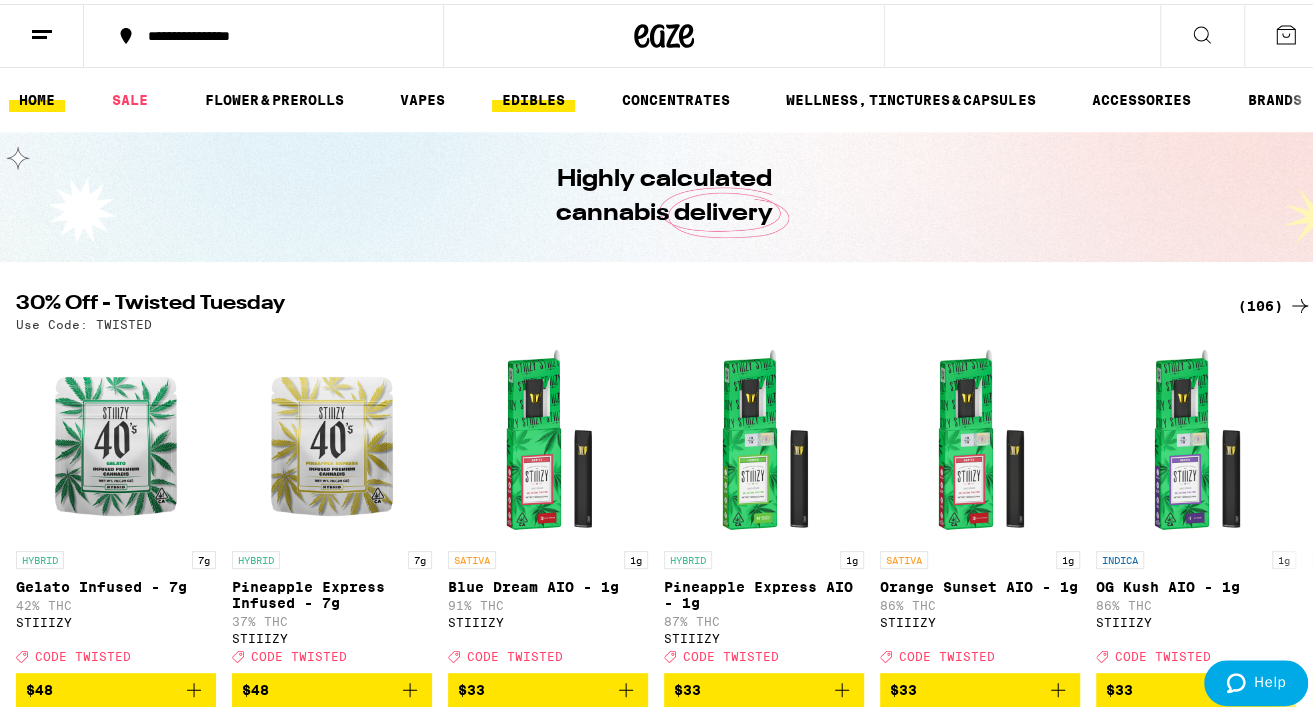click on "EDIBLES" at bounding box center [533, 96] 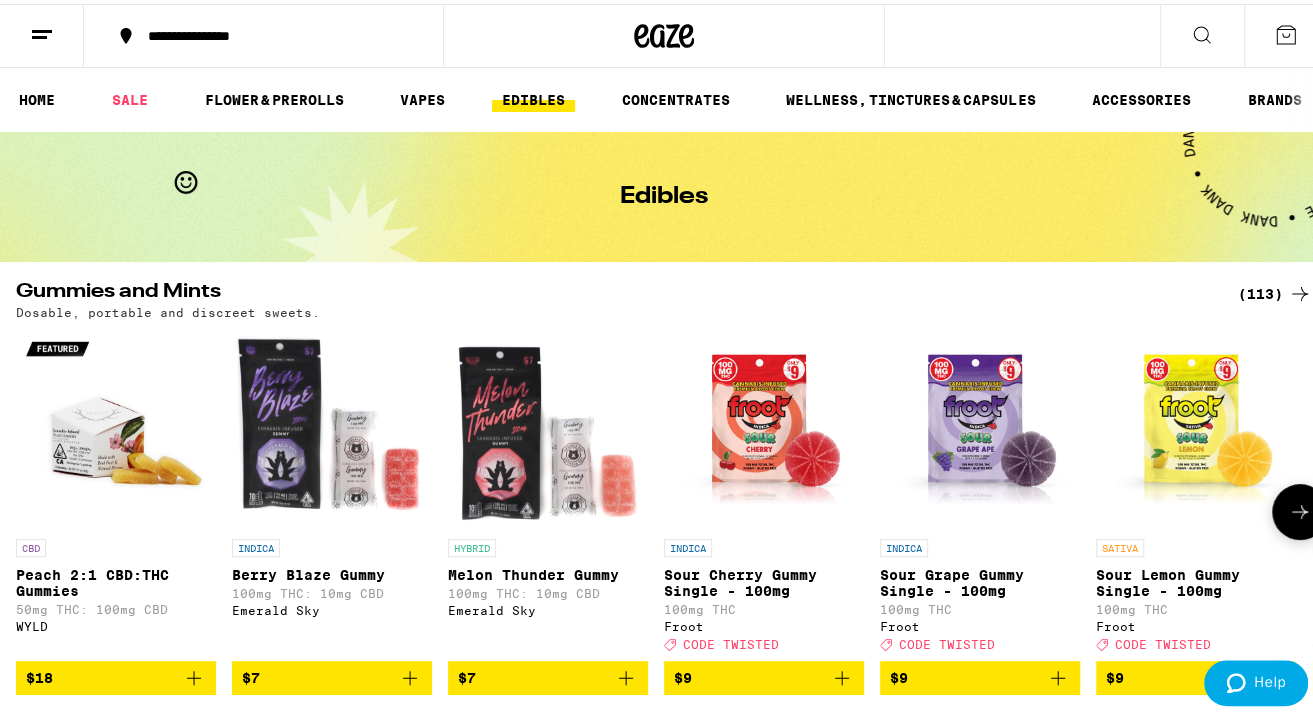 click 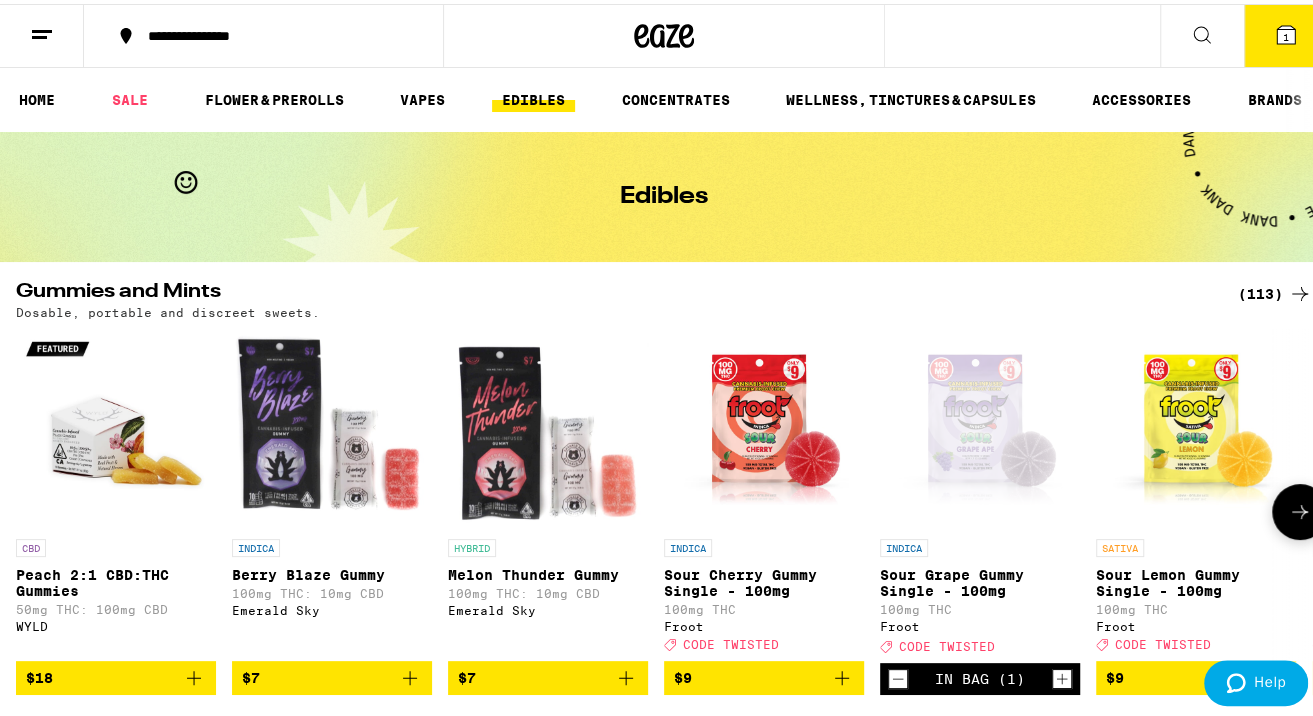 click 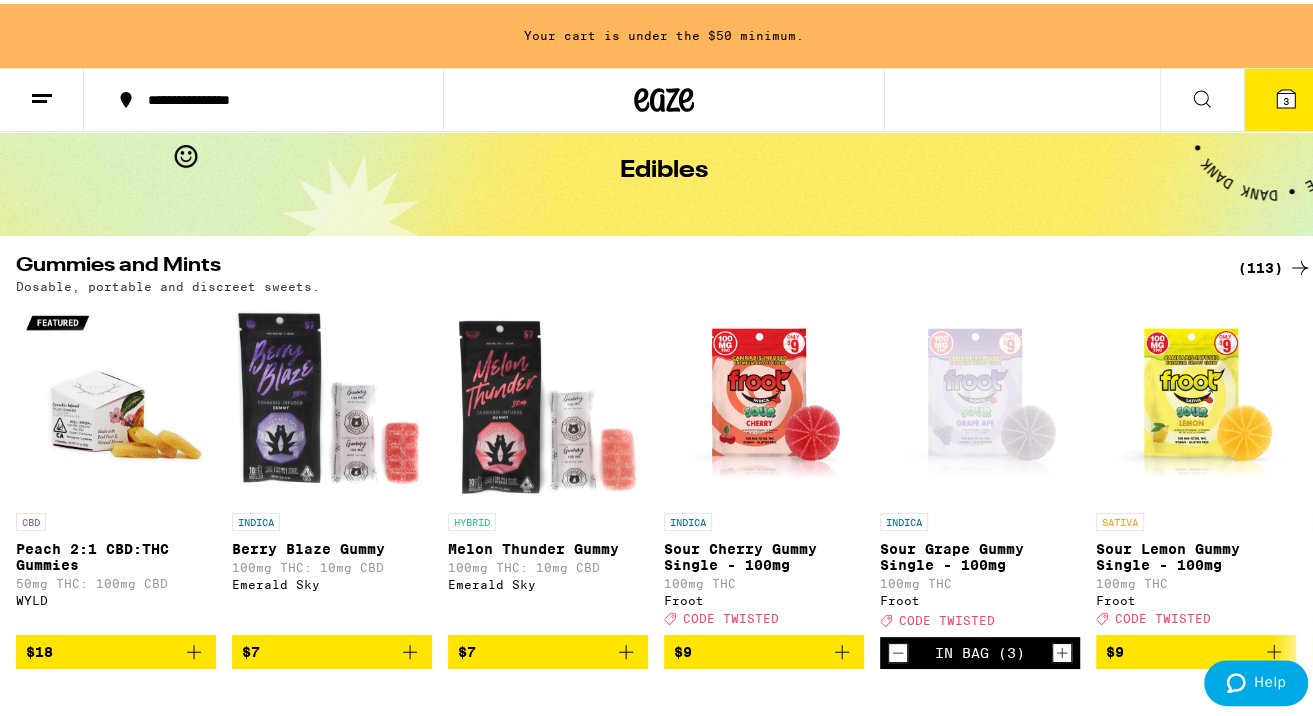 scroll, scrollTop: 58, scrollLeft: 0, axis: vertical 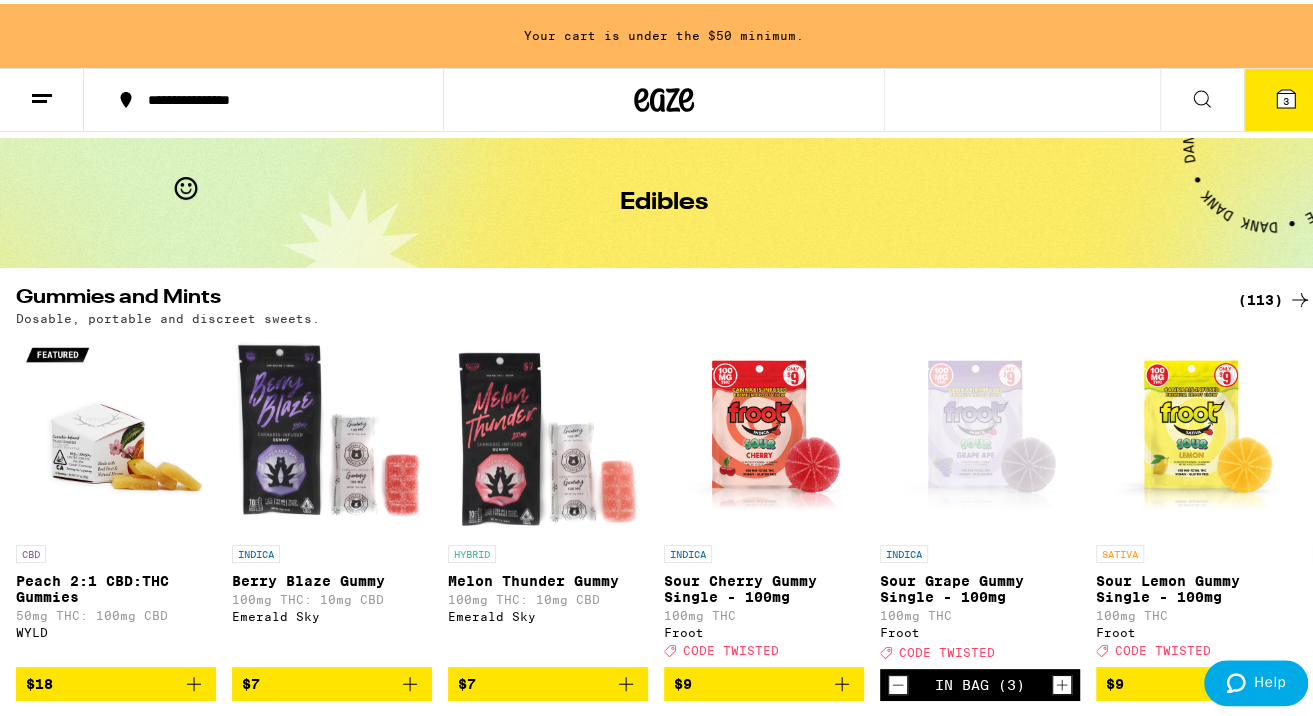 click 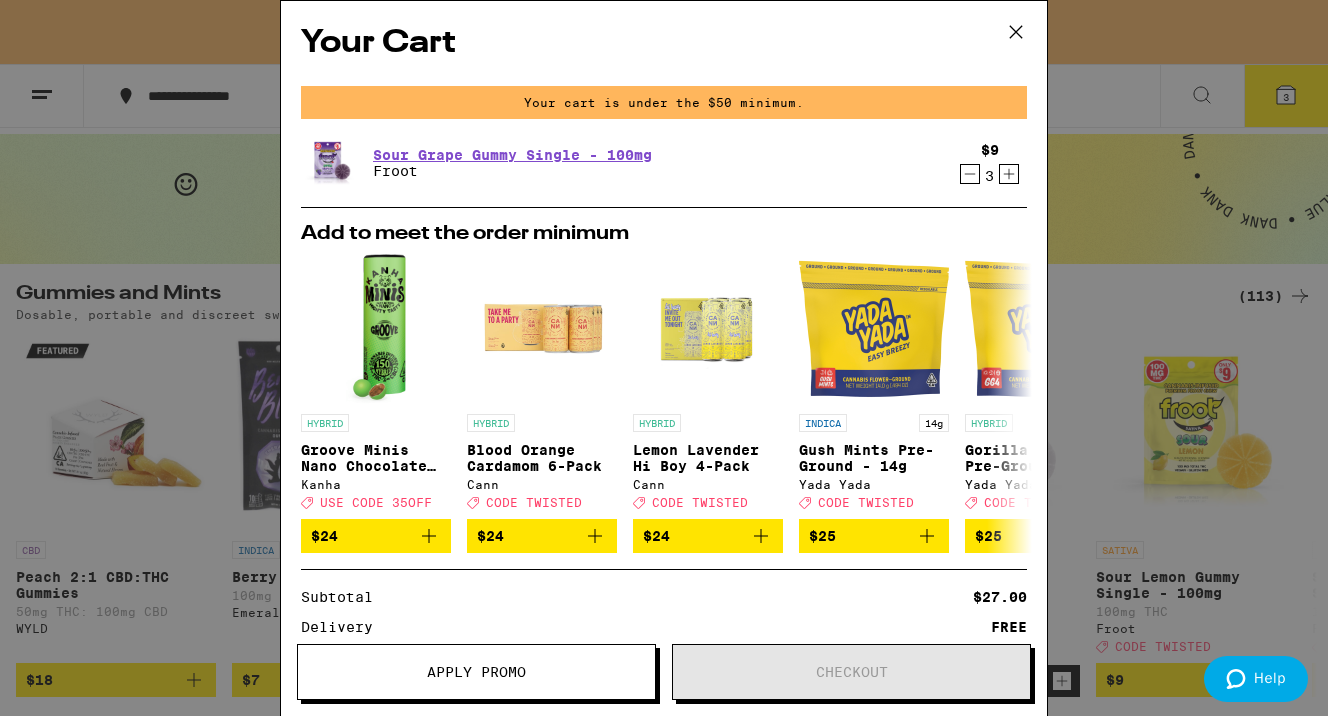 click 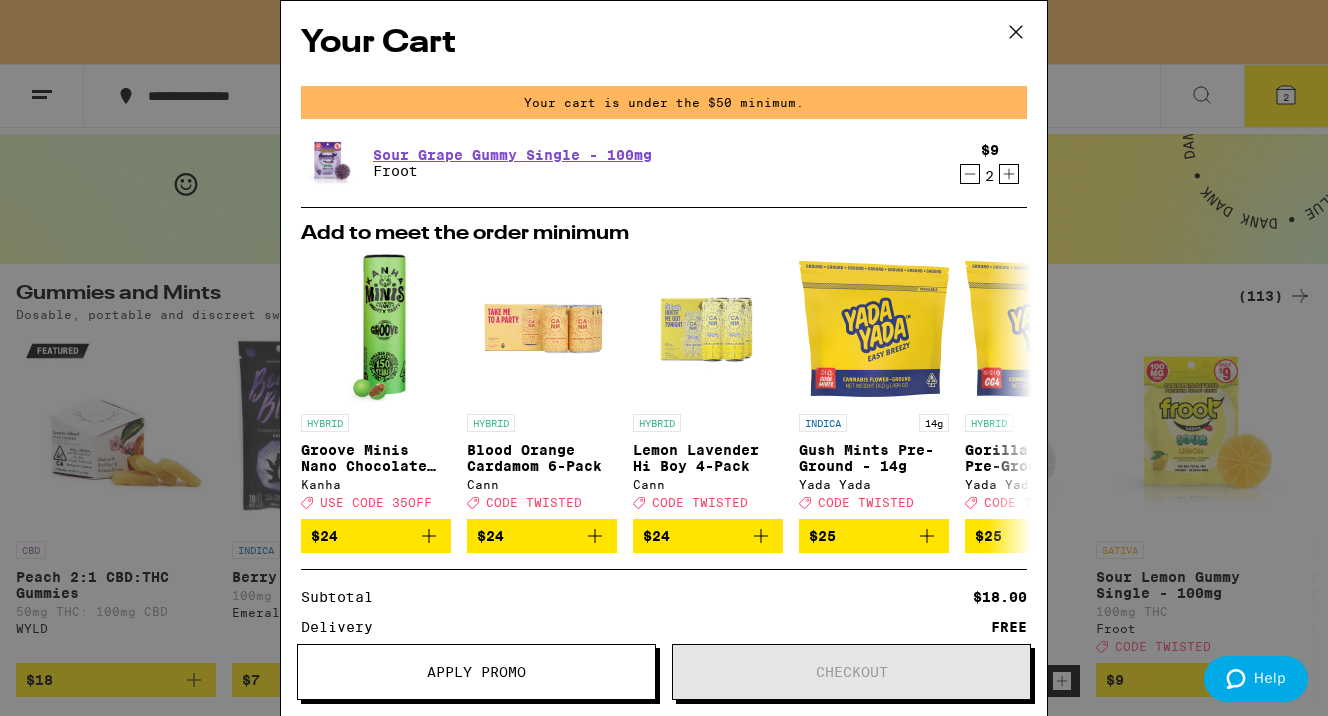 click on "Your Cart Your cart is under the $50 minimum. Sour Grape Gummy Single - 100mg Froot $9 2 Add to meet the order minimum HYBRID Groove Minis Nano Chocolate Bites Kanha Deal Created with Sketch. USE CODE 35OFF $24 HYBRID Blood Orange Cardamom 6-Pack Cann Deal Created with Sketch. CODE TWISTED $24 HYBRID Lemon Lavender Hi Boy 4-Pack Cann Deal Created with Sketch. CODE TWISTED $24 INDICA 14g Gush Mints Pre-Ground - 14g Yada Yada Deal Created with Sketch. CODE TWISTED $25 HYBRID 14g Gorilla Glue #4 Pre-Ground - 14g Yada Yada Deal Created with Sketch. CODE TWISTED $25 INDICA 3.5g Blackberry Kush 5-Pack - 3.5g Everyday Deal Created with Sketch. CODE TWISTED $25 INDICA 3.5g Grape Ape 5-Pack - 3.5g Everyday Deal Created with Sketch. CODE TWISTED $25 SATIVA 3.5g Acapulco Gold 5-Pack - 3.5g Everyday Deal Created with Sketch. CODE TWISTED $25 HYBRID 3.5g Chemberry 5-Pack - 3.5g Everyday Deal Created with Sketch. CODE TWISTED $25 SATIVA Island Maui Haze Solventless Gummies PLUS $21 Subtotal $18.00 Delivery FREE Order Total" at bounding box center (664, 358) 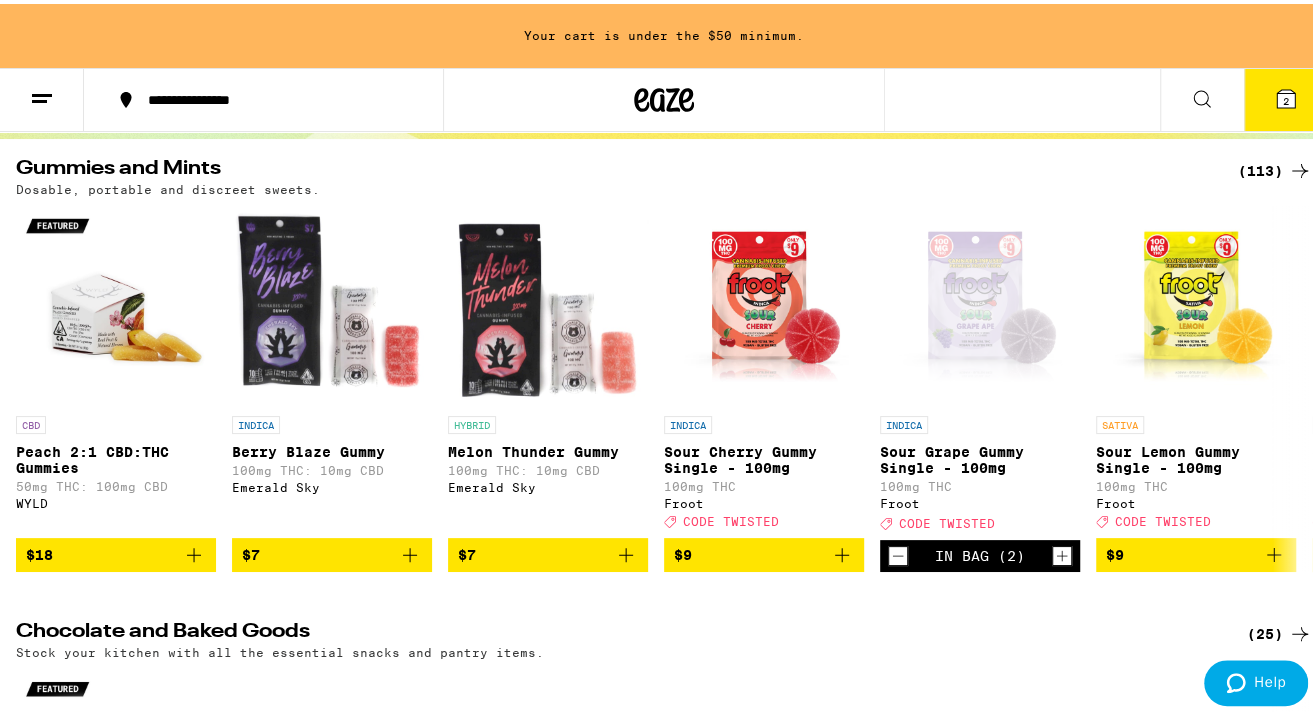 scroll, scrollTop: 208, scrollLeft: 0, axis: vertical 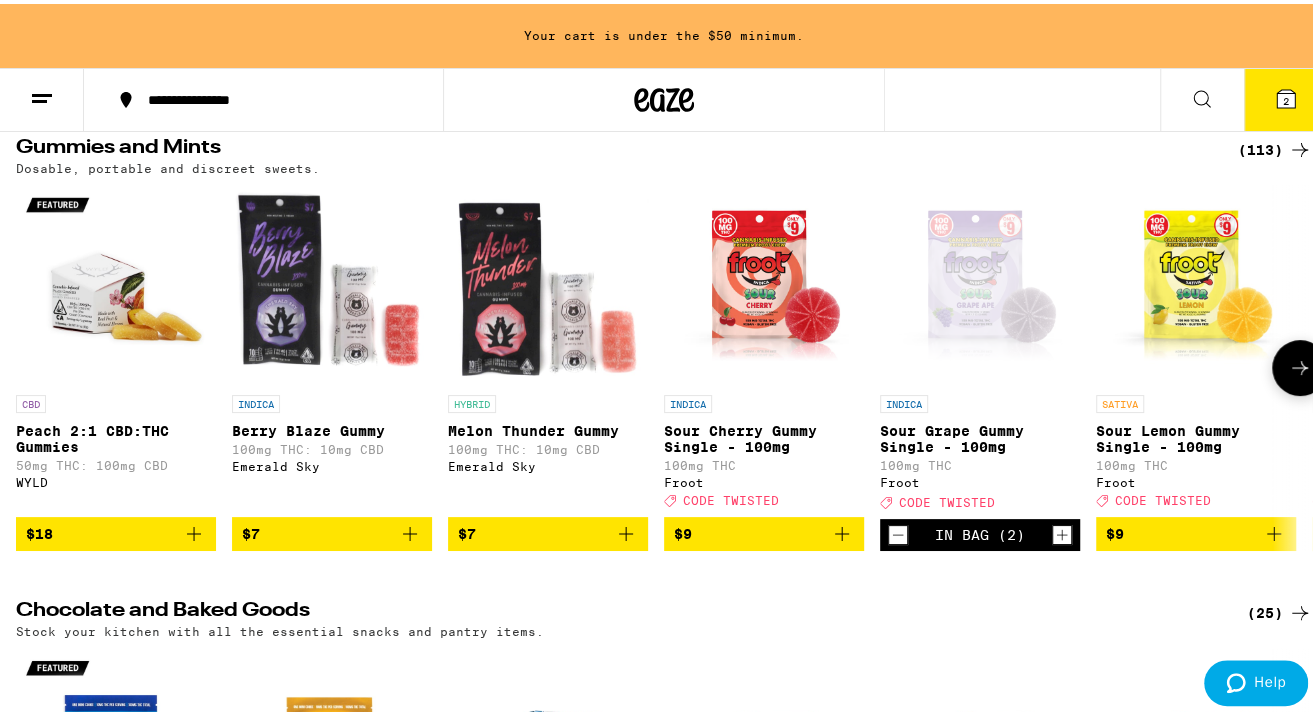 click on "$9" at bounding box center (1196, 530) 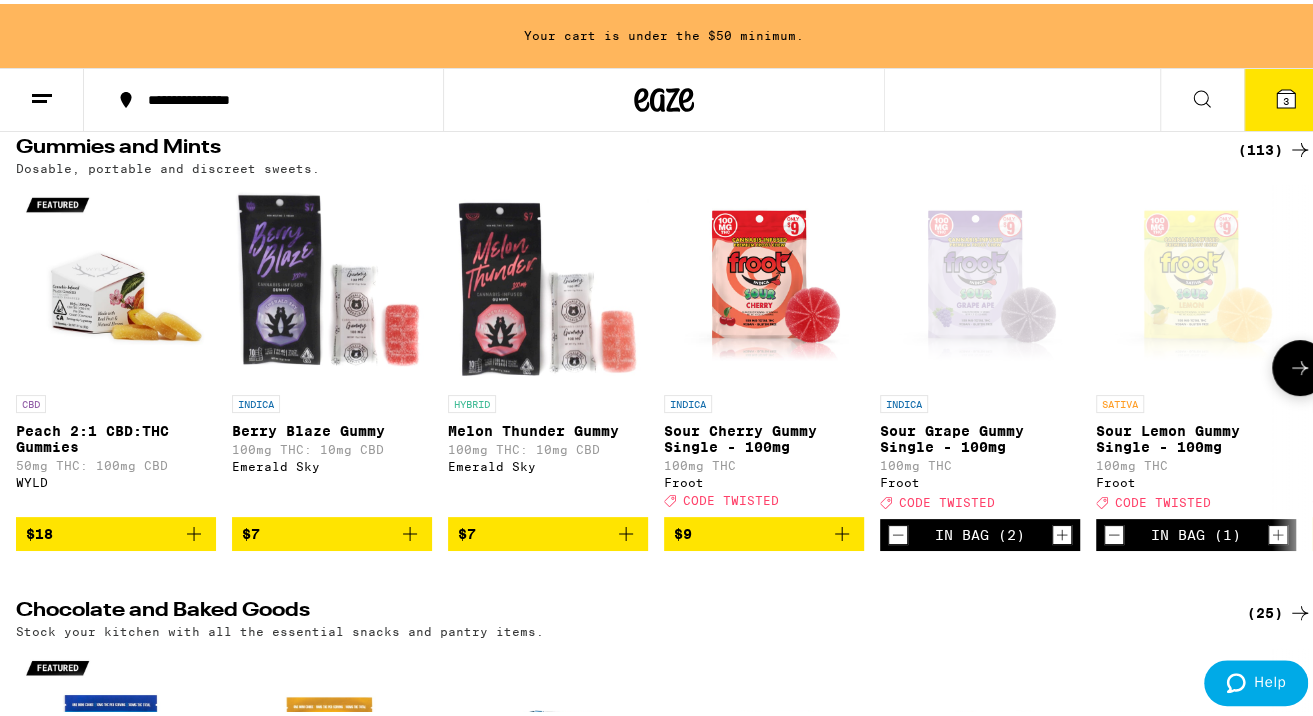 click on "In Bag (1)" at bounding box center [1196, 531] 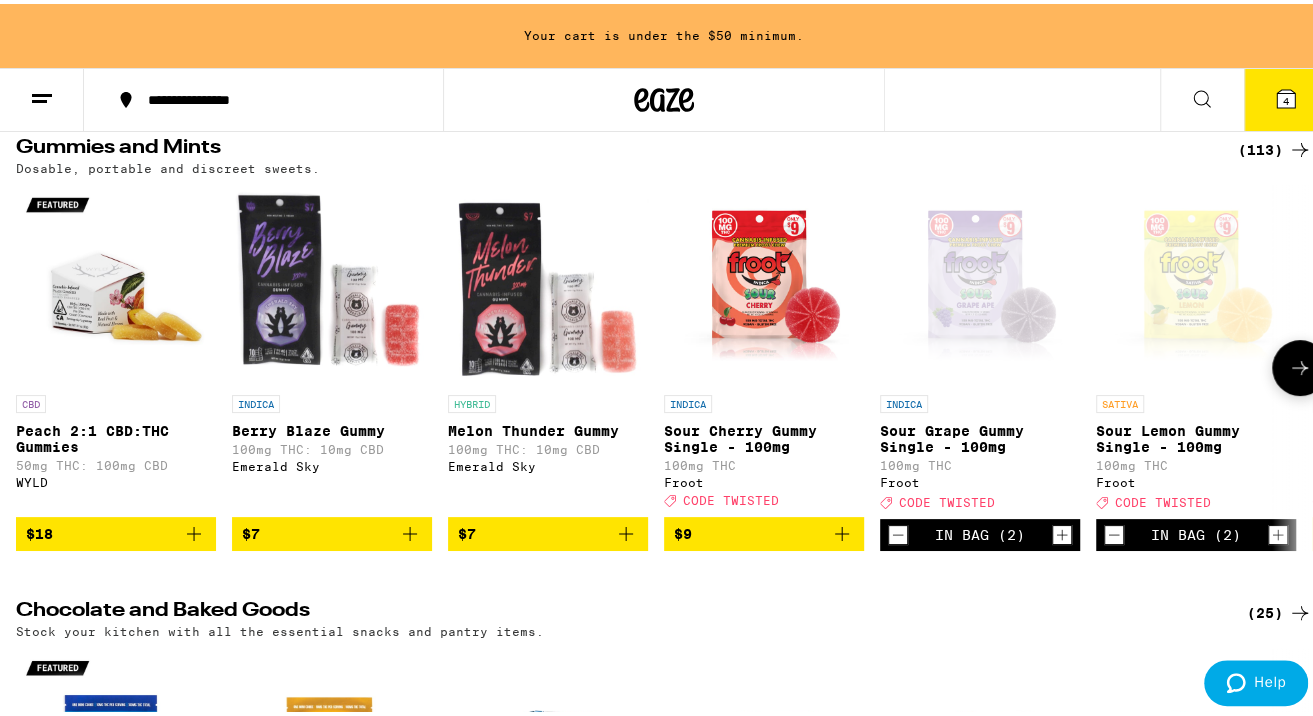 click 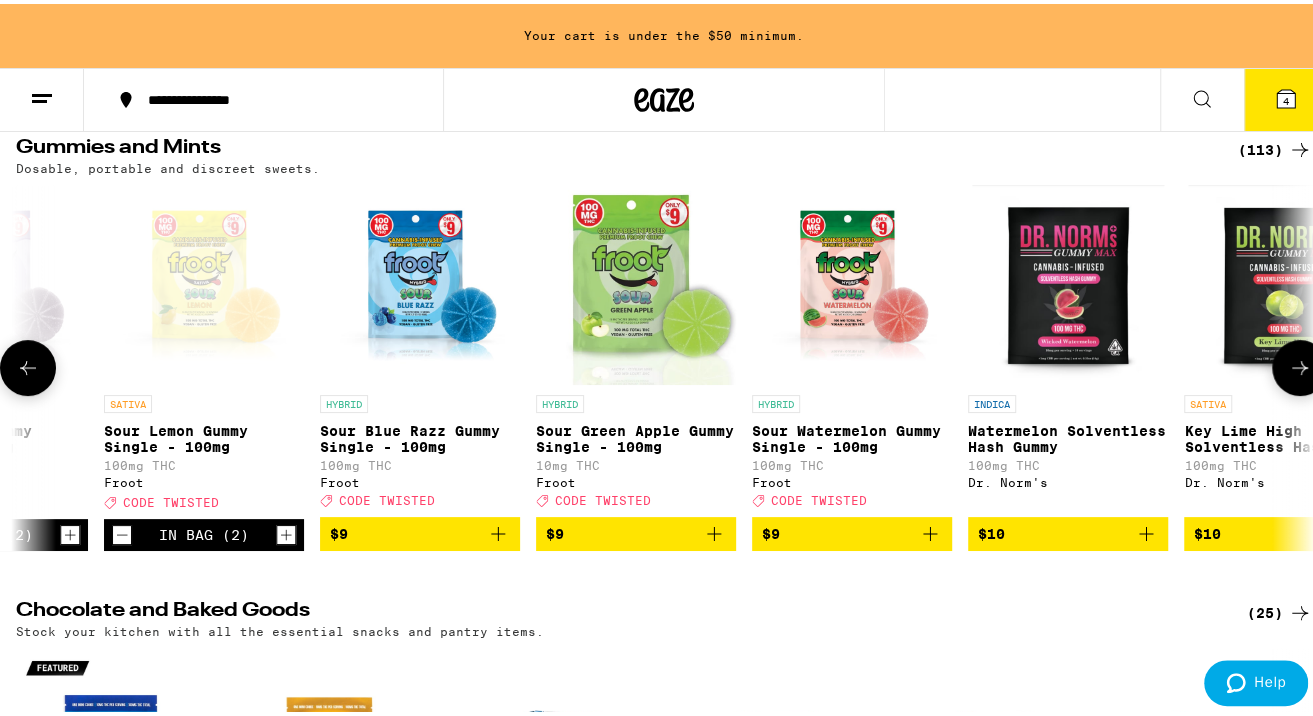 scroll, scrollTop: 0, scrollLeft: 1062, axis: horizontal 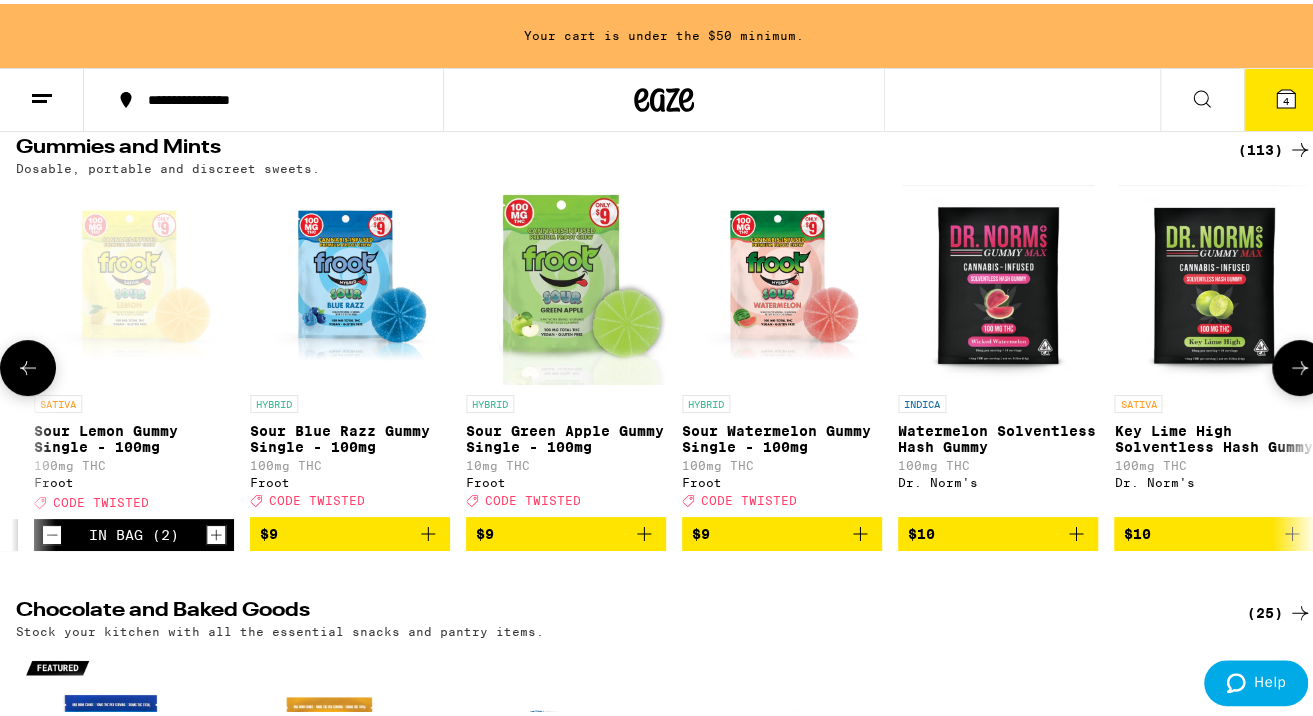 click 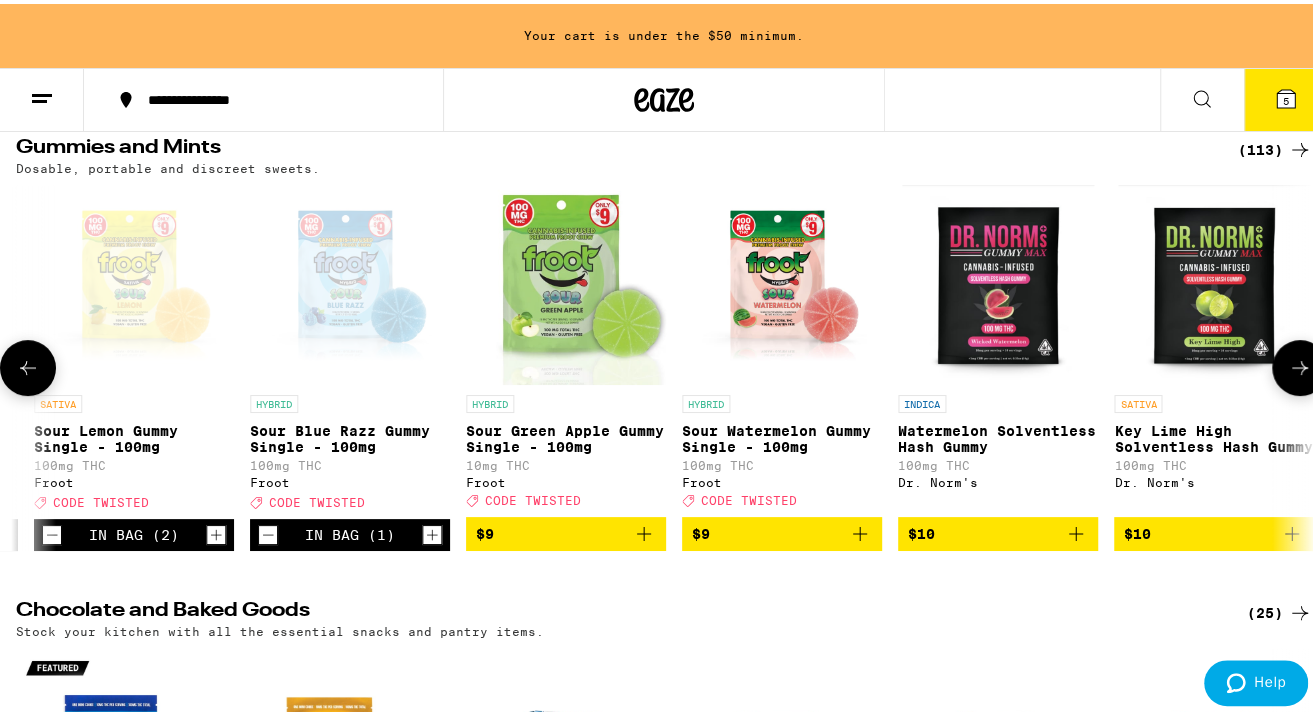 click 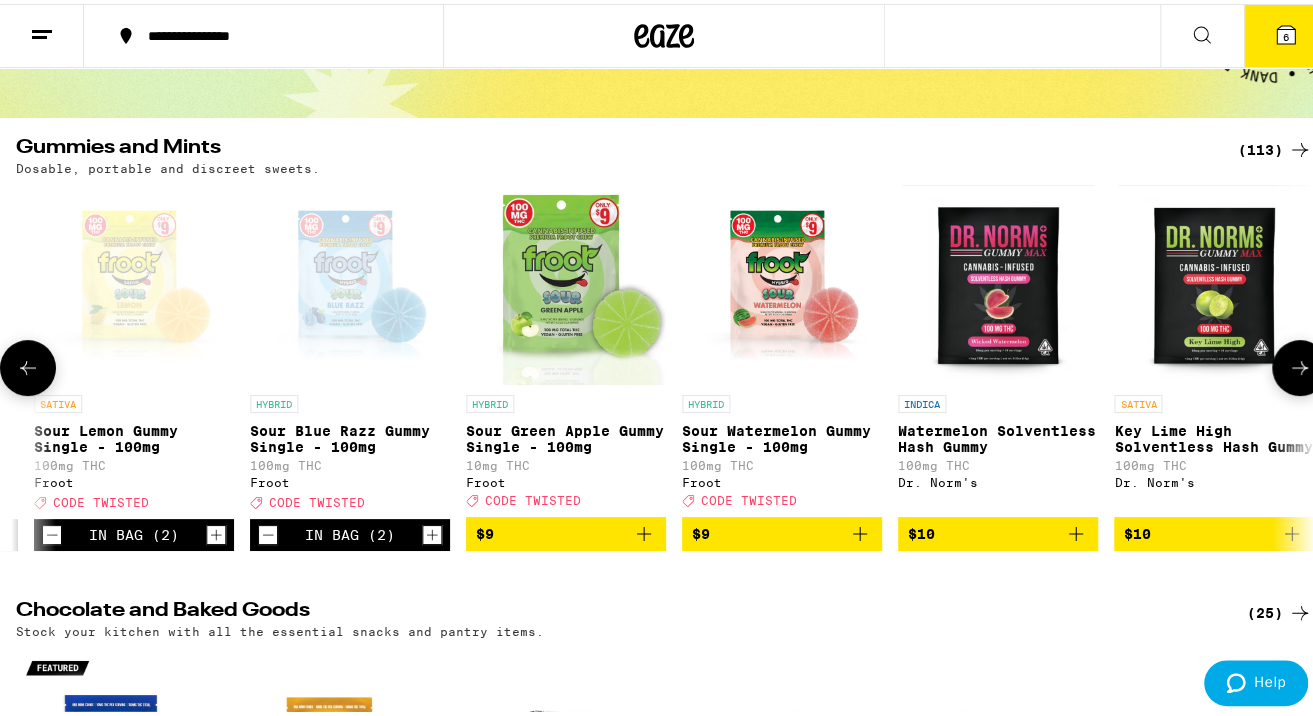 click 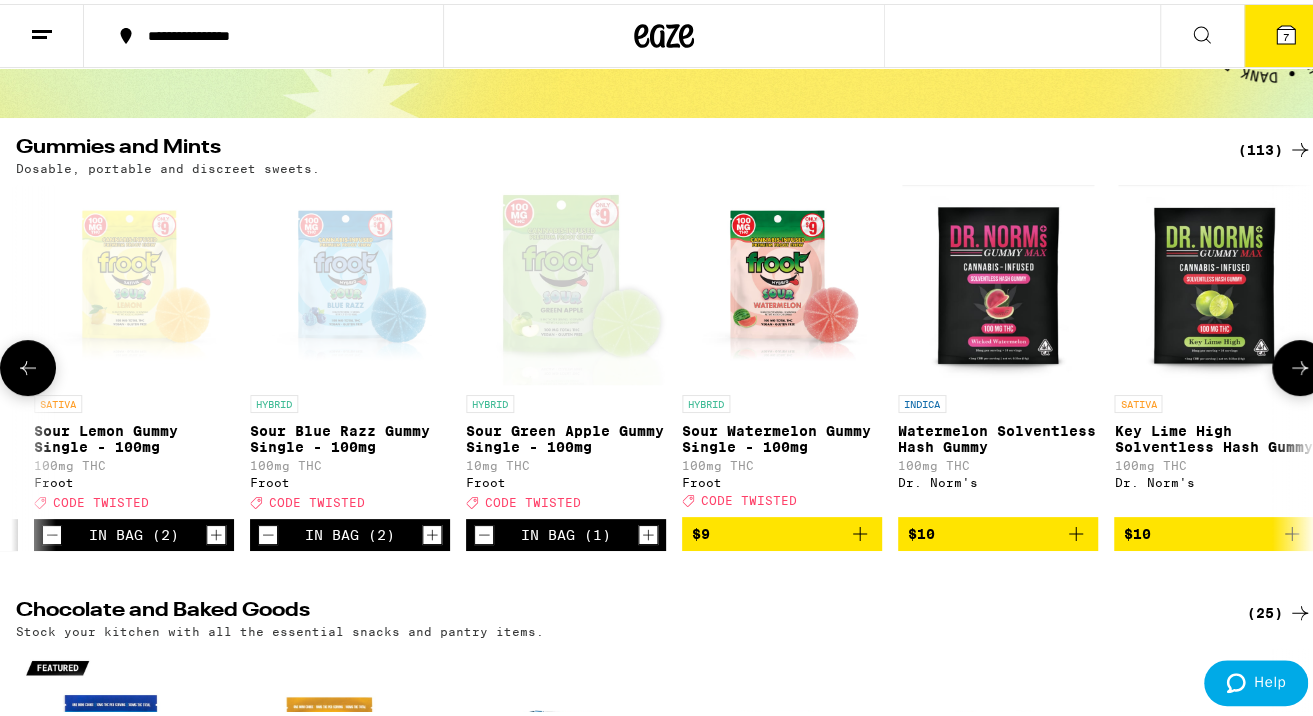 click 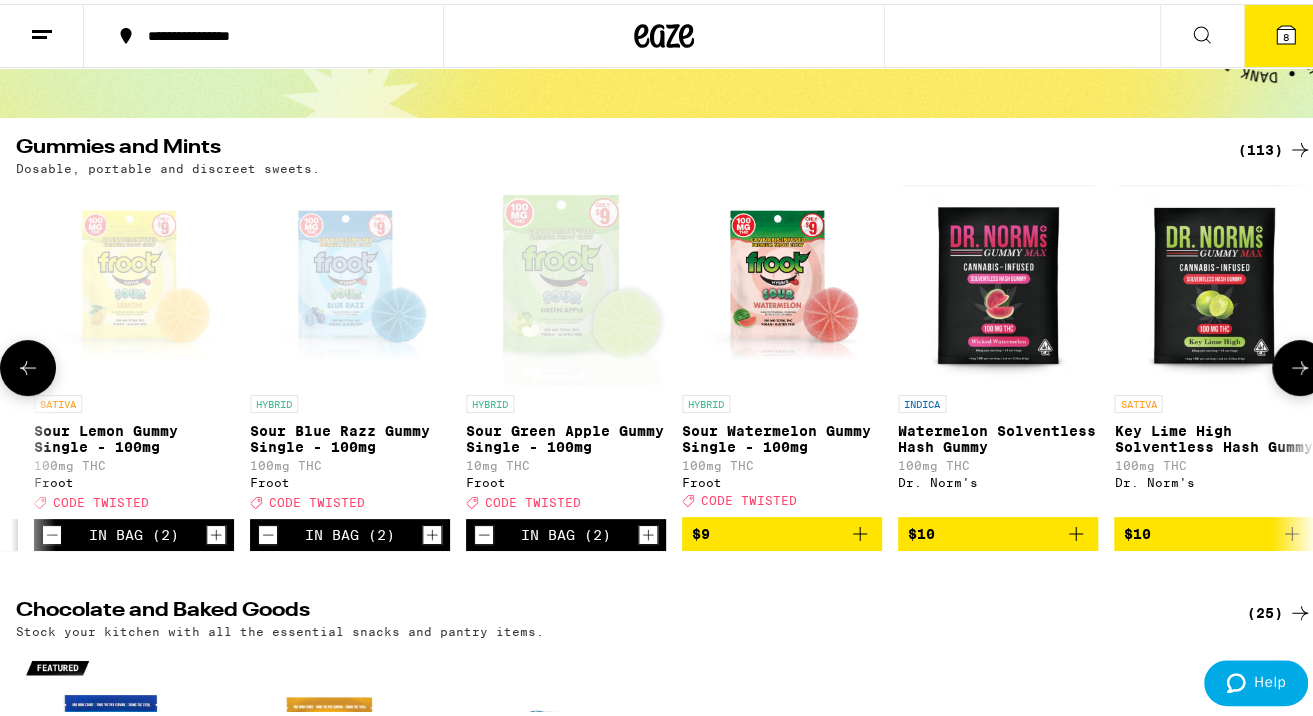 click 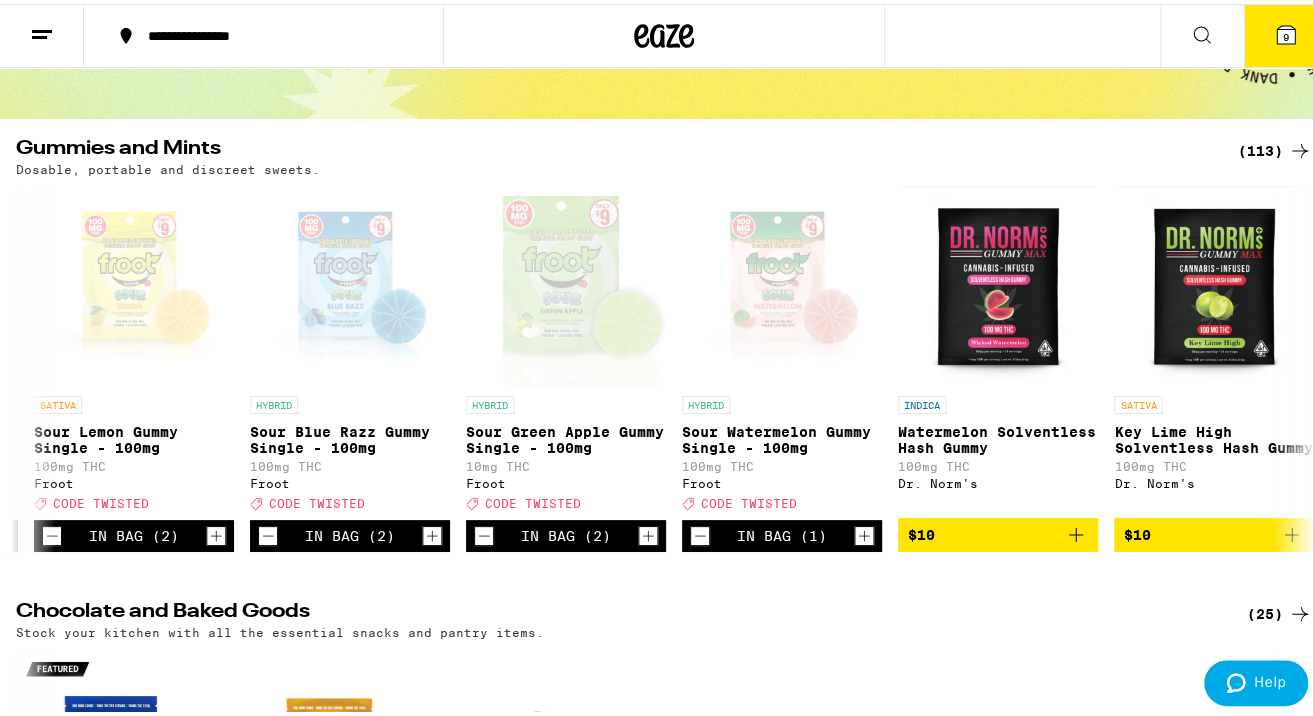 scroll, scrollTop: 0, scrollLeft: 0, axis: both 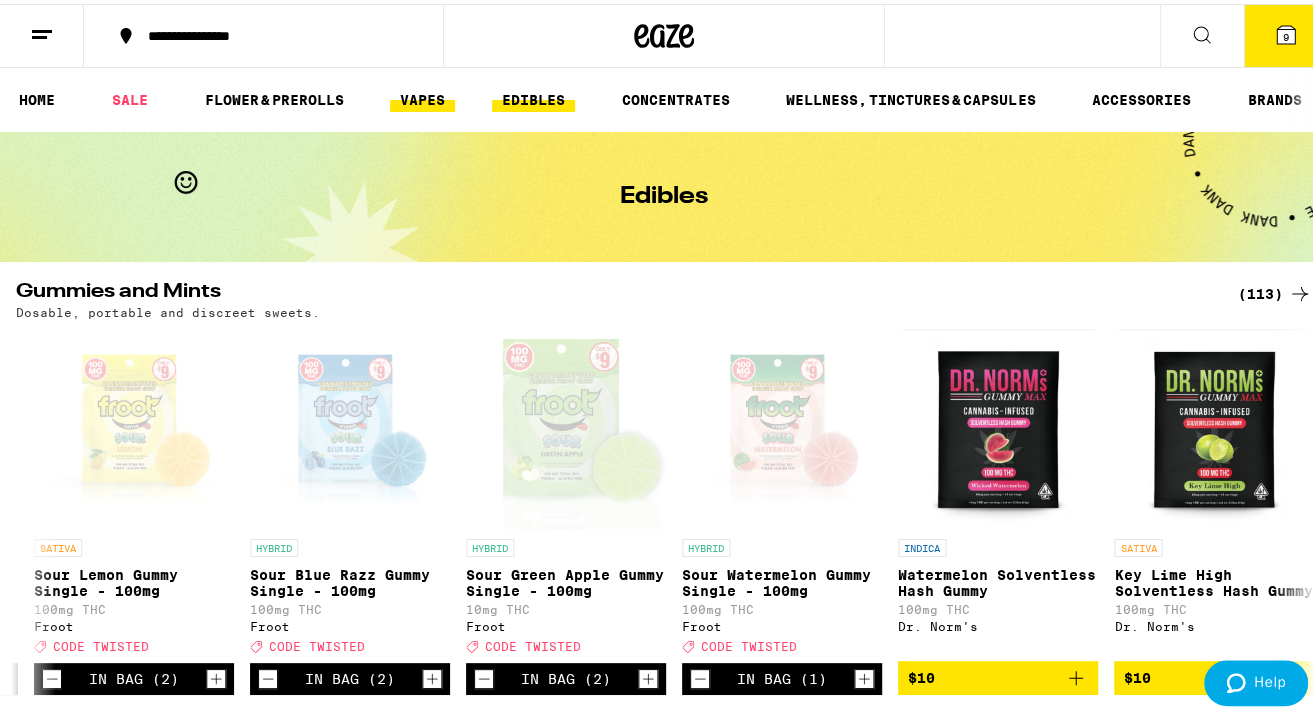 click on "VAPES" at bounding box center (422, 96) 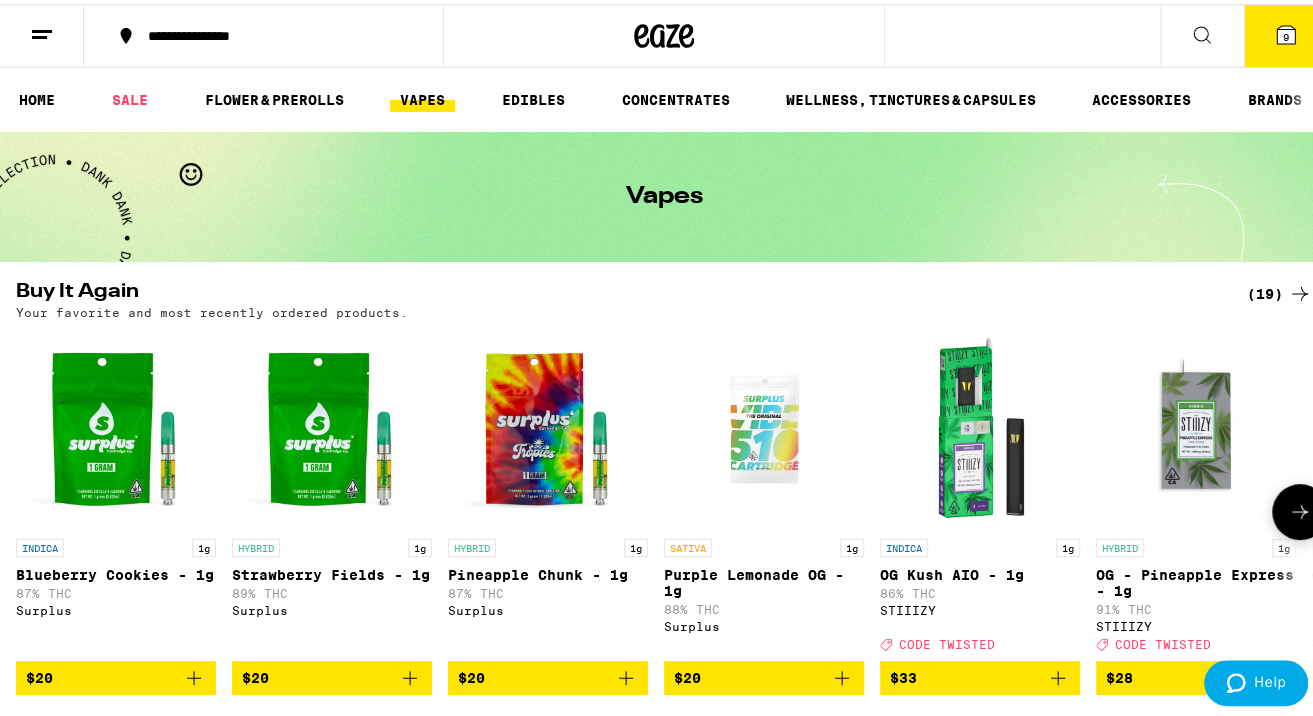 click on "$20" at bounding box center [116, 674] 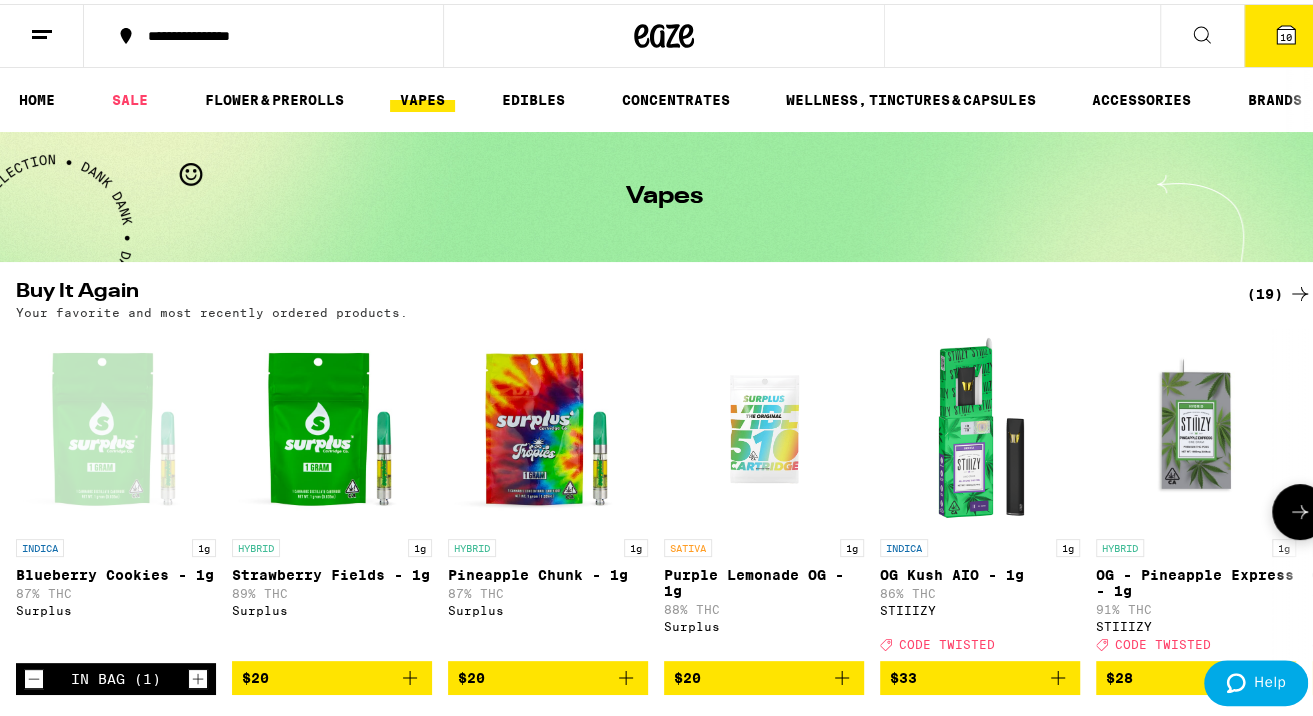 click on "In Bag (1)" at bounding box center (116, 675) 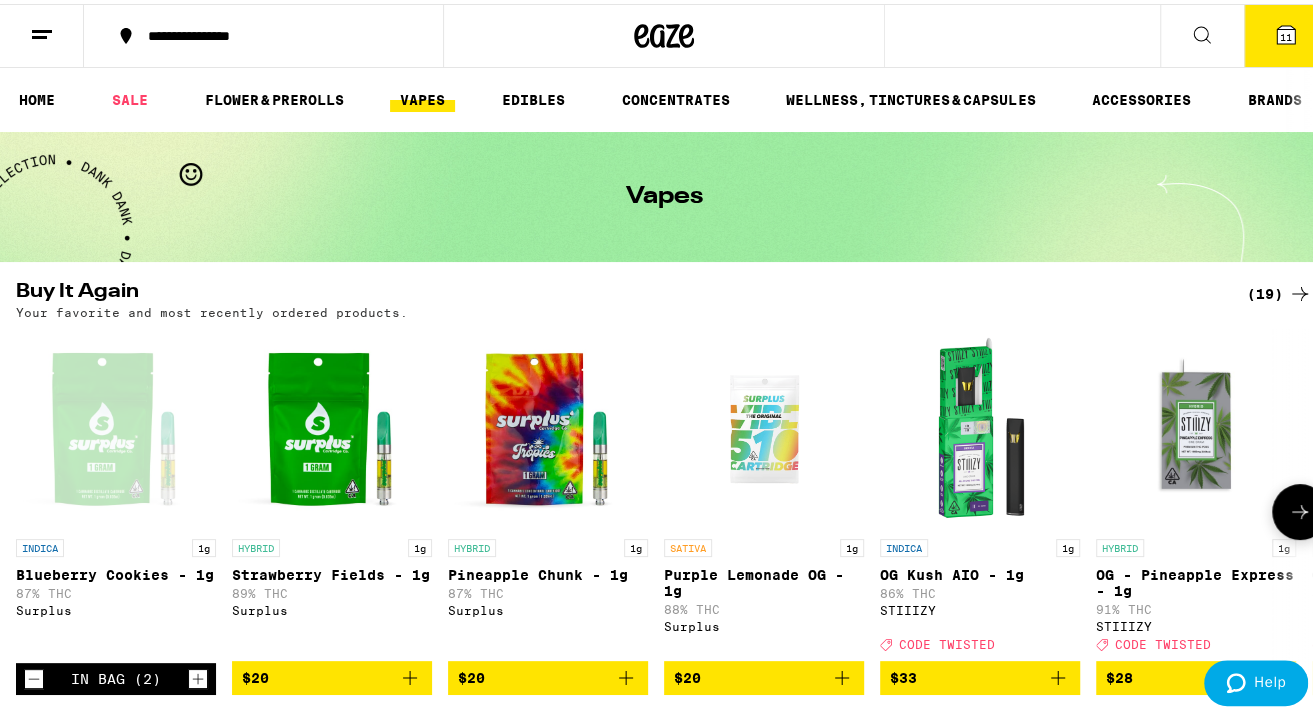 click 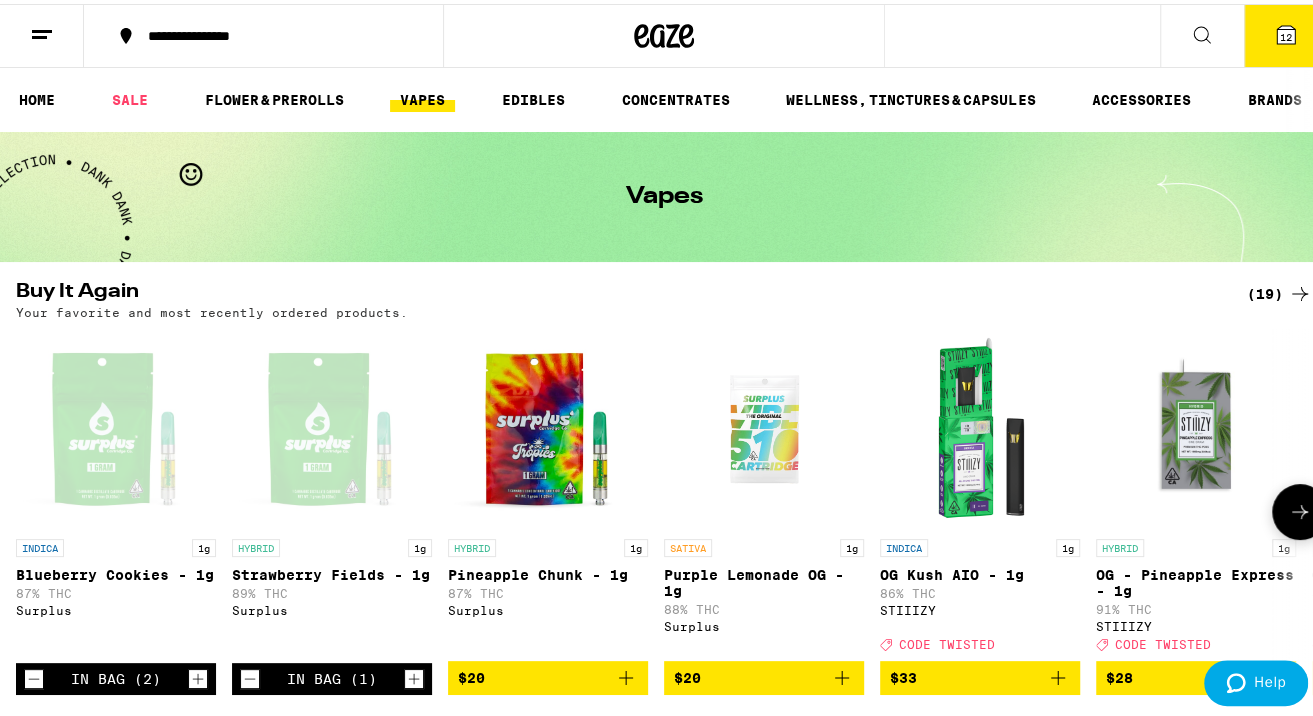 click 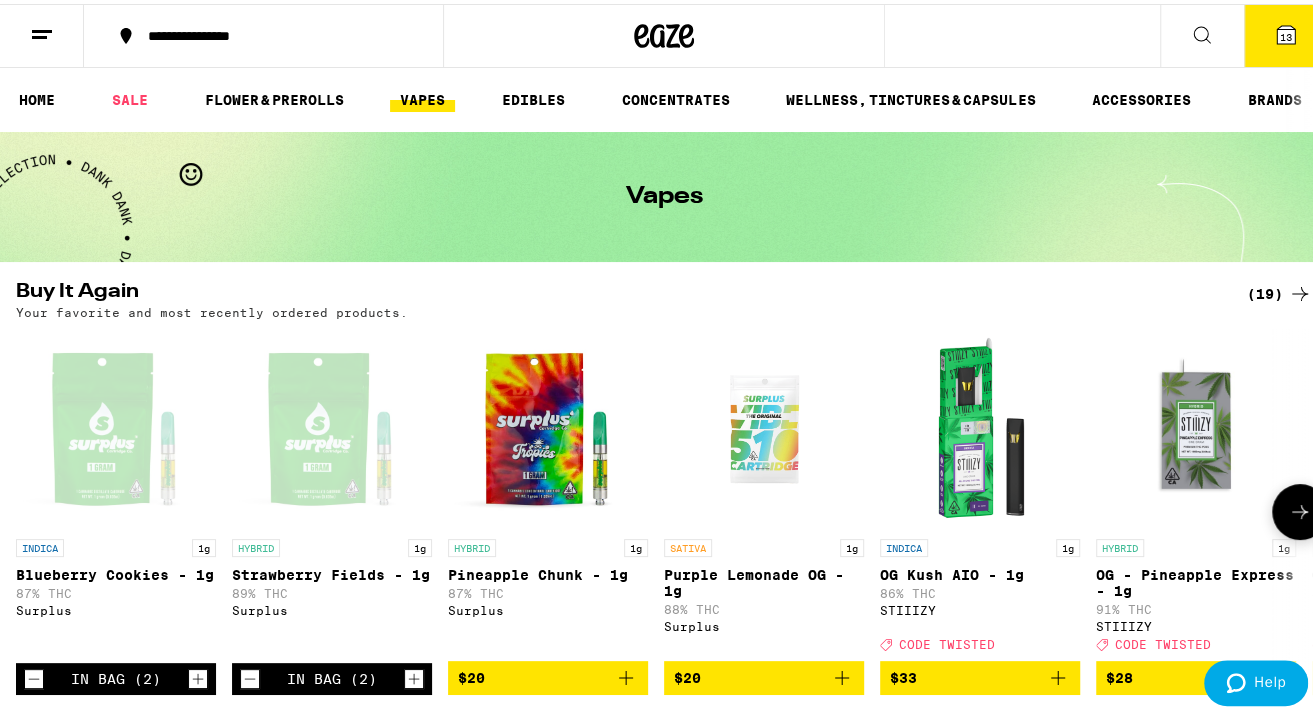 click 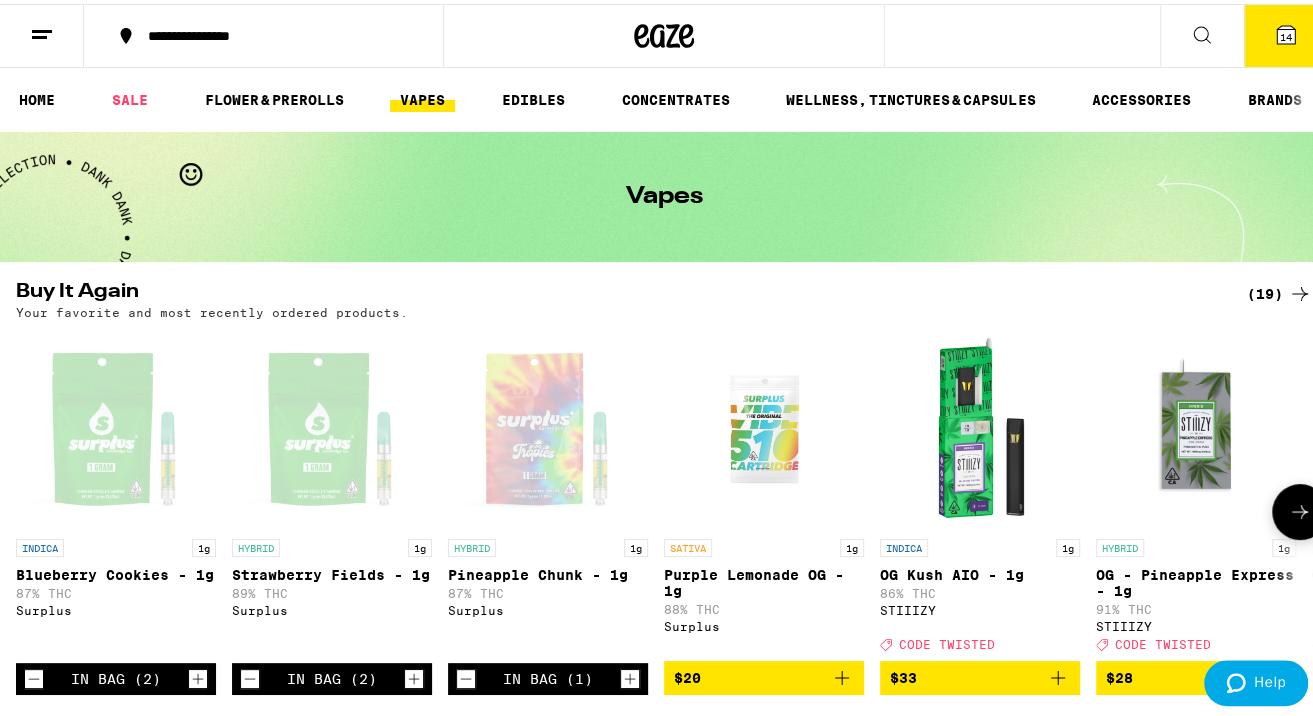 click 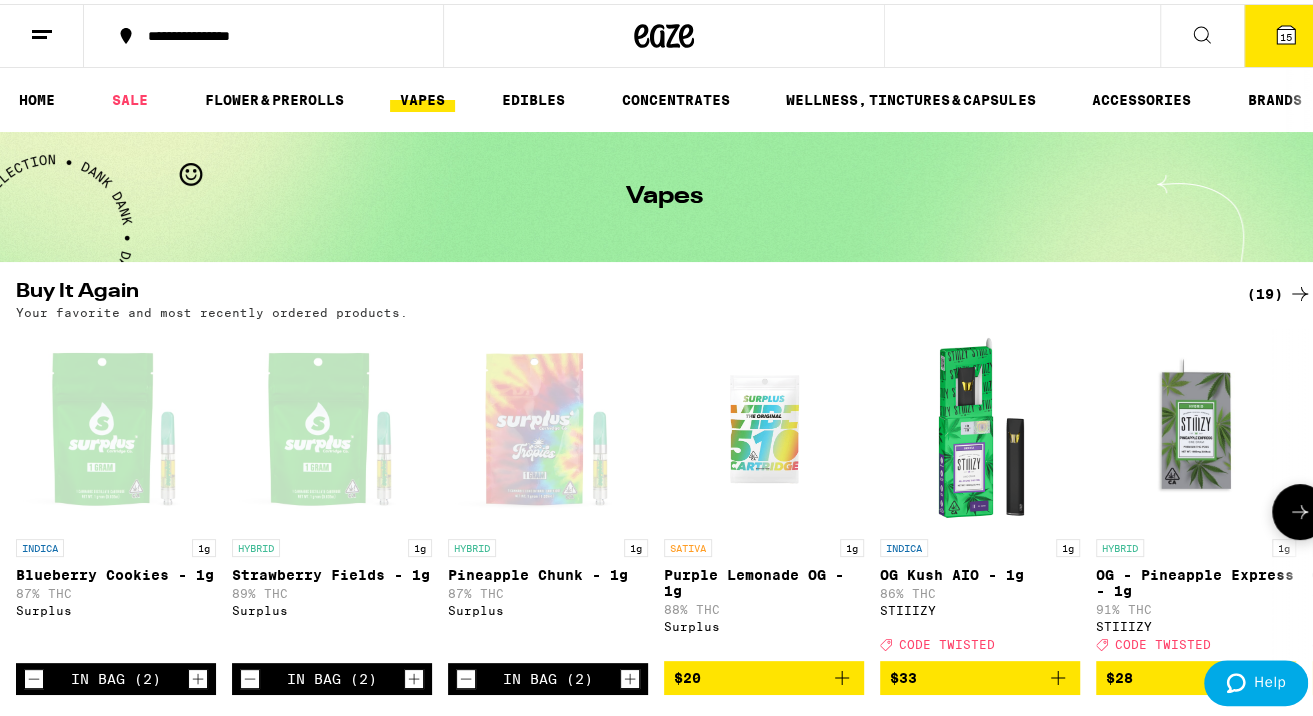 click 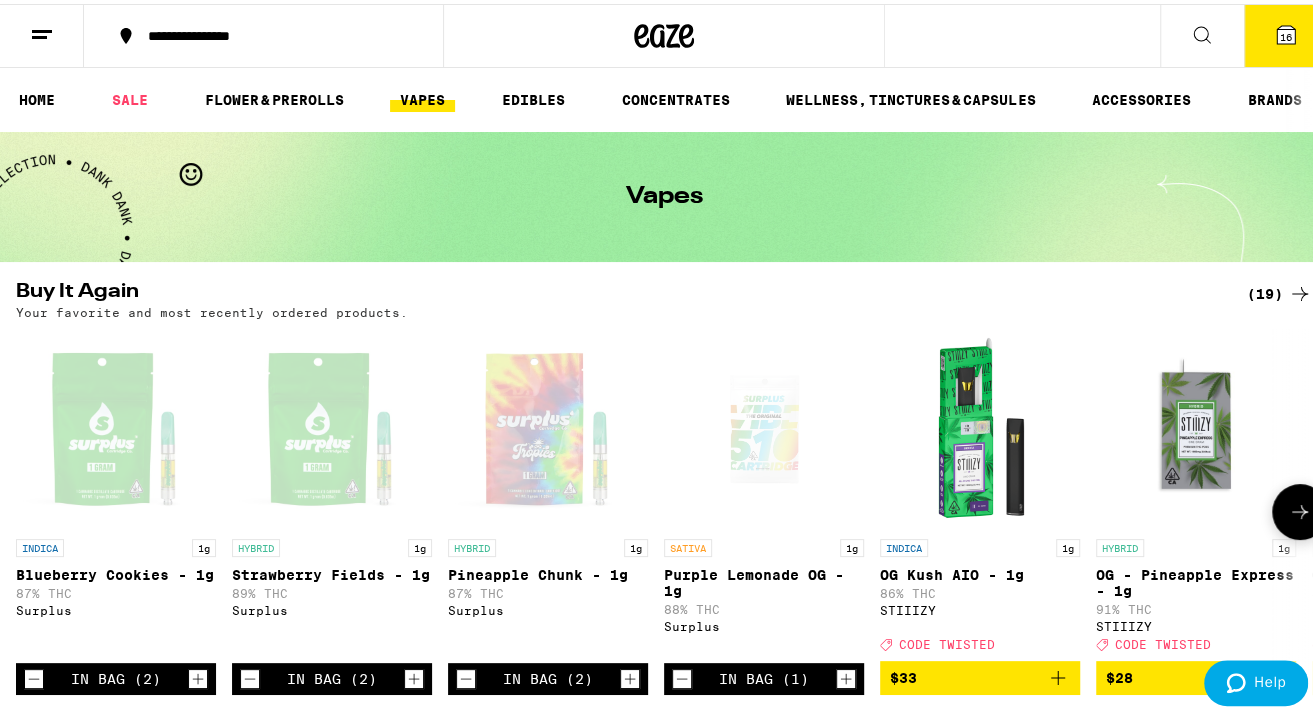 click 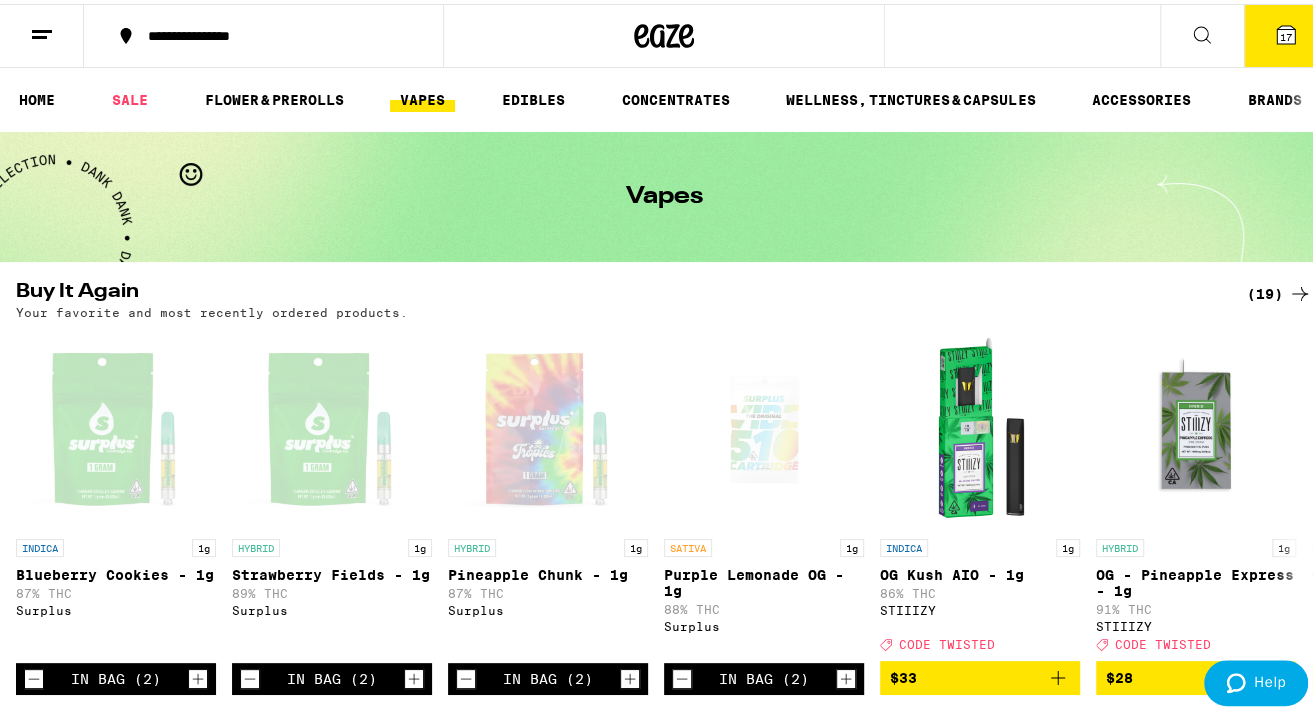 click 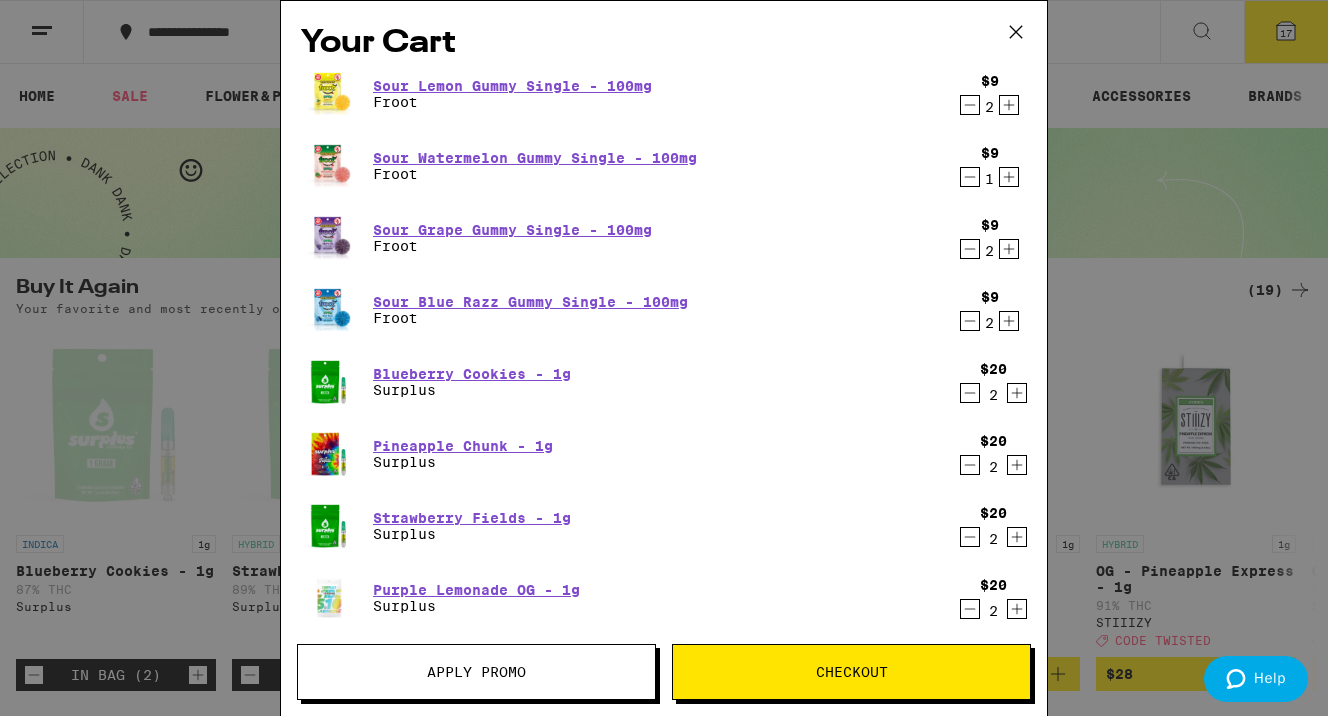 click on "Checkout" at bounding box center (851, 672) 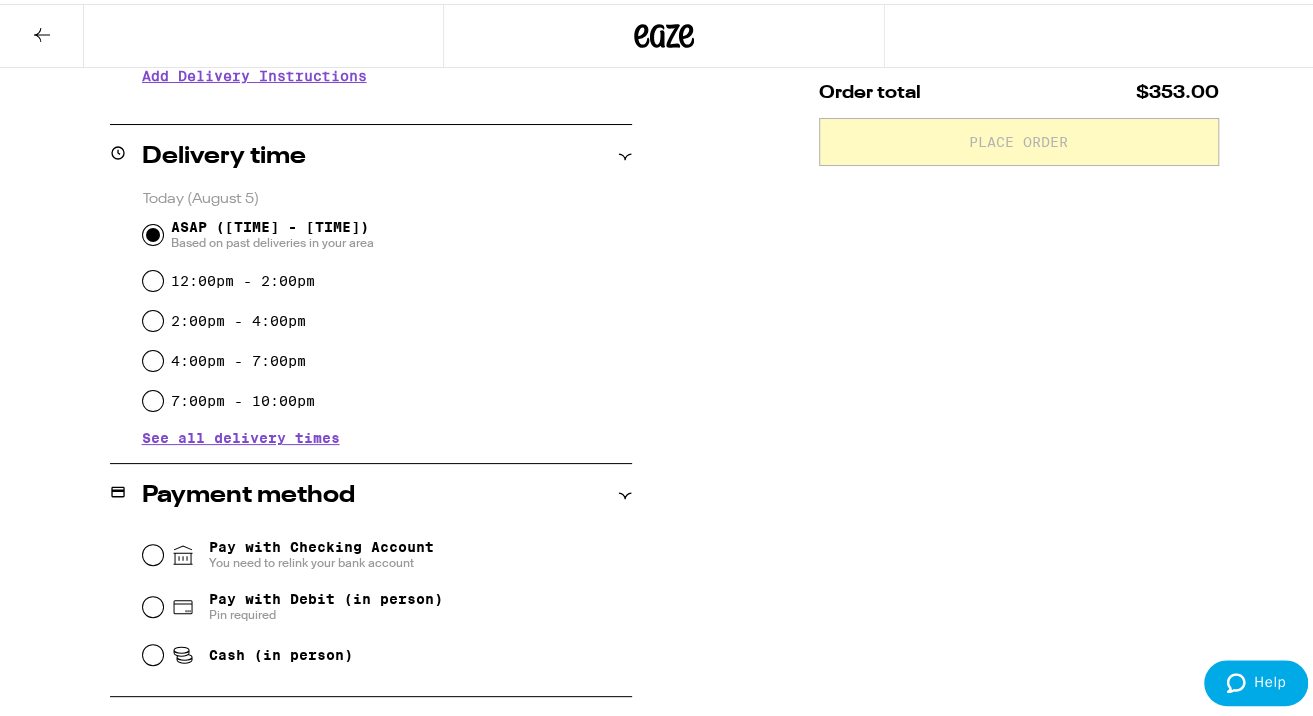 scroll, scrollTop: 498, scrollLeft: 0, axis: vertical 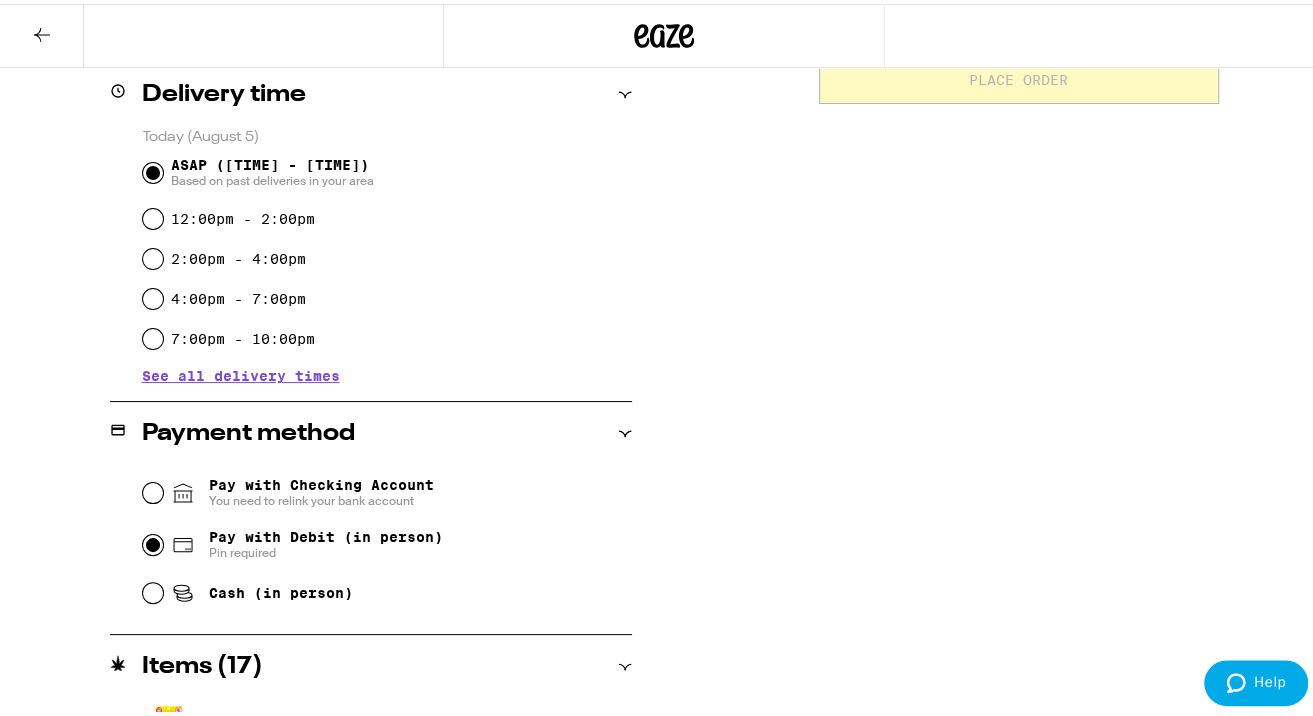 click on "Pay with Debit (in person) Pin required" at bounding box center (153, 541) 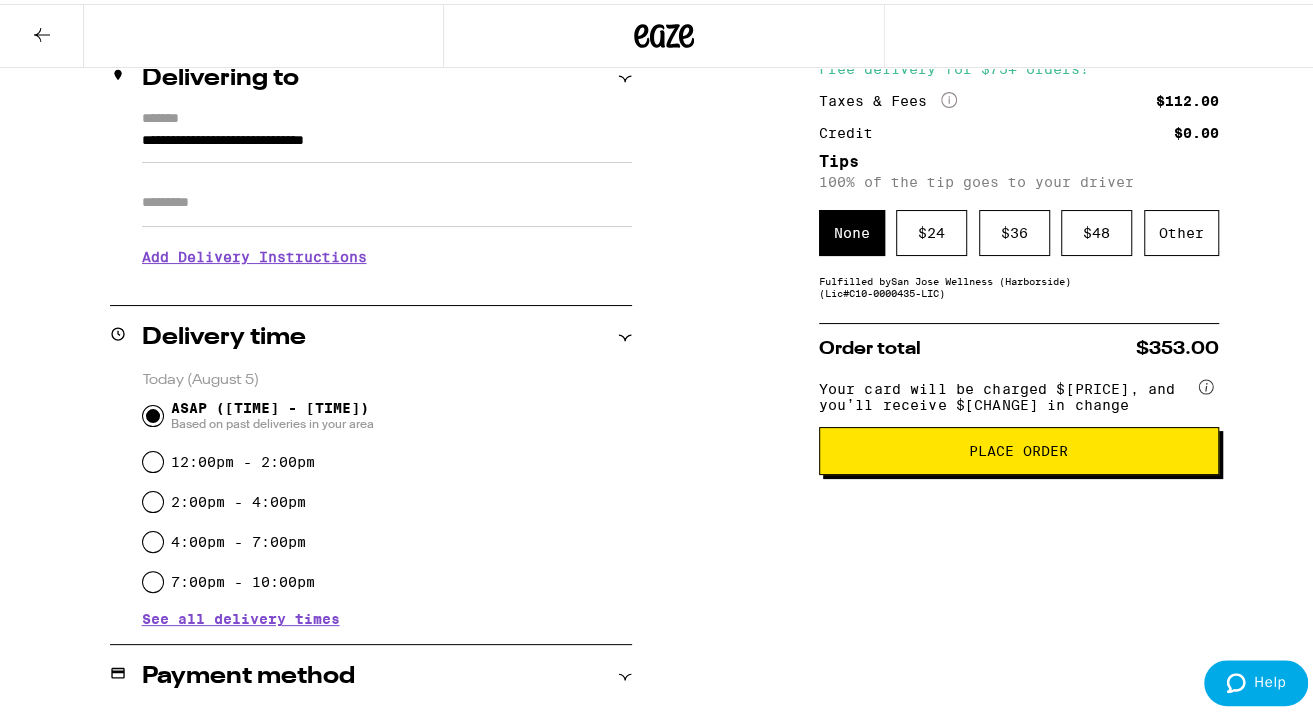 scroll, scrollTop: 258, scrollLeft: 0, axis: vertical 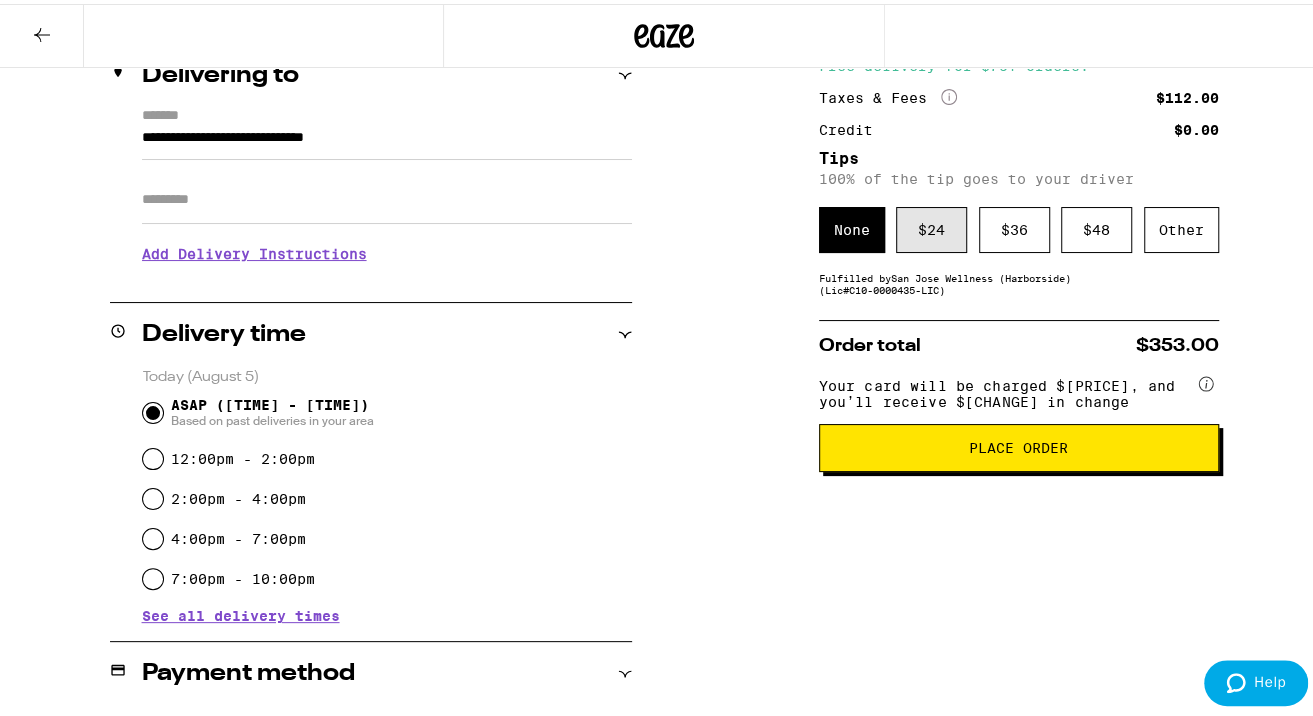 click on "$ 24" at bounding box center (931, 226) 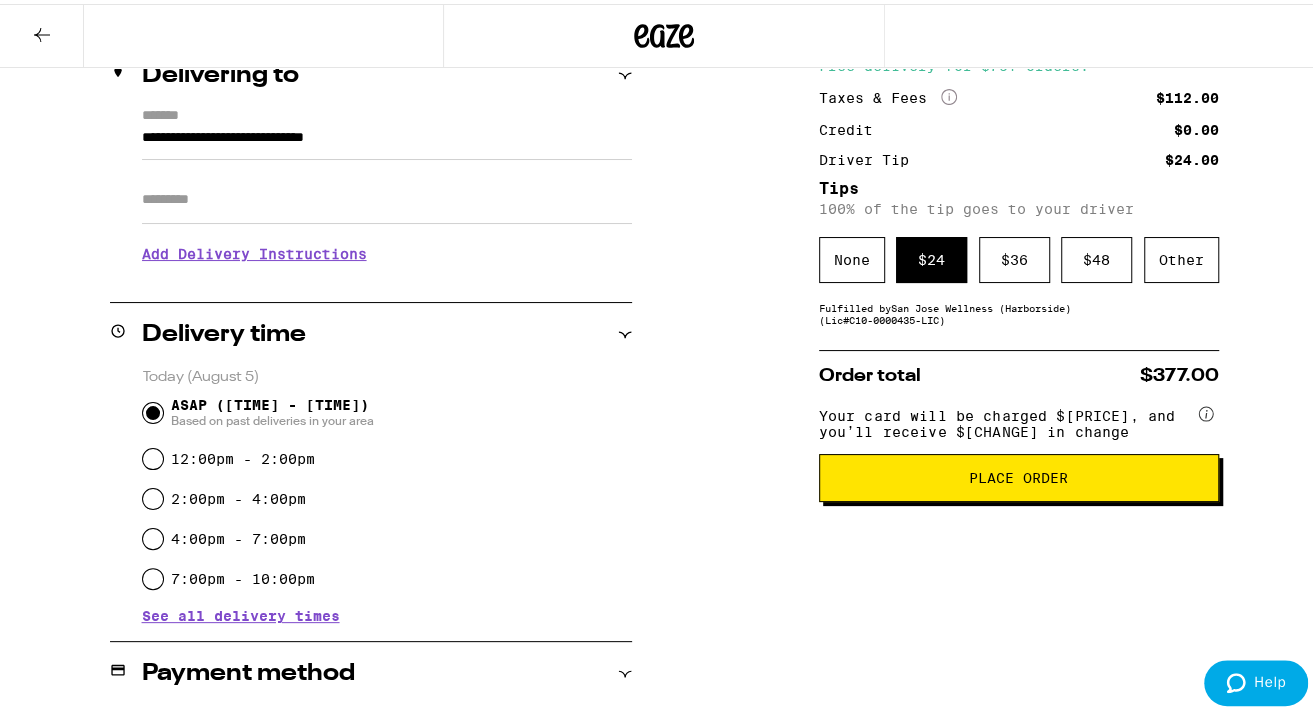 click on "Place Order" at bounding box center (1019, 474) 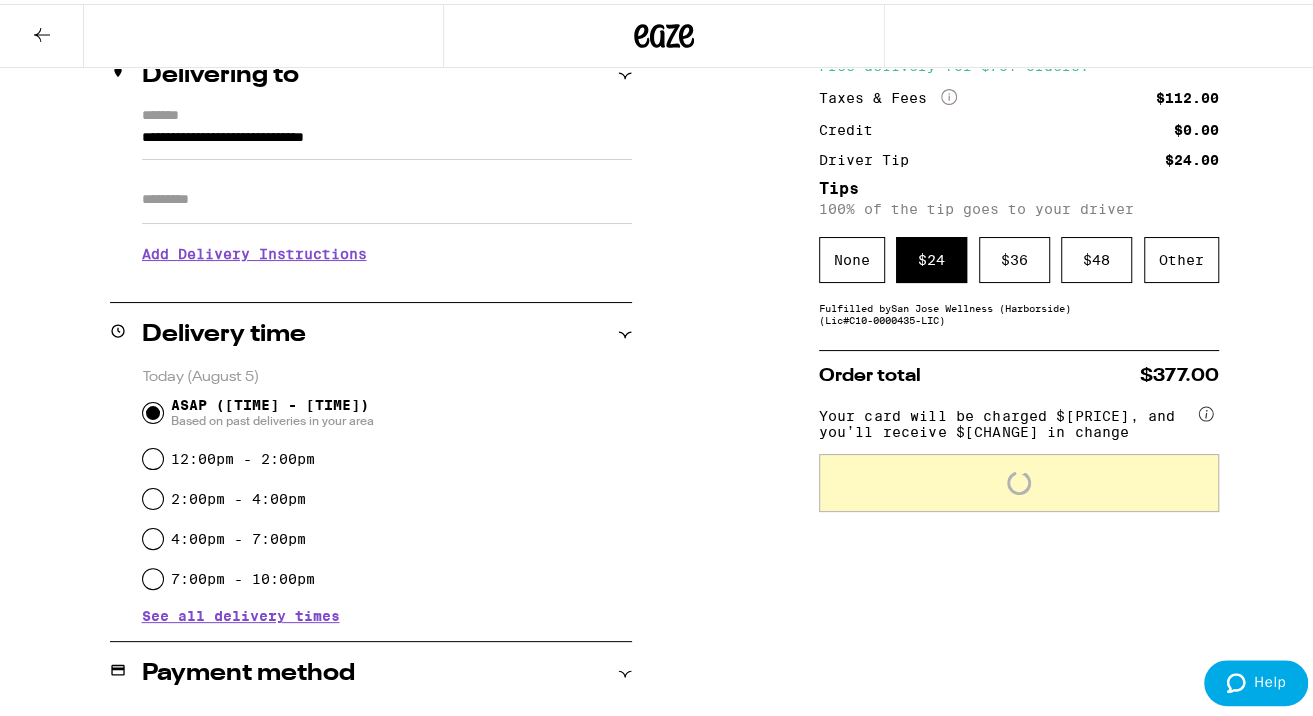 scroll, scrollTop: 322, scrollLeft: 0, axis: vertical 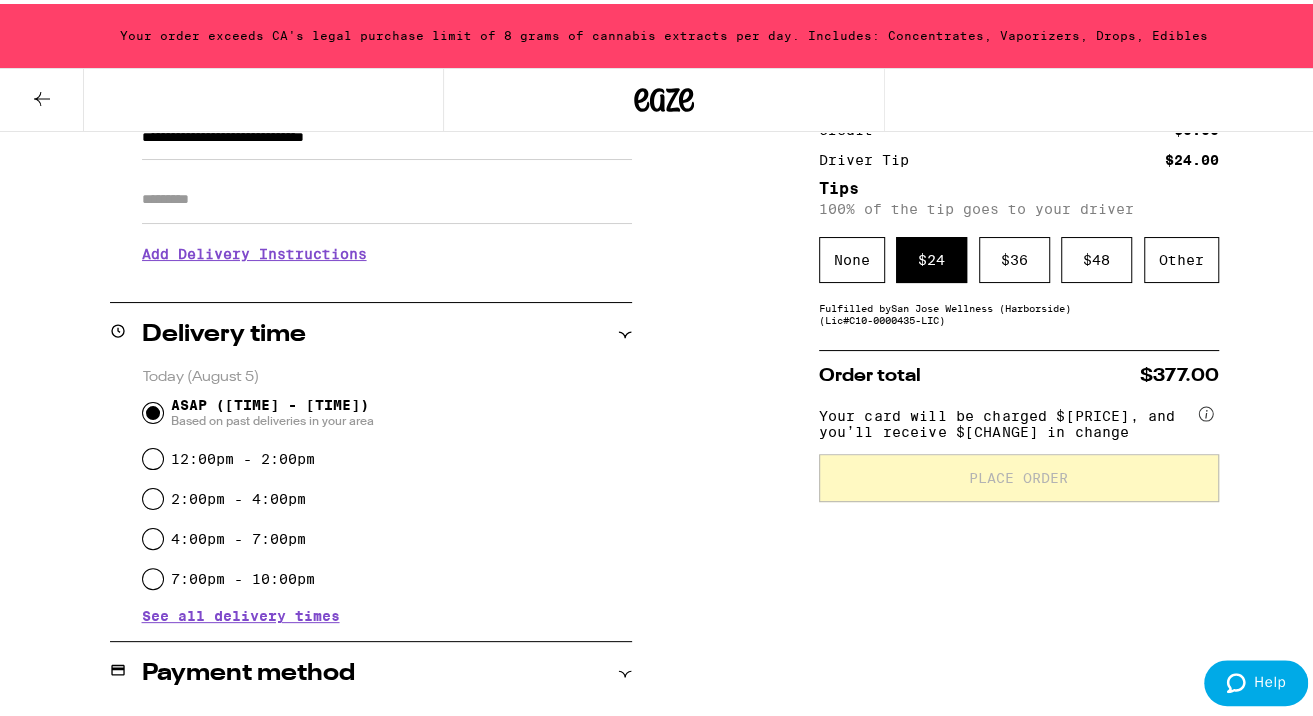 click 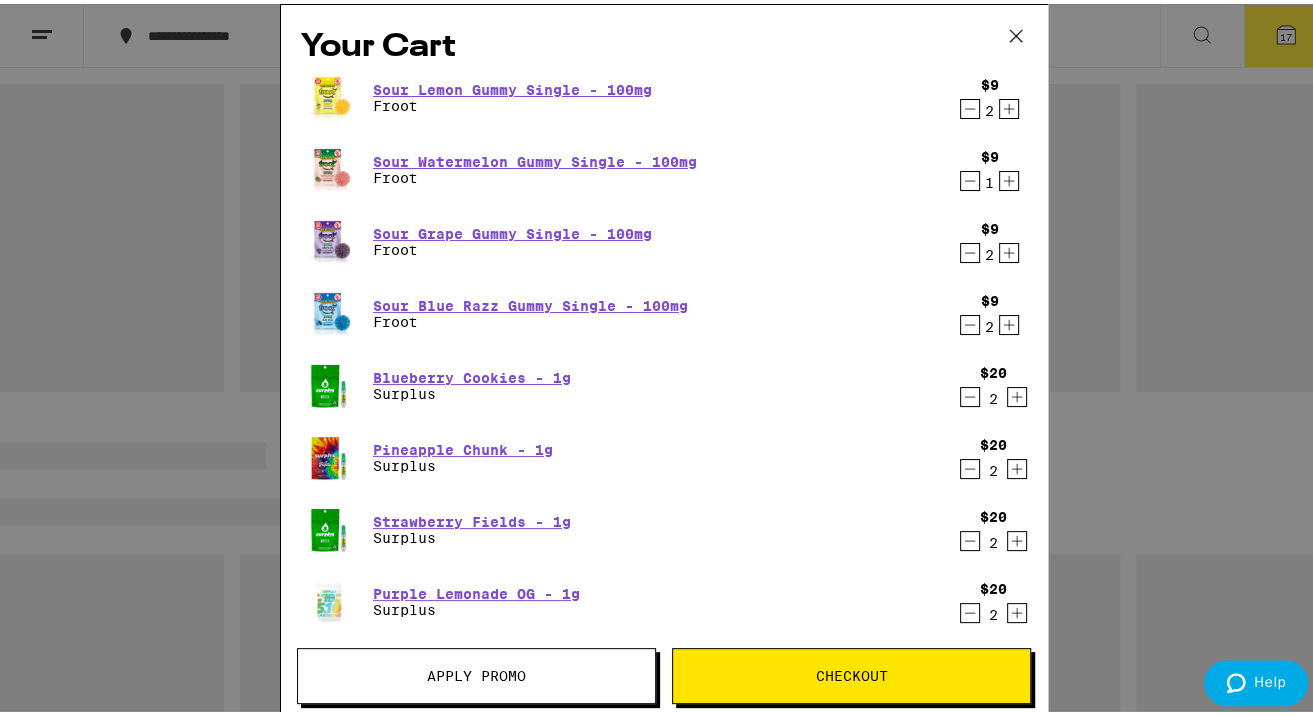 scroll, scrollTop: 0, scrollLeft: 0, axis: both 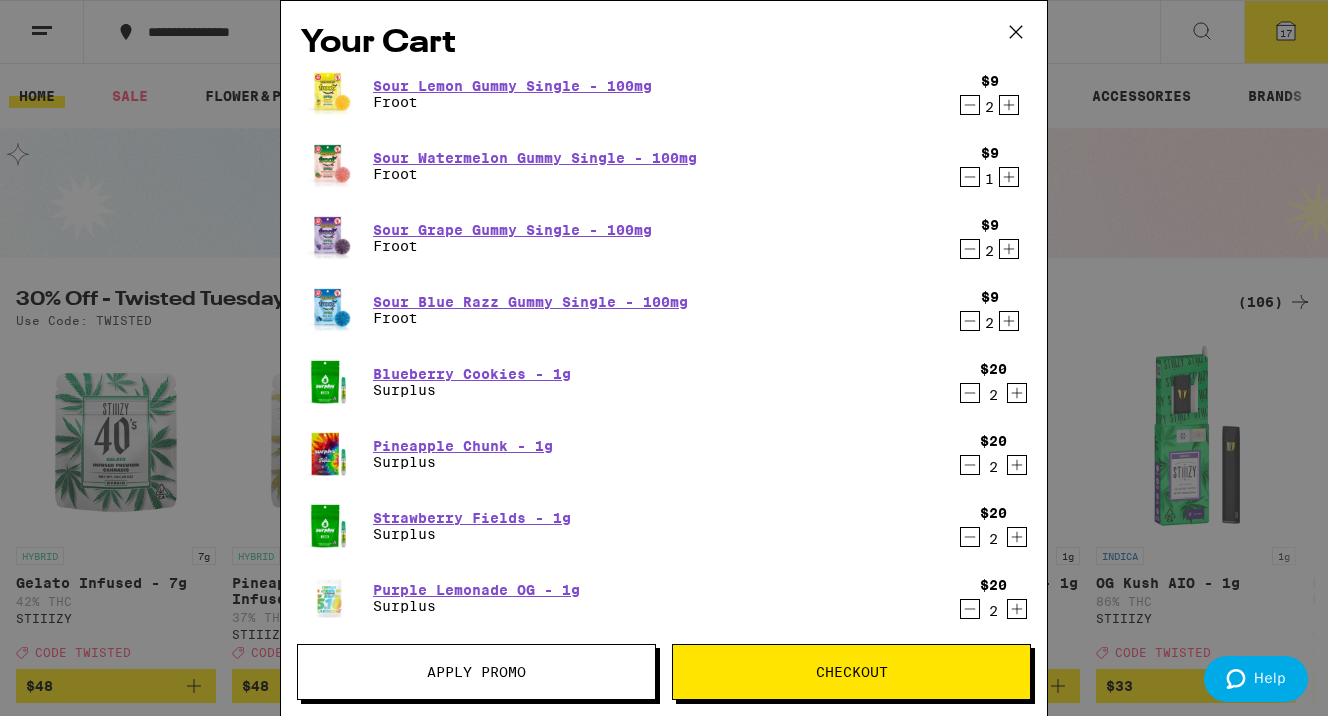 click 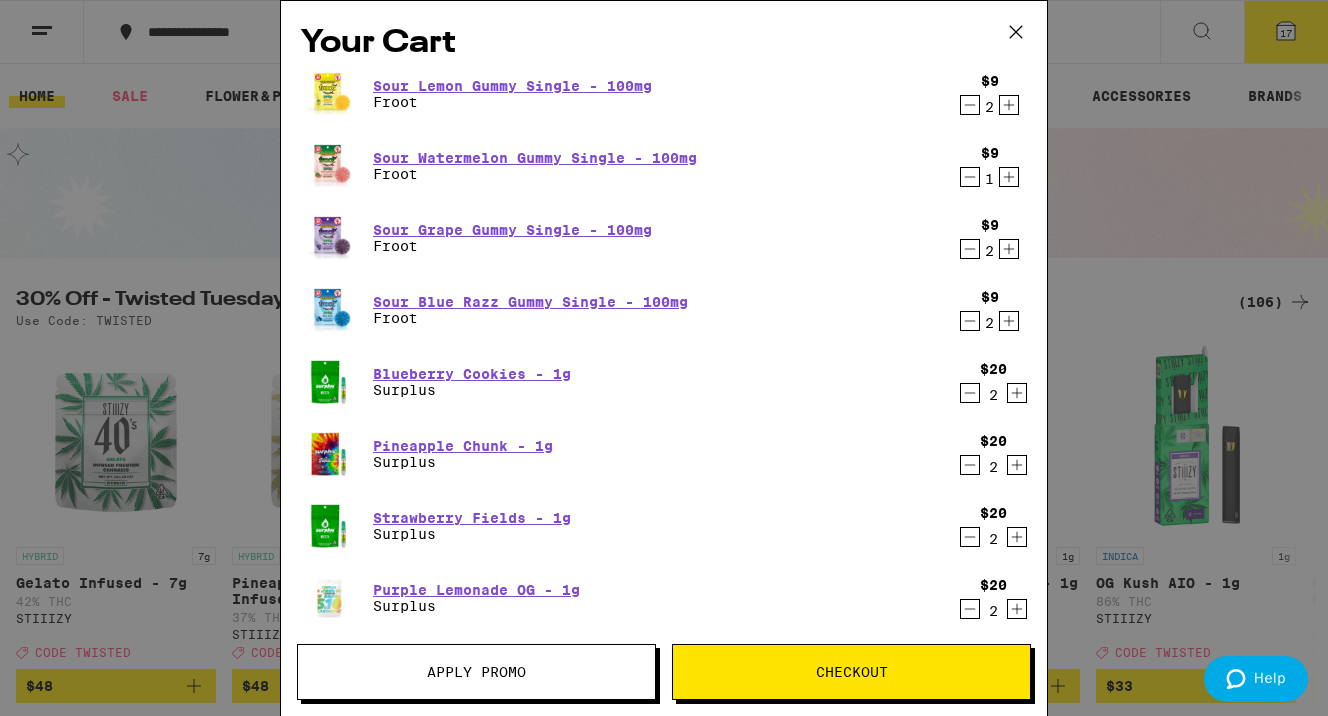 click 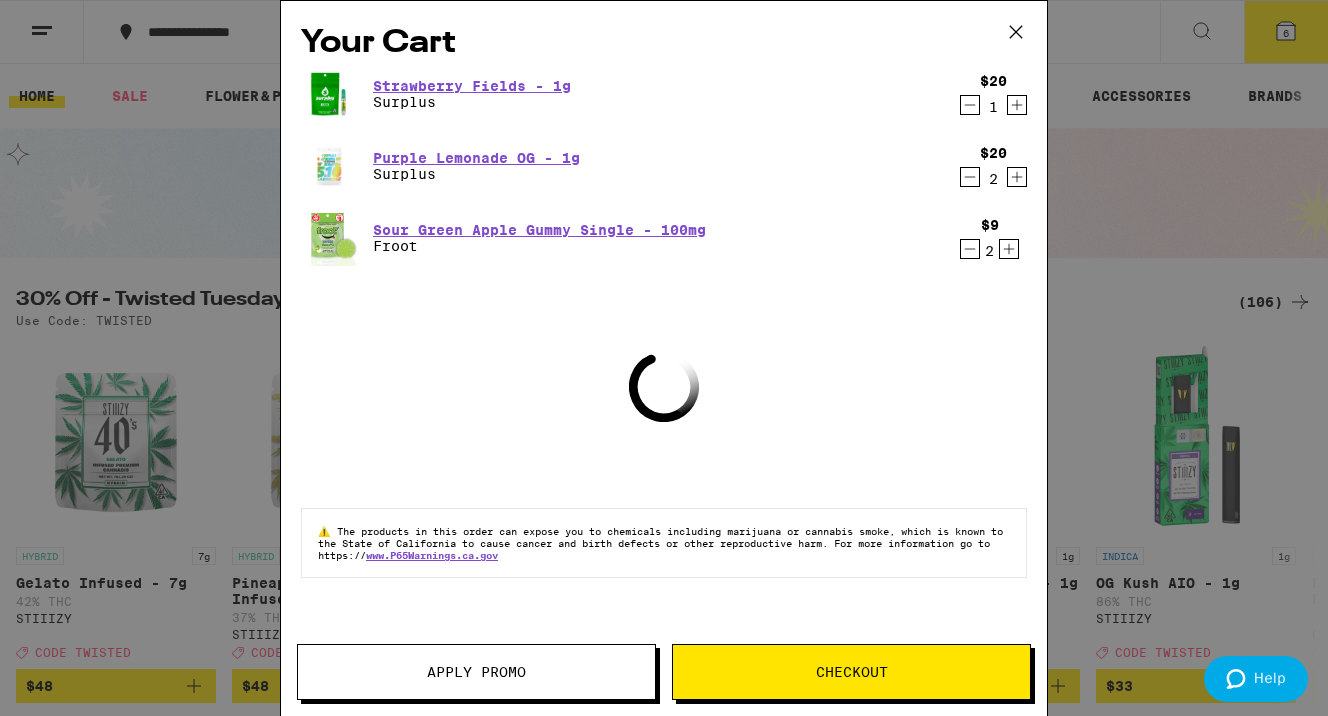 click on "$20 1" at bounding box center [989, 94] 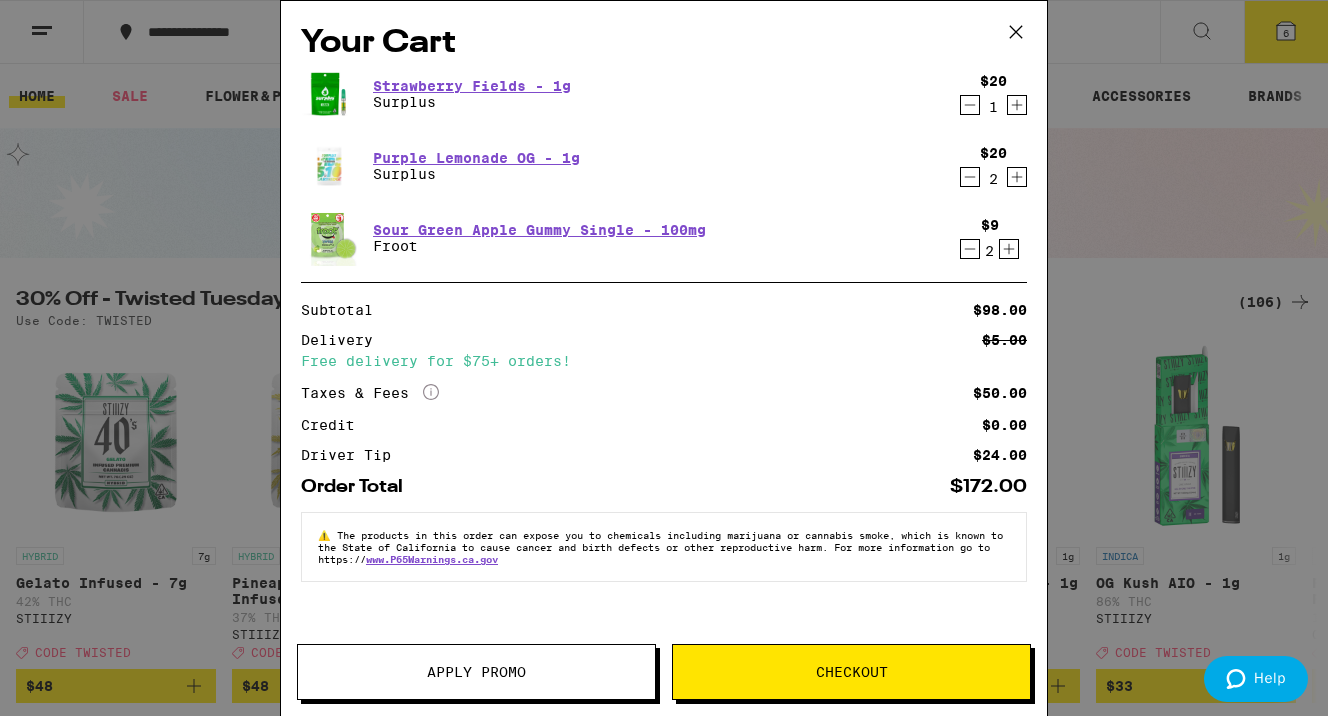 click 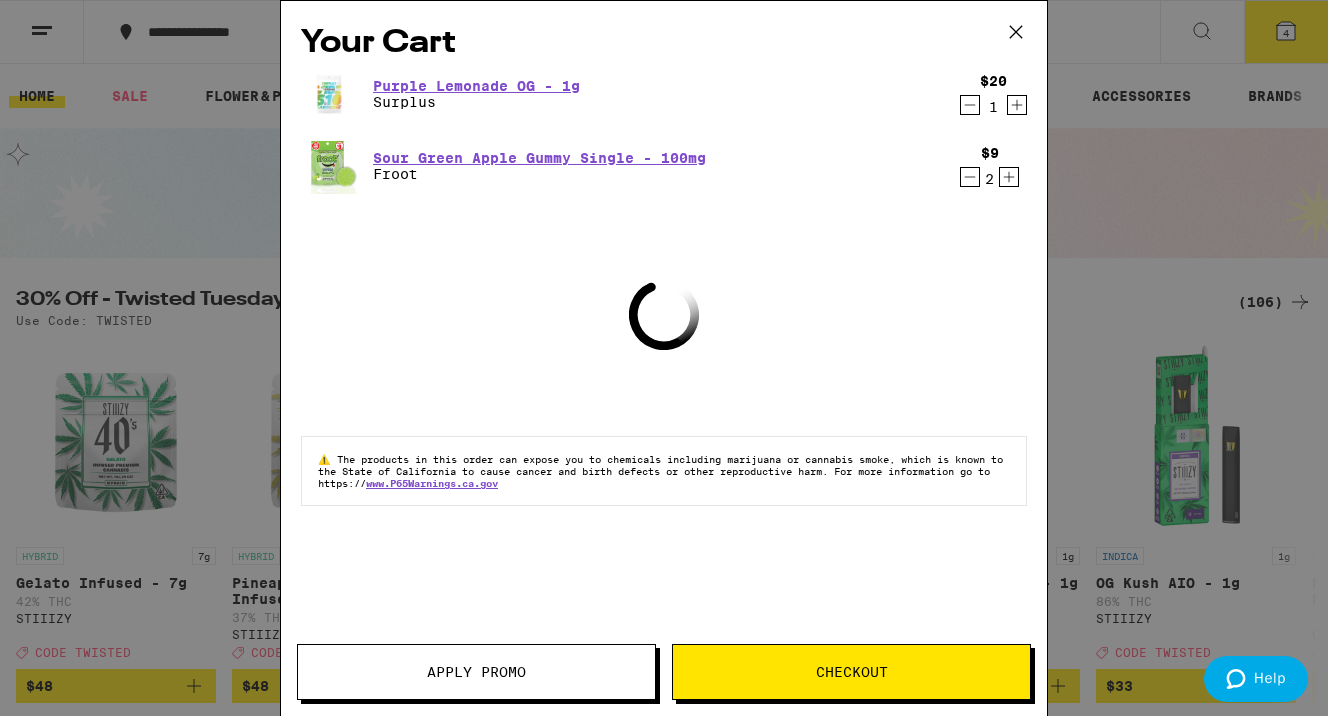 click 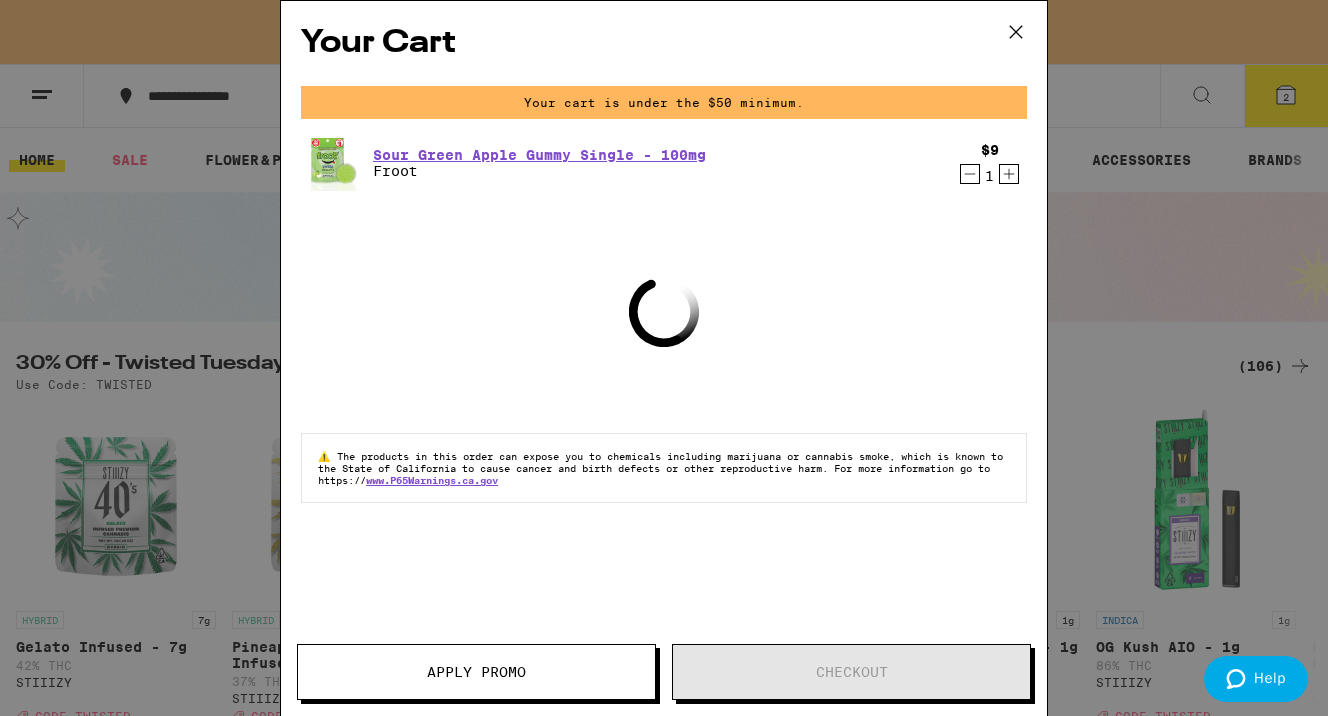 click 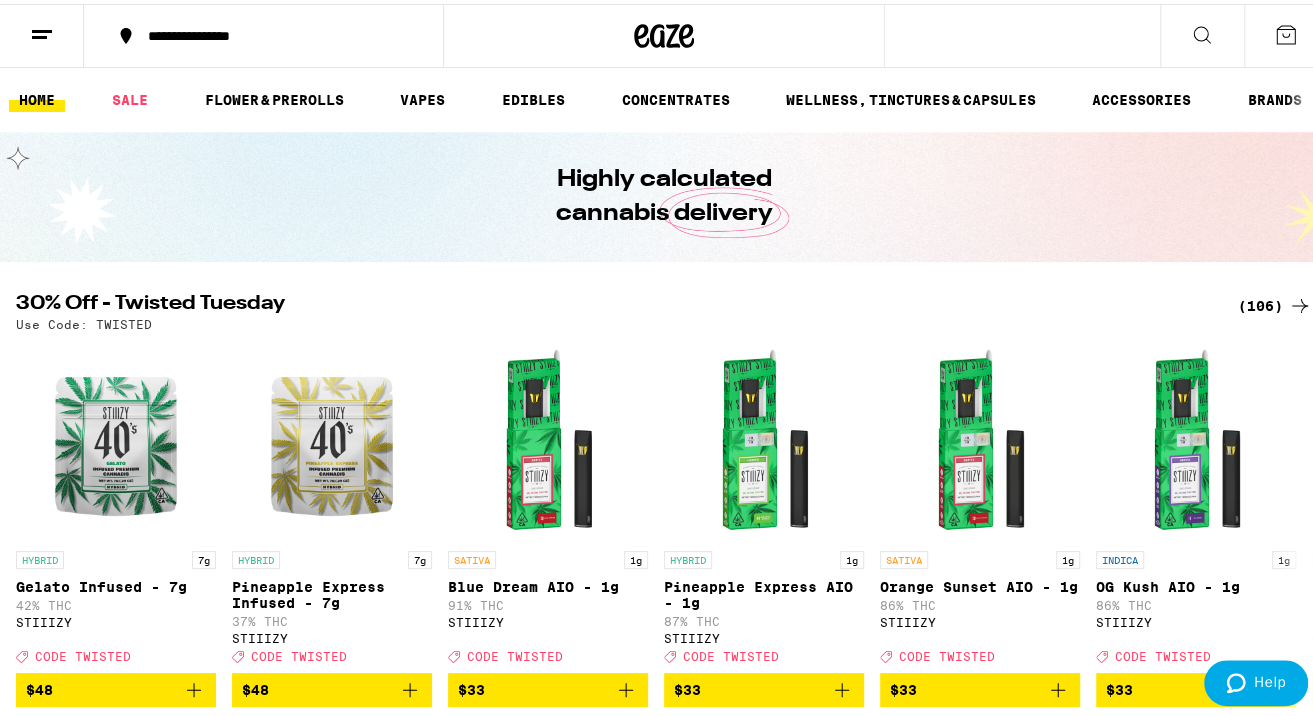 scroll, scrollTop: 0, scrollLeft: 0, axis: both 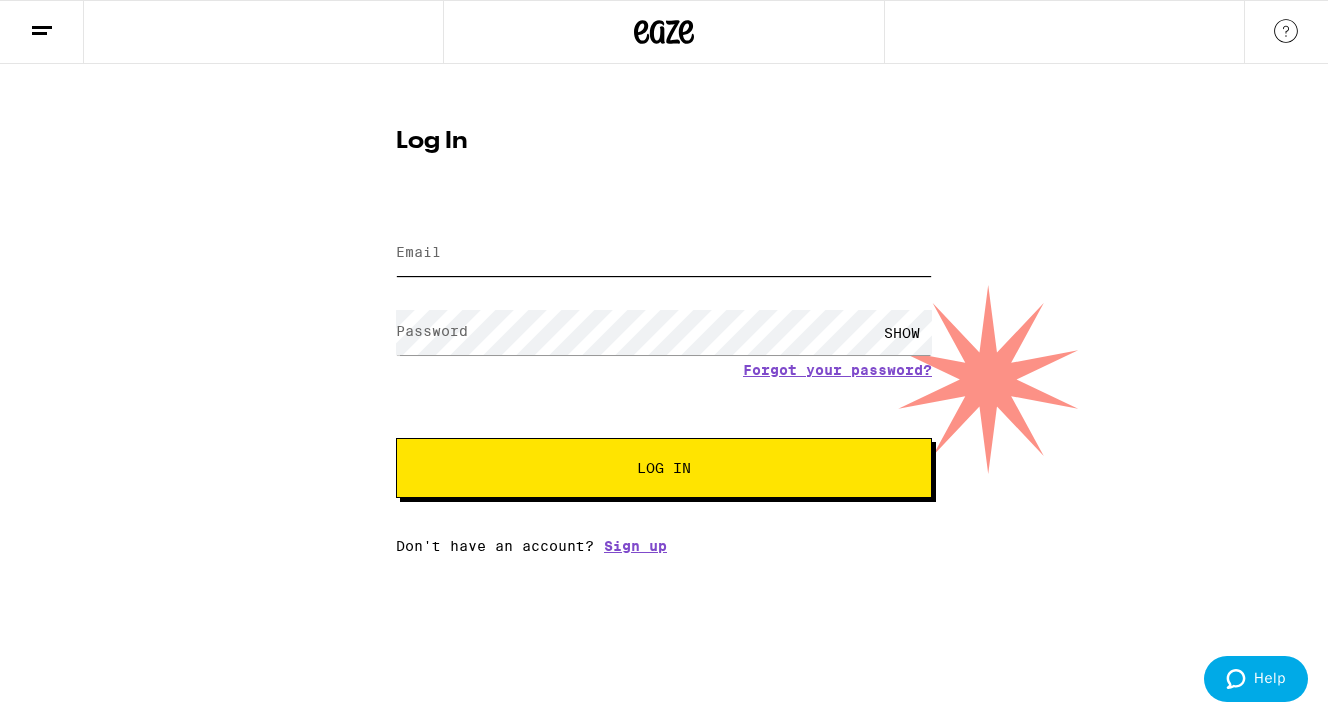 type on "[EMAIL]" 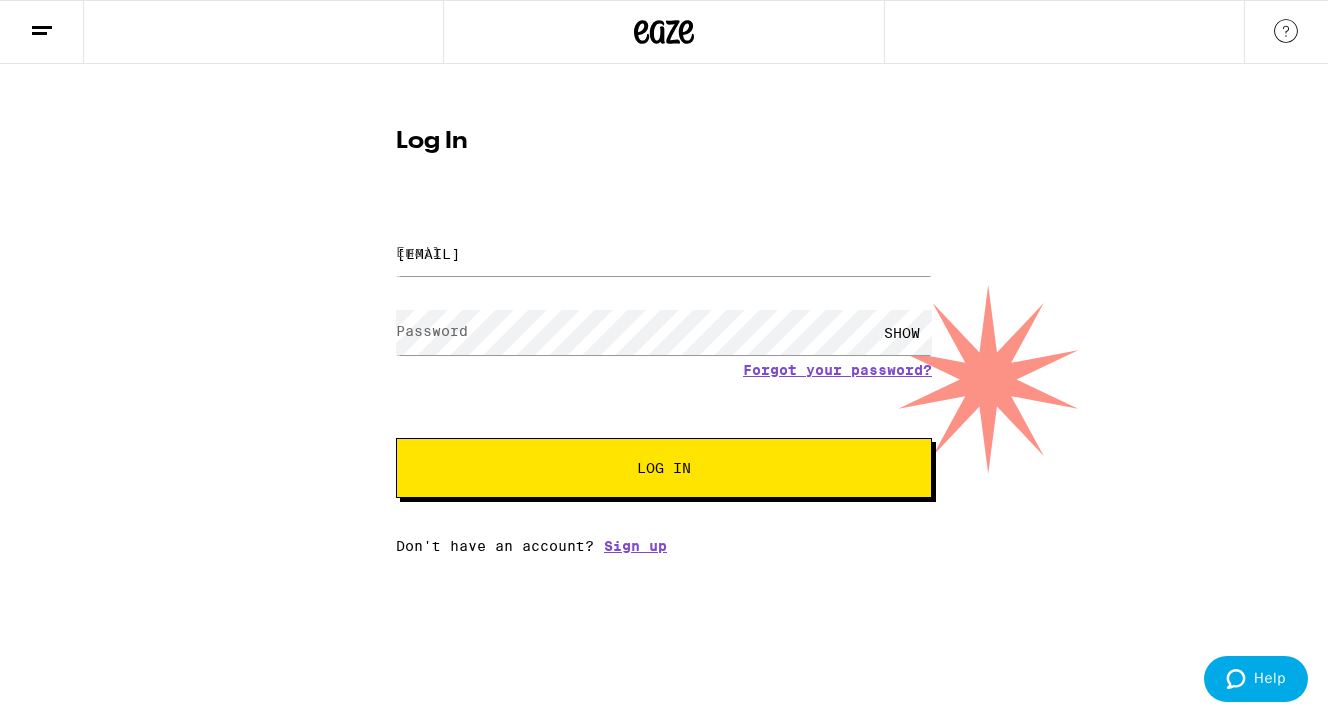 click on "Log In Email Email [EMAIL] Password Password SHOW Forgot your password? Log In Don't have an account? Sign up" at bounding box center [664, 309] 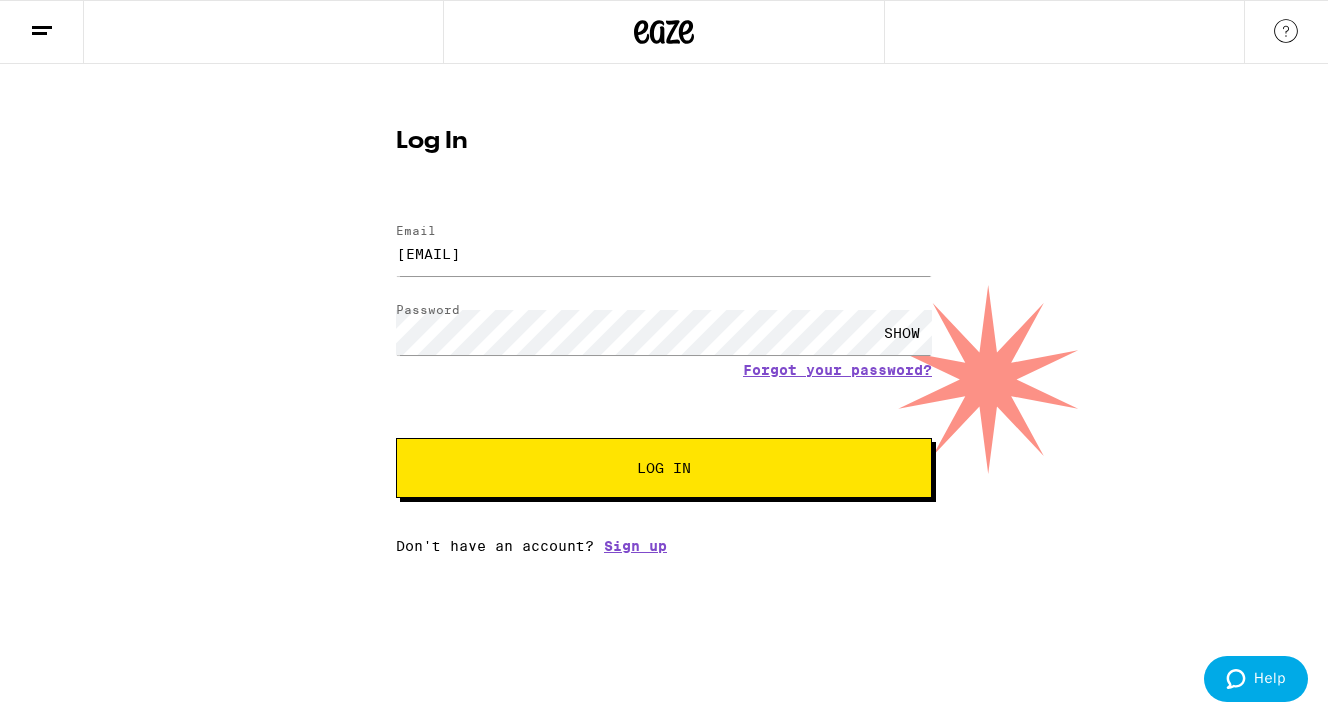 click on "Log In" at bounding box center (664, 468) 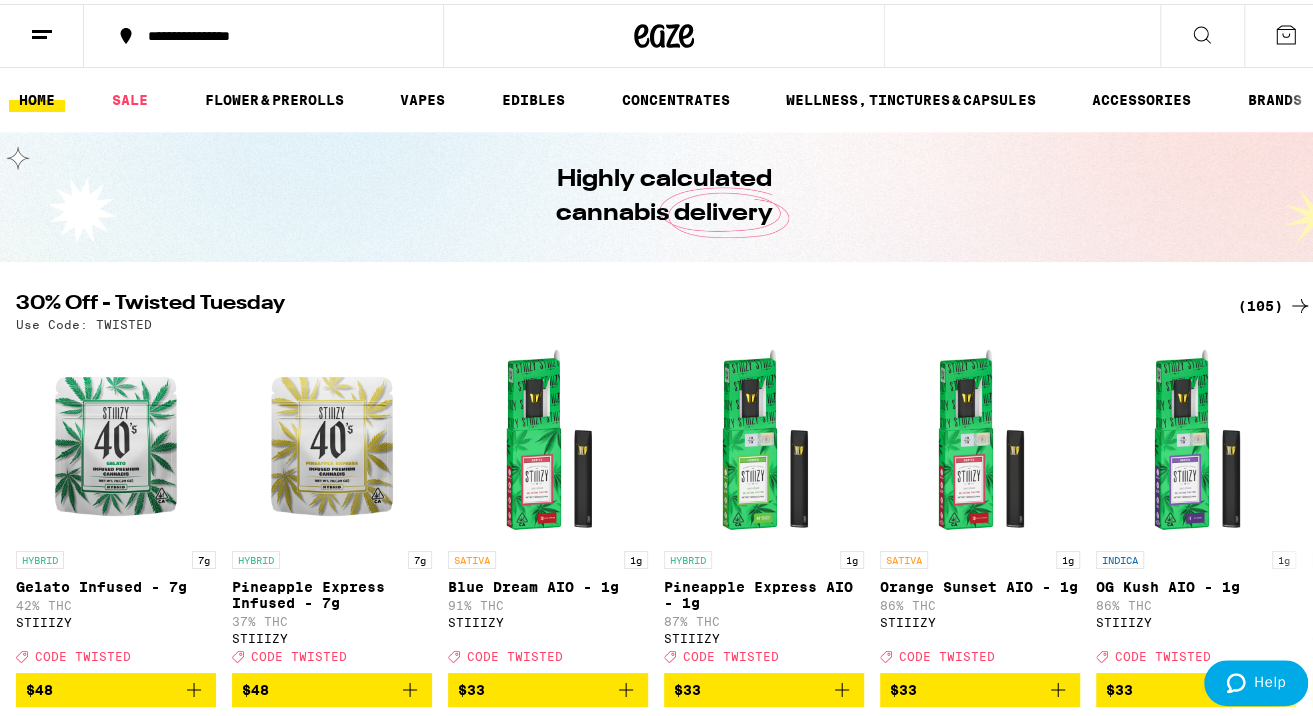 scroll, scrollTop: 0, scrollLeft: 0, axis: both 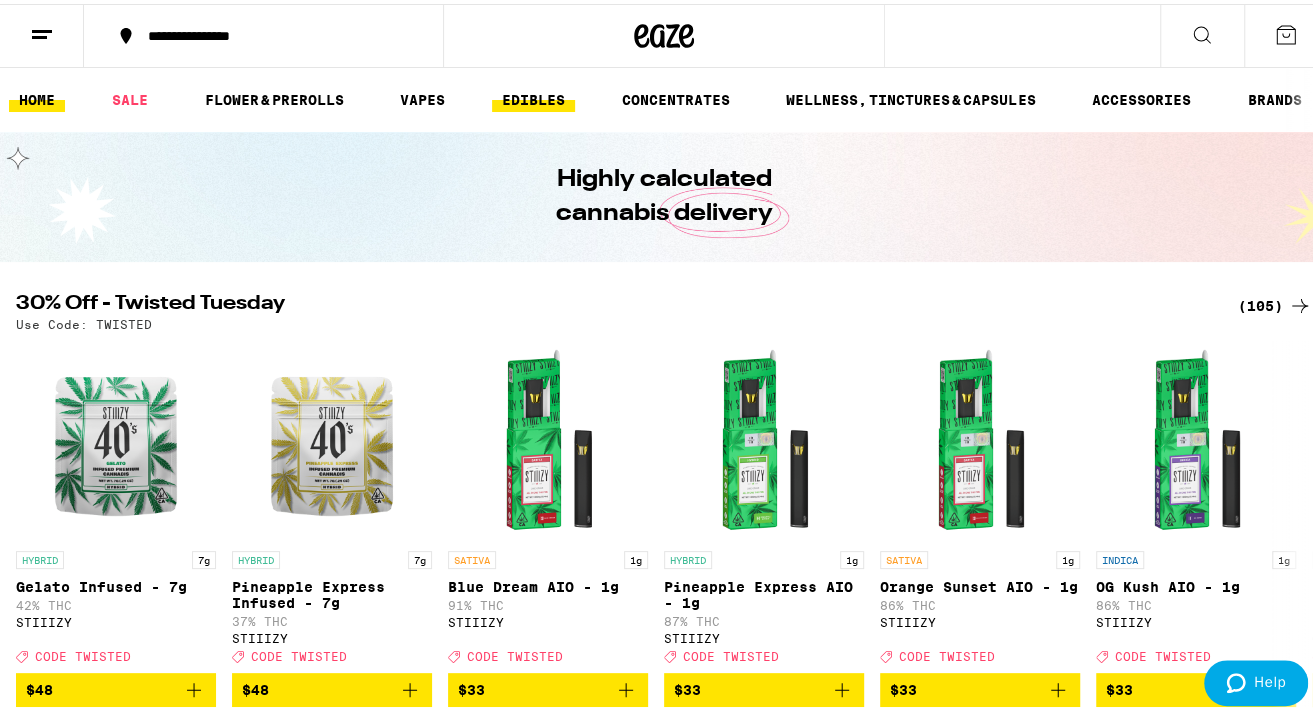click on "EDIBLES" at bounding box center [533, 96] 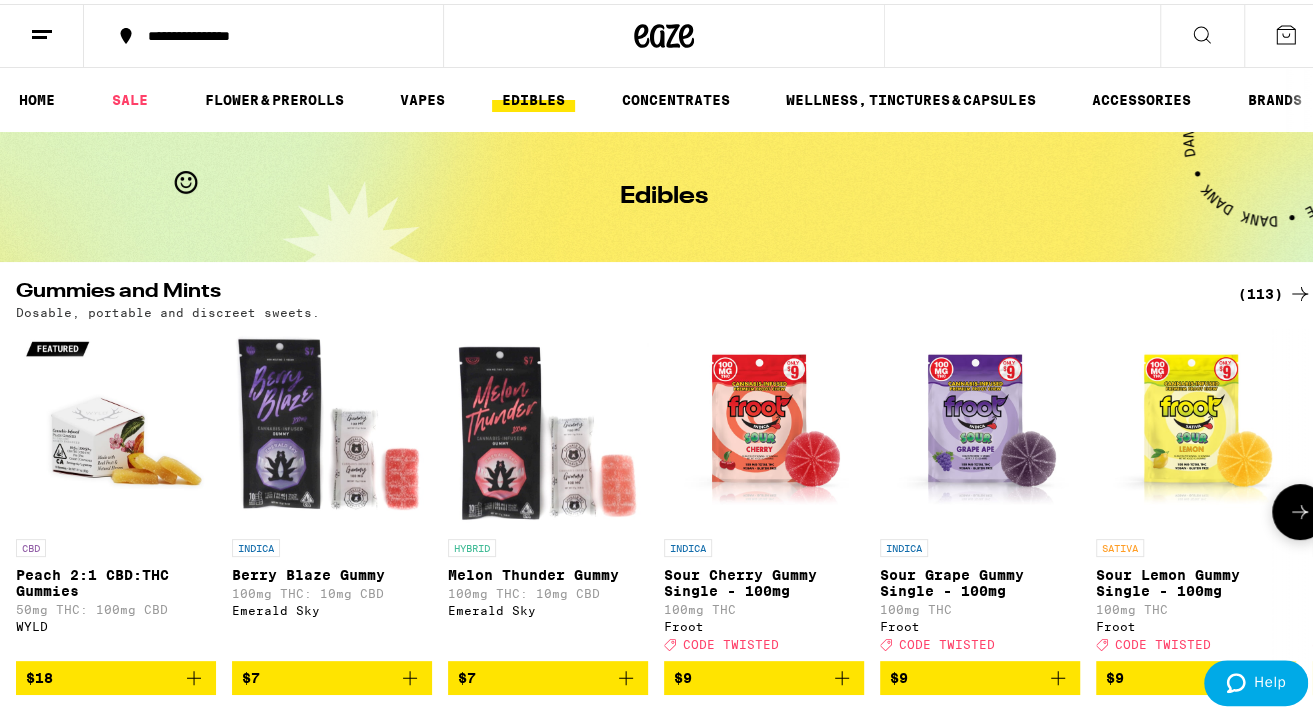 click 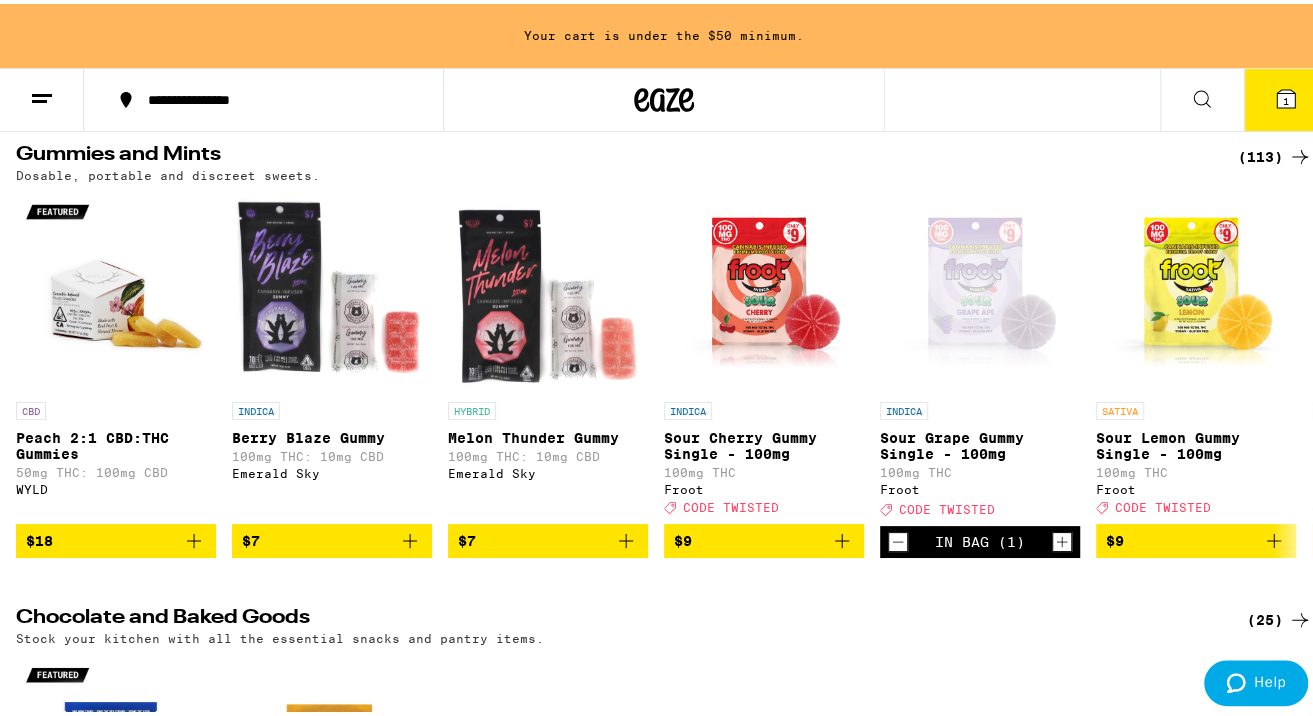 scroll, scrollTop: 203, scrollLeft: 0, axis: vertical 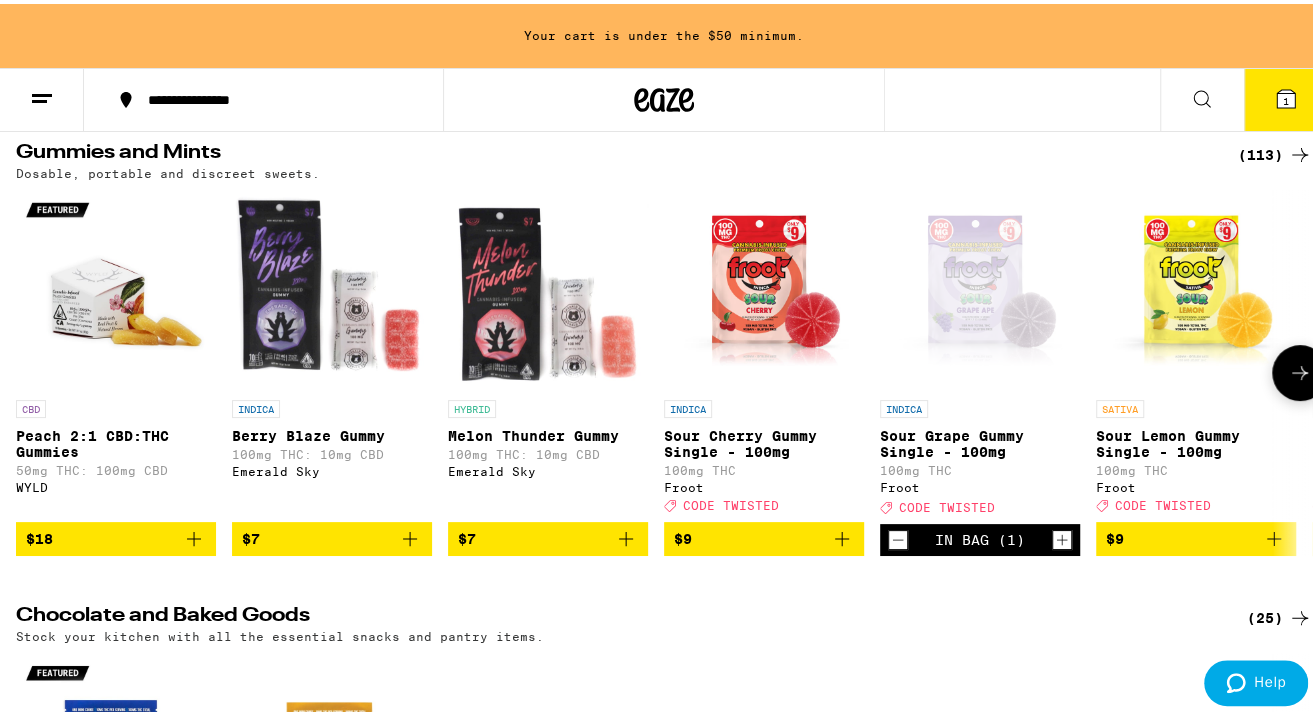 click 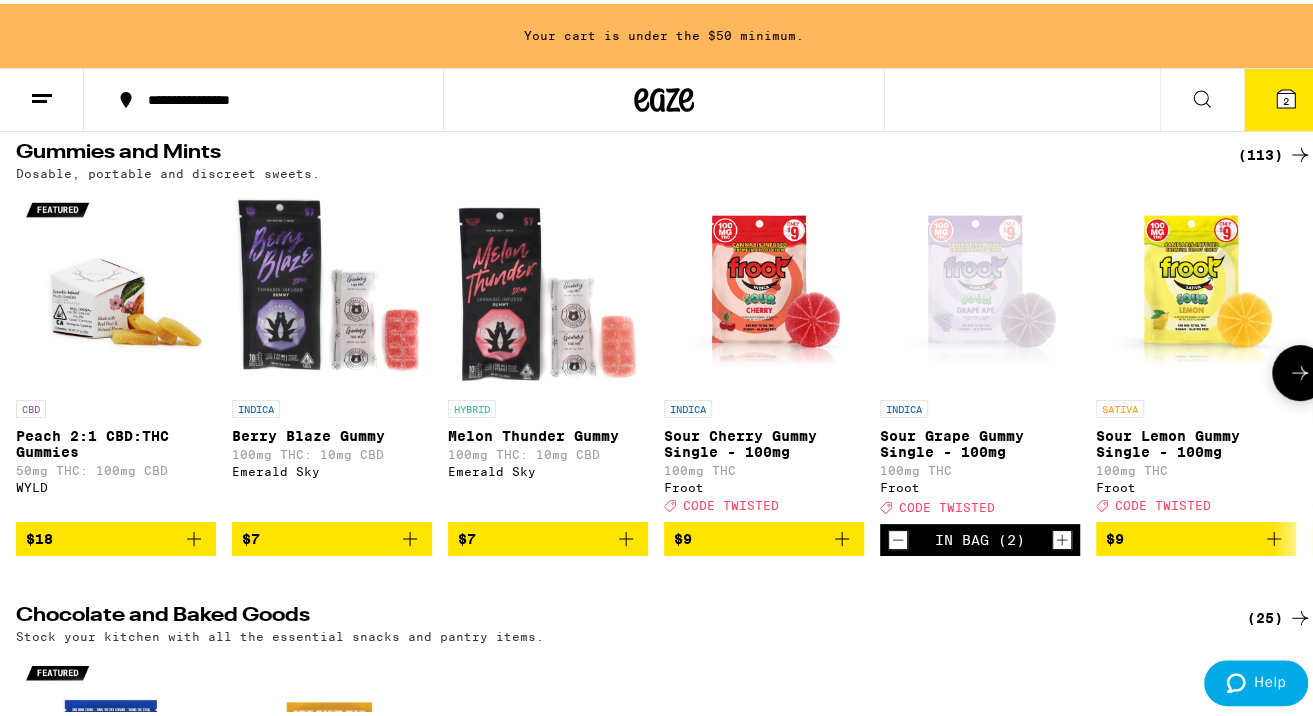 click 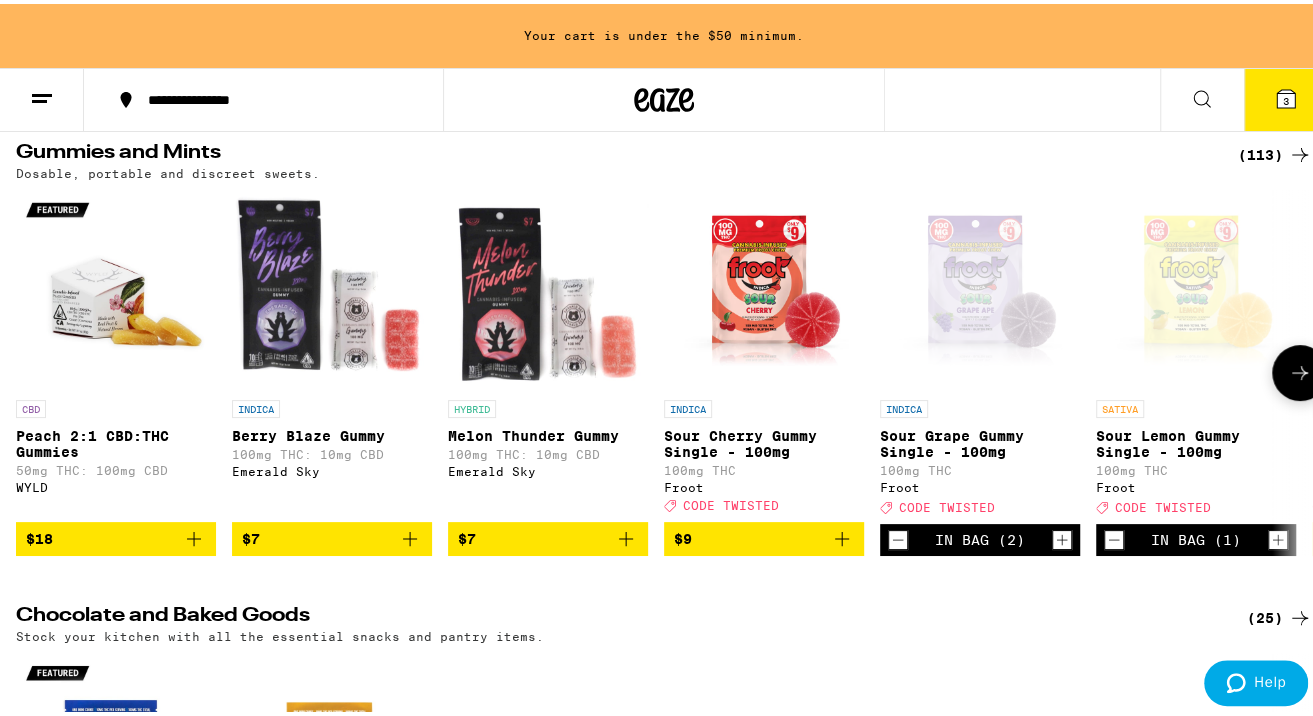 click 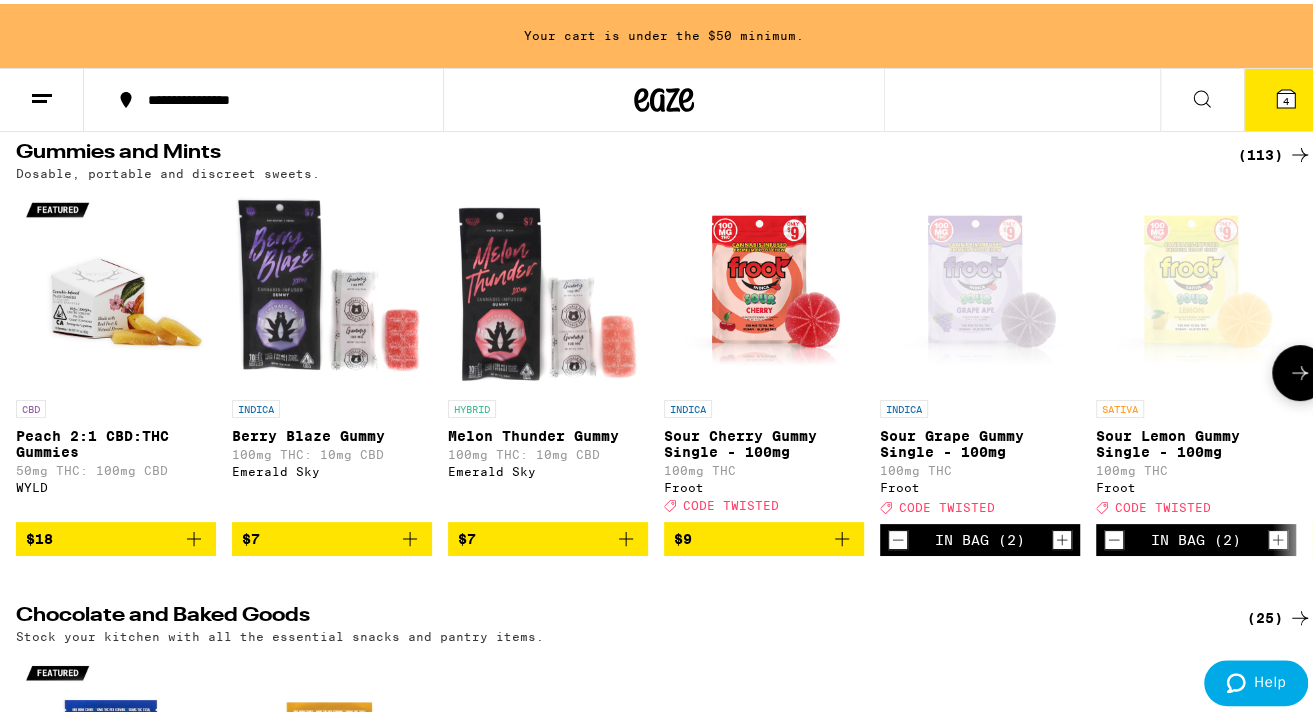 click 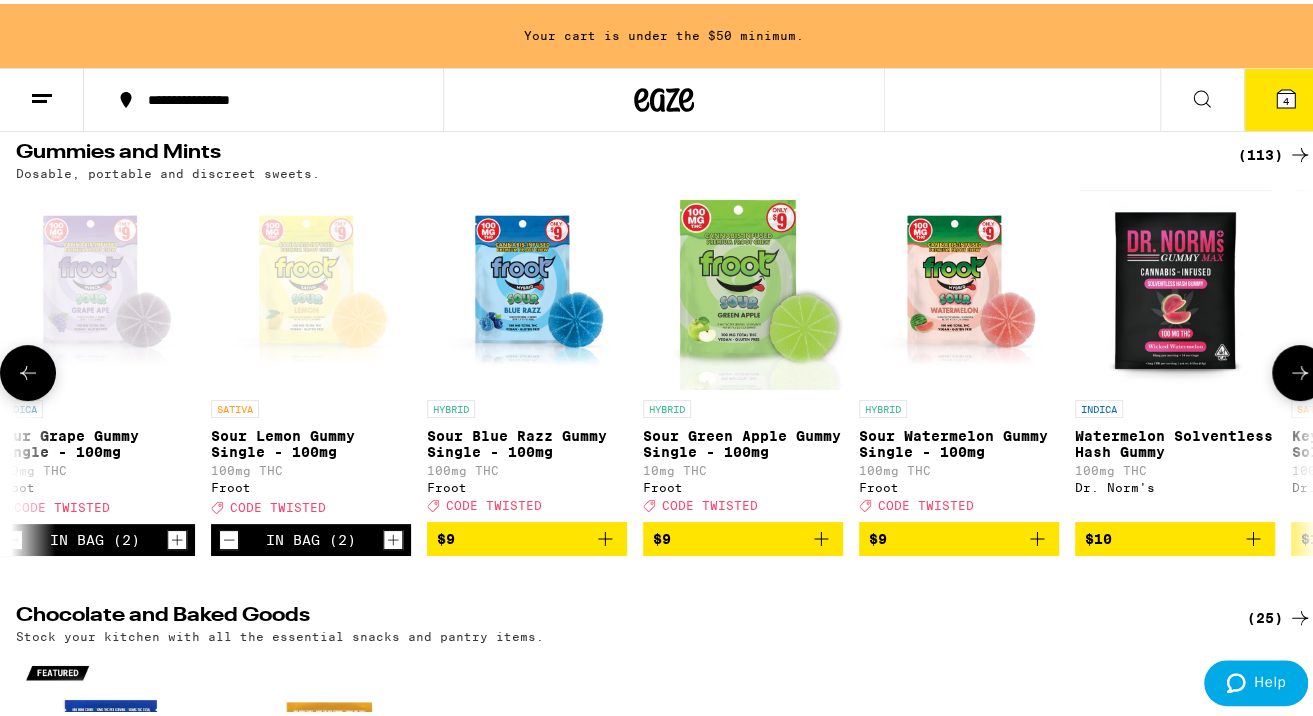 scroll, scrollTop: 0, scrollLeft: 1062, axis: horizontal 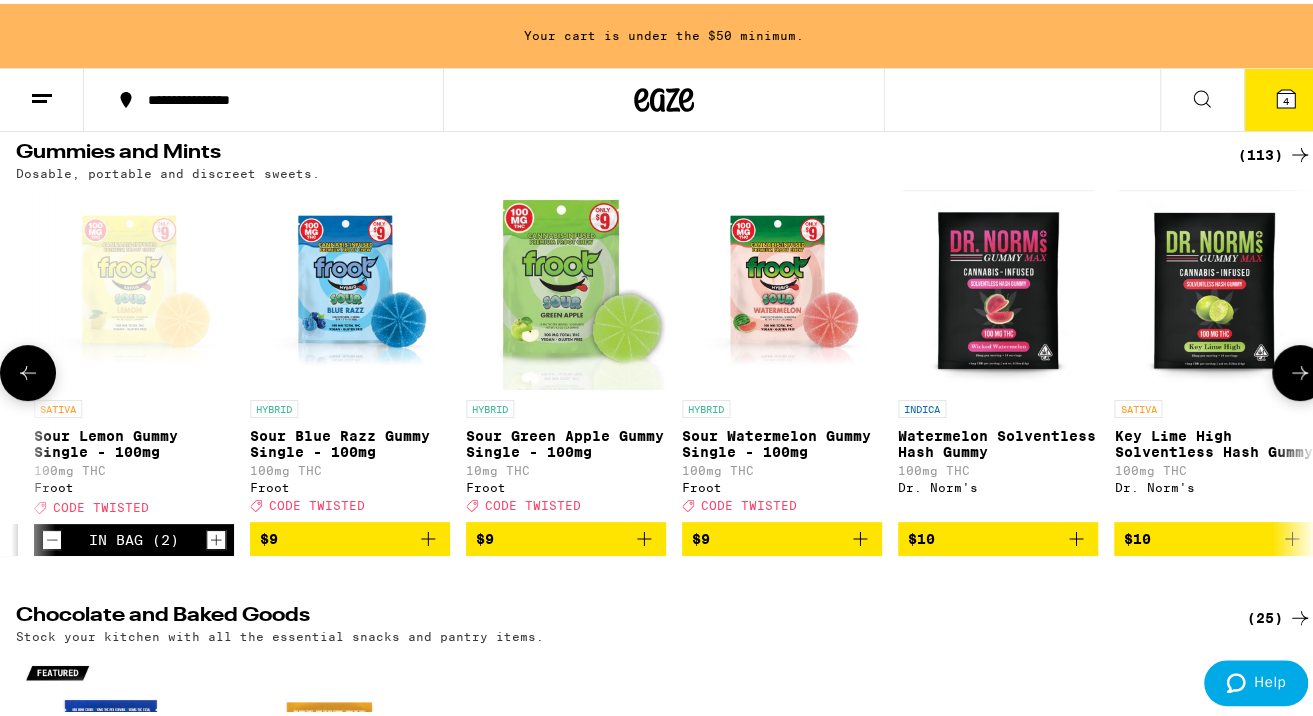 click 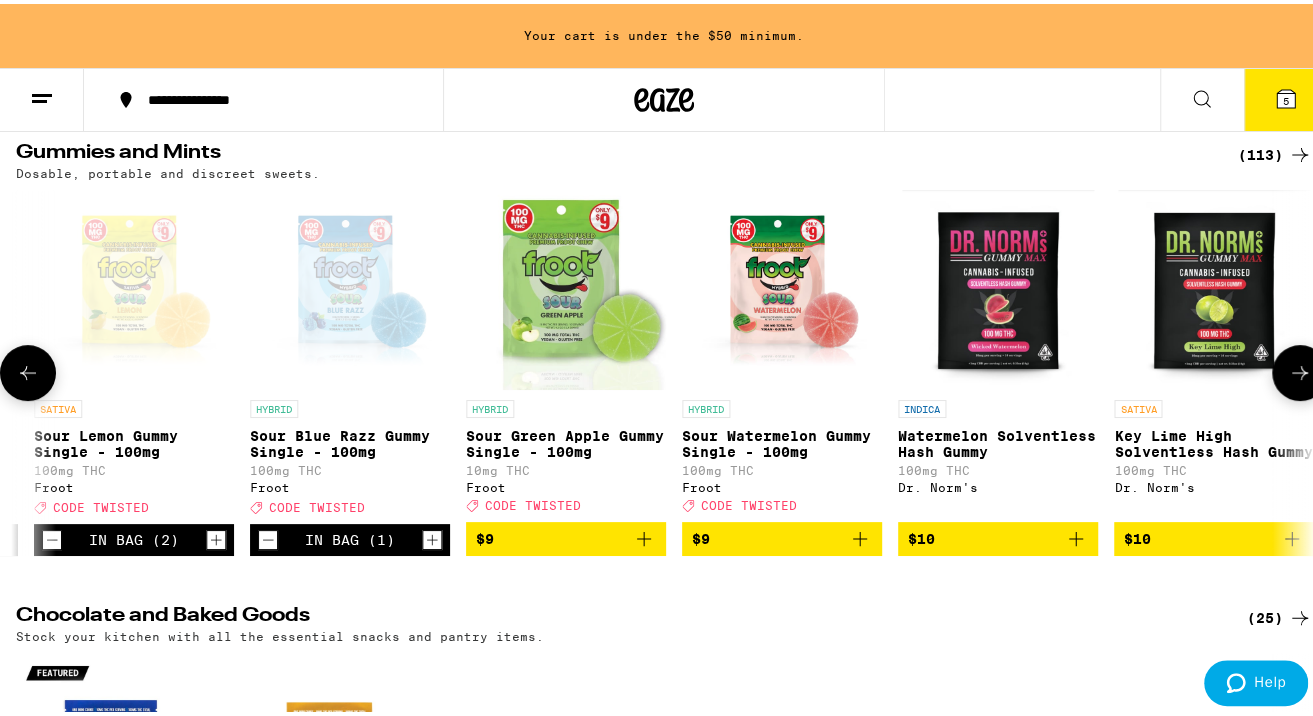 click 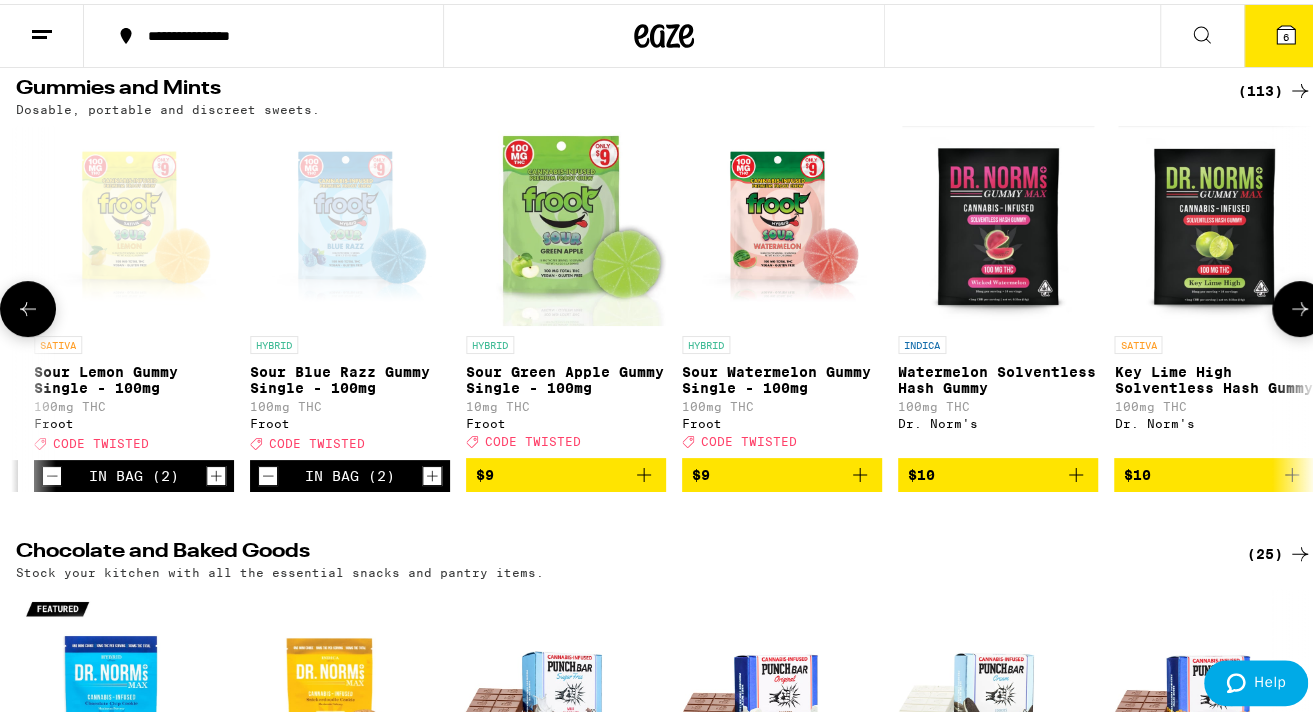 scroll, scrollTop: 139, scrollLeft: 0, axis: vertical 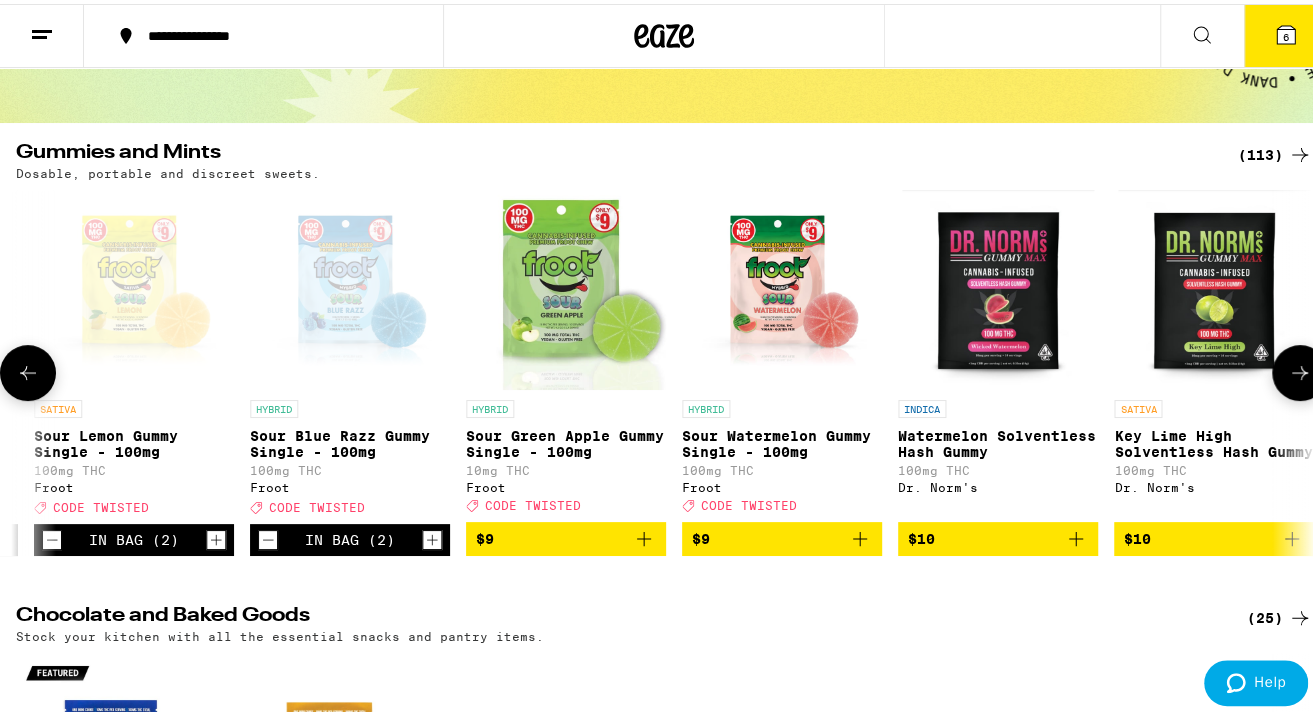 click 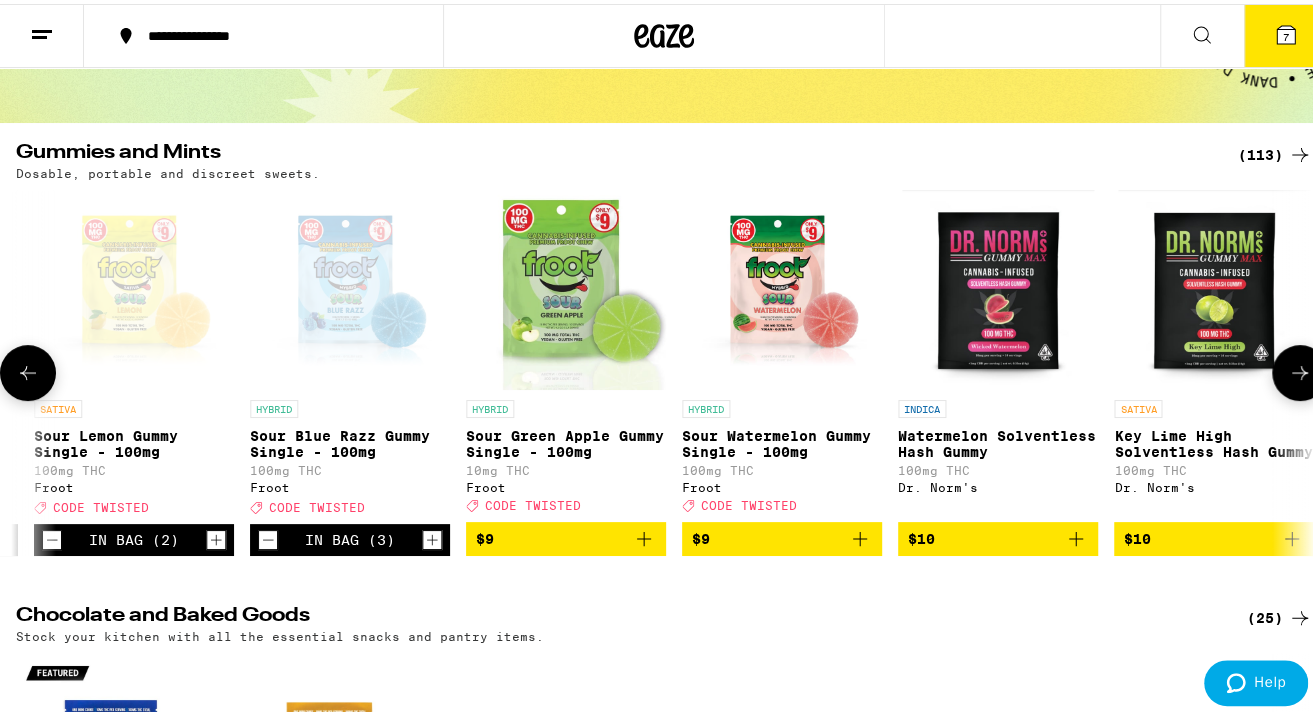 click 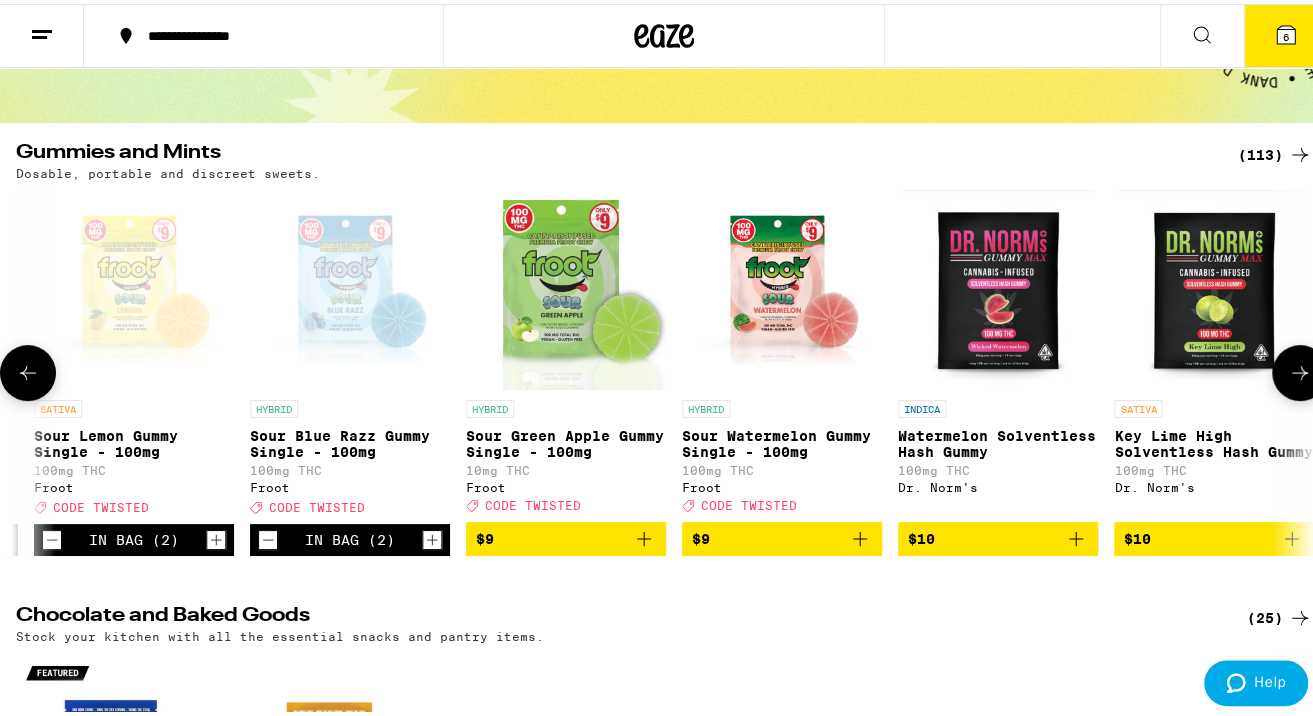 click 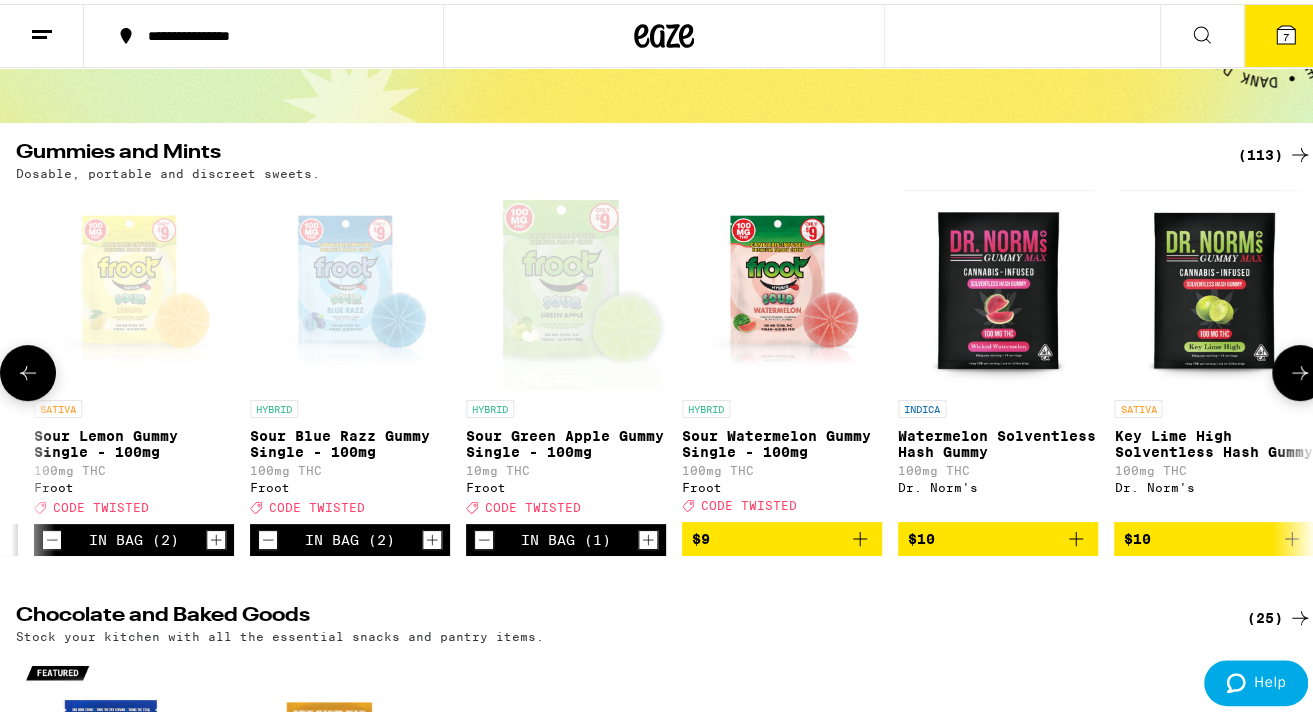 click 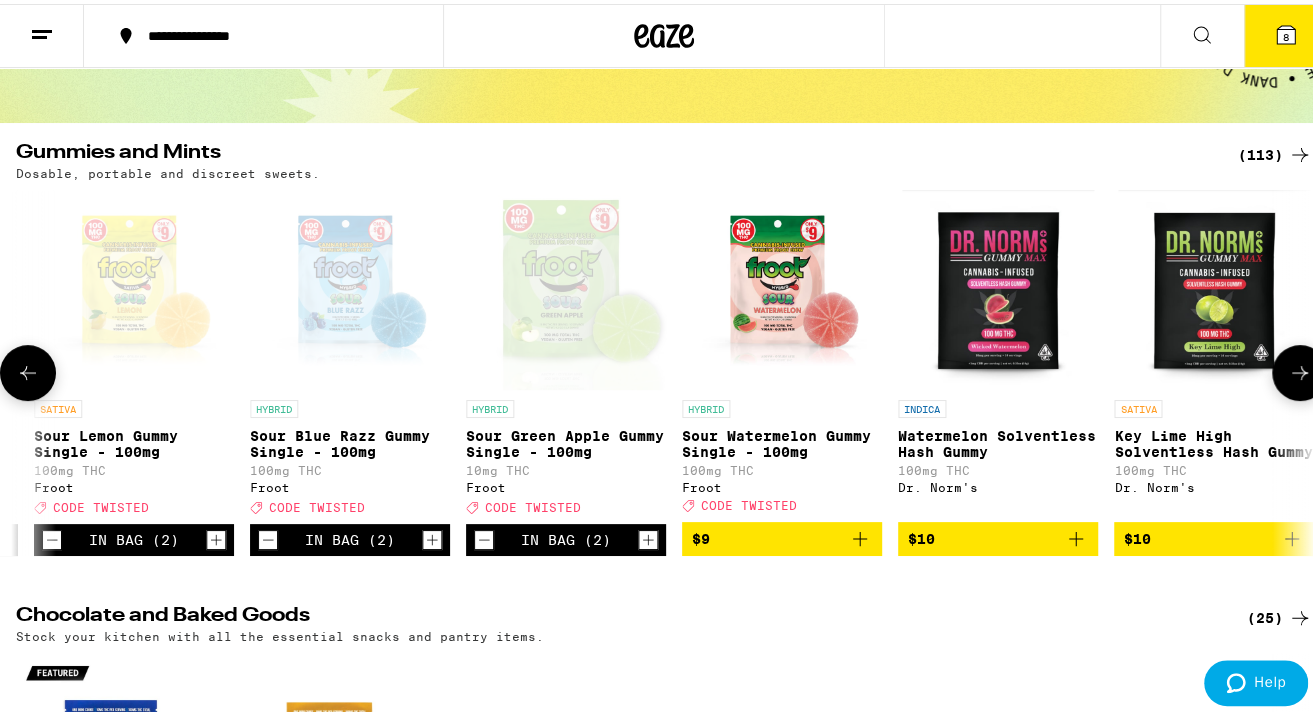 click 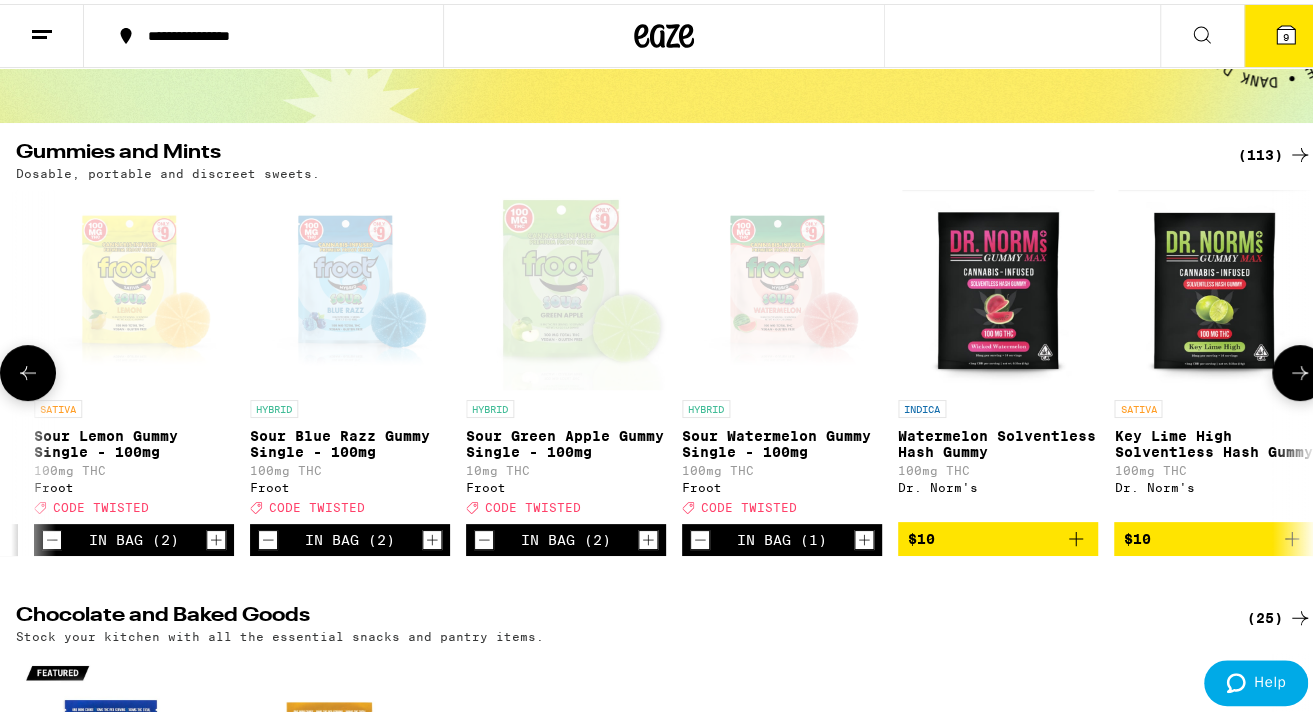 click 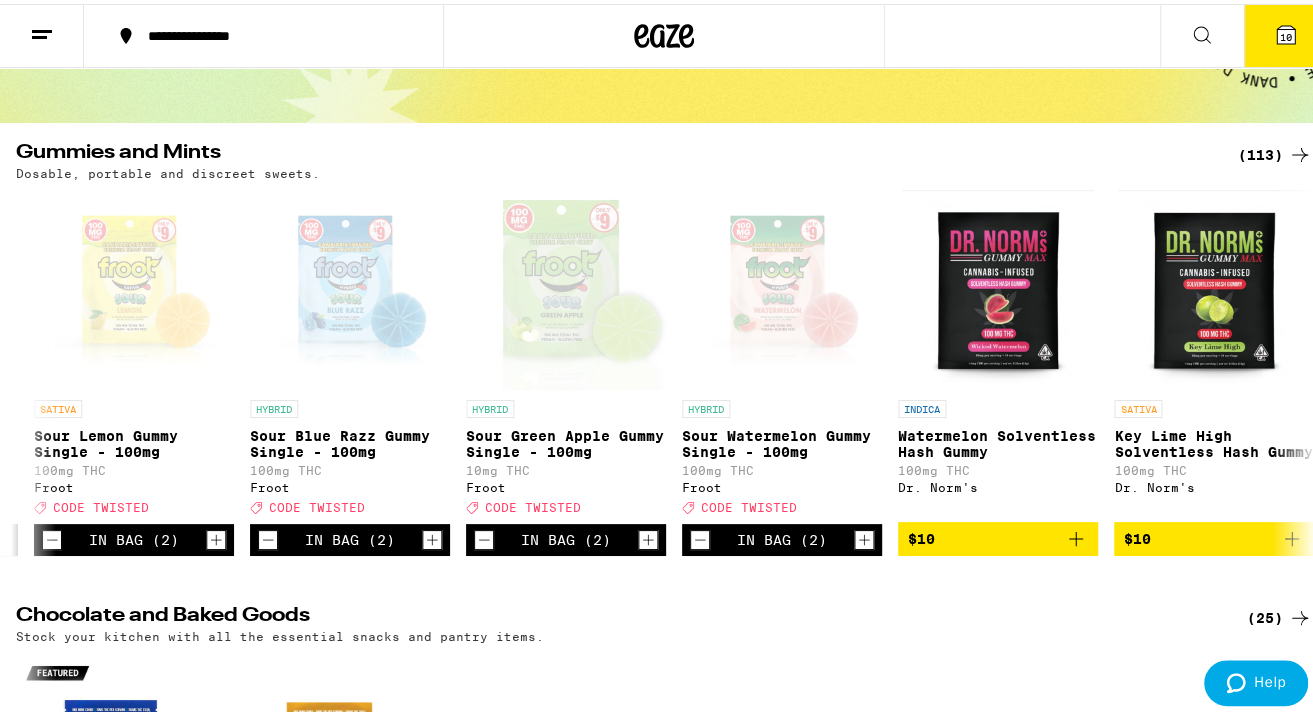 scroll, scrollTop: 0, scrollLeft: 0, axis: both 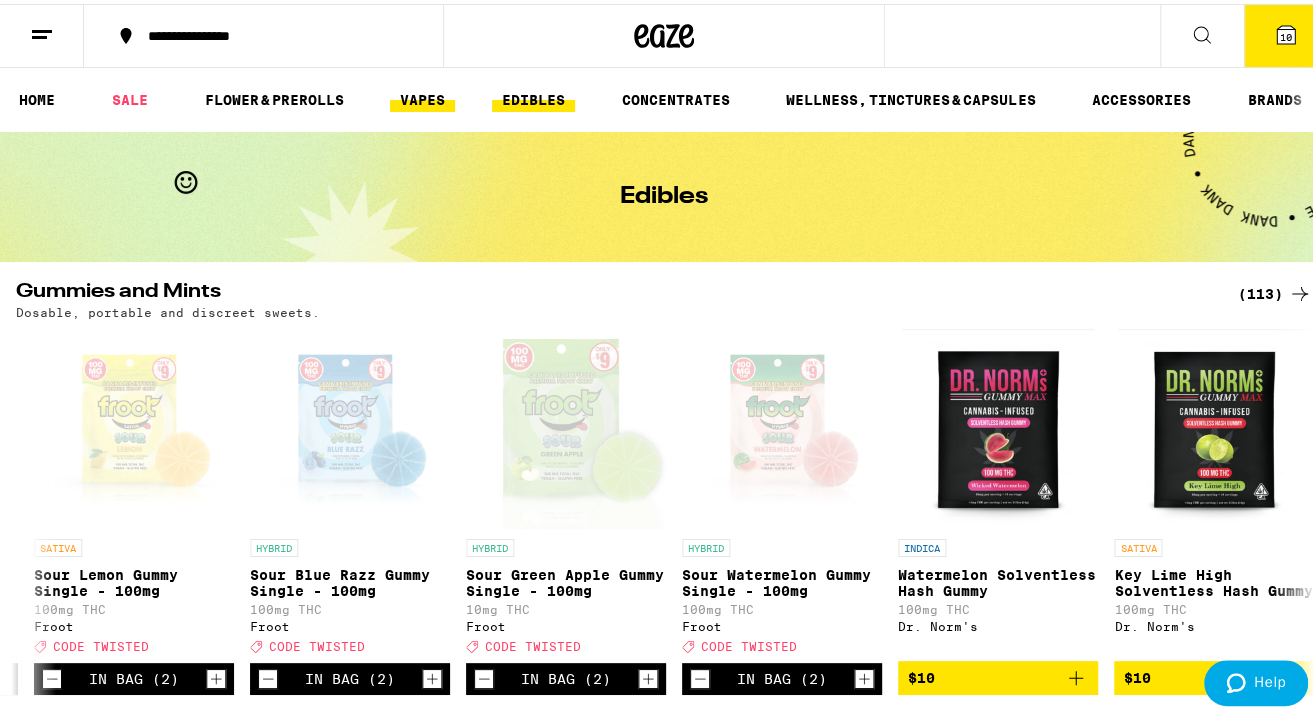 click on "VAPES" at bounding box center [422, 96] 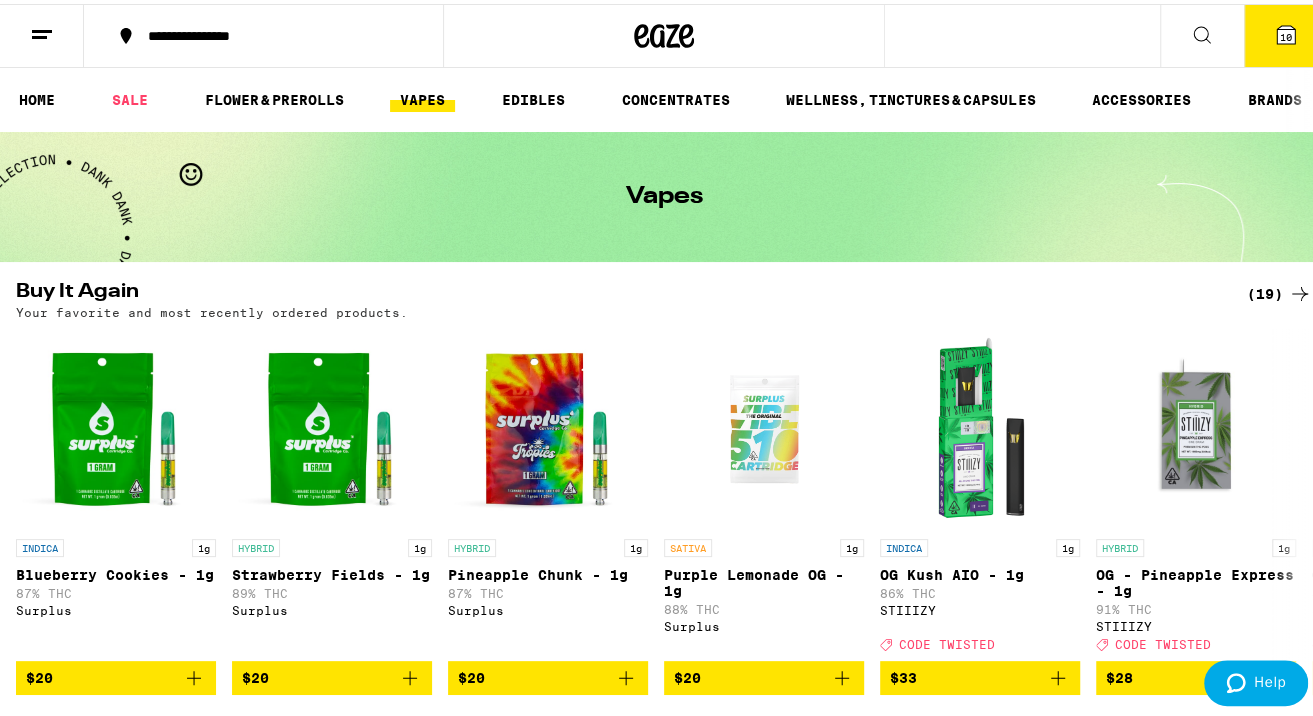 click on "VAPES" at bounding box center (422, 96) 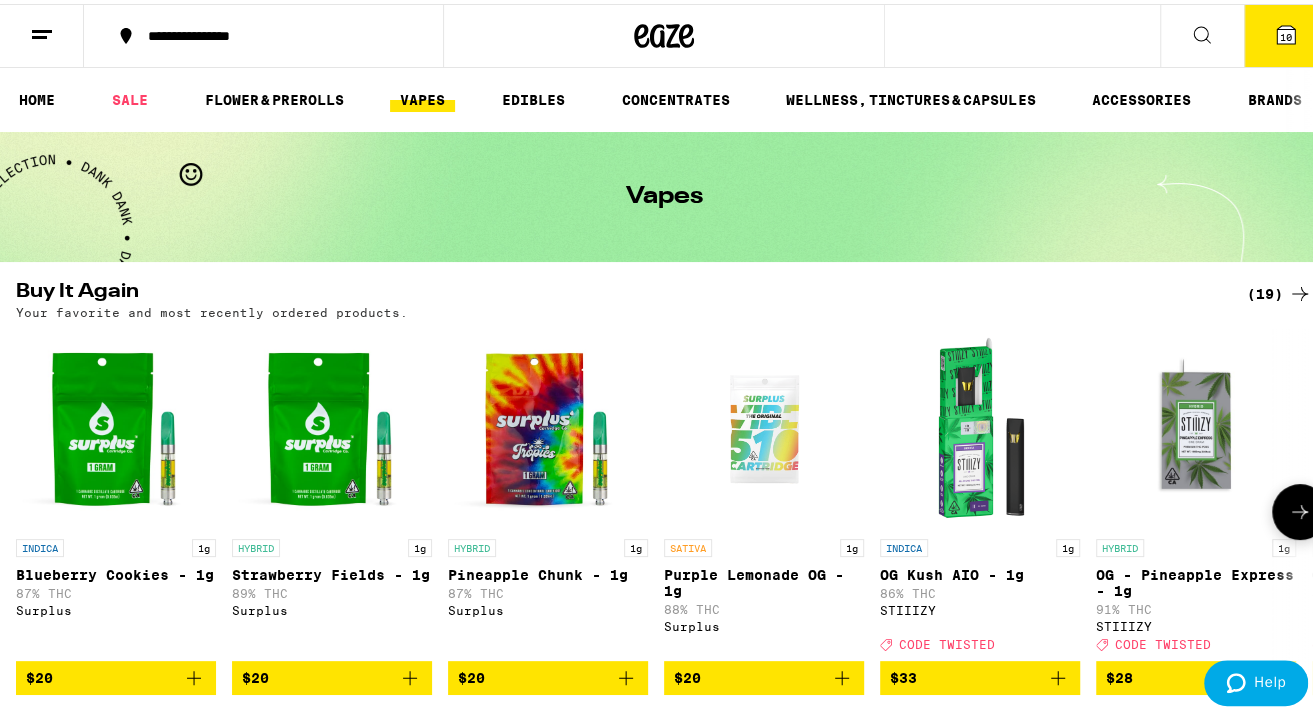 click 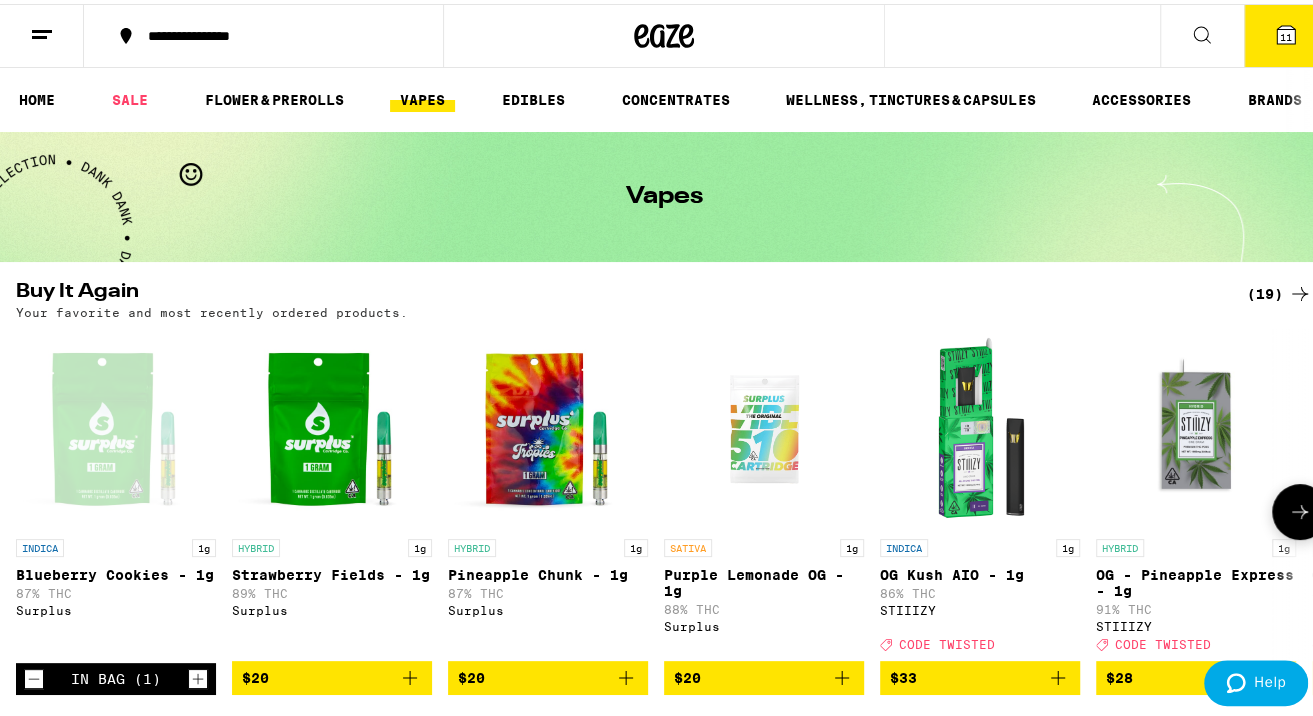 click 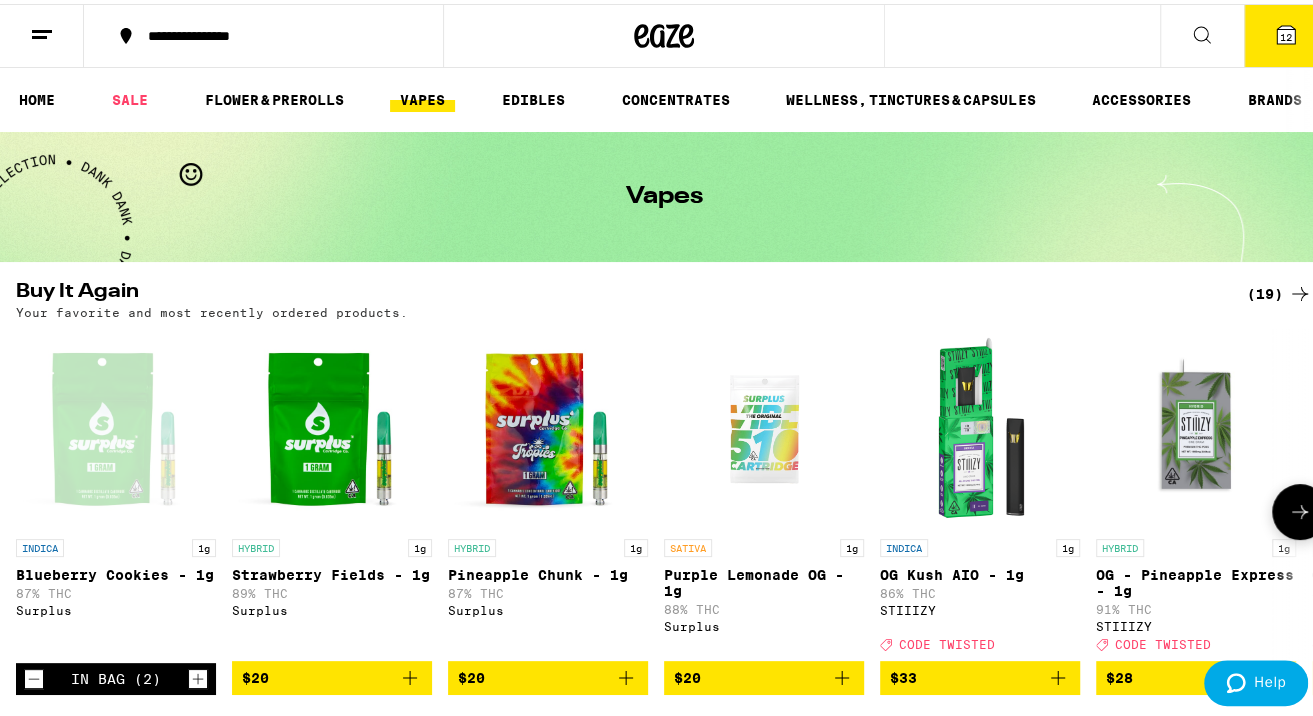 click 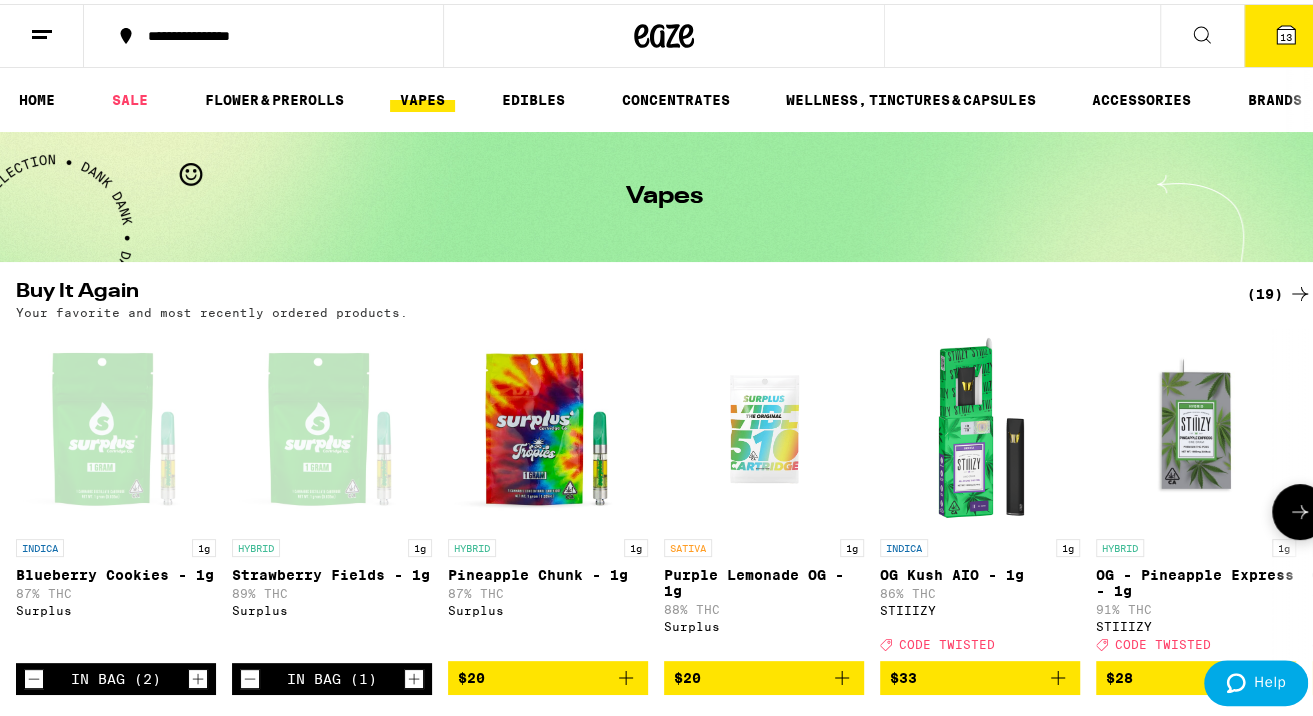 click 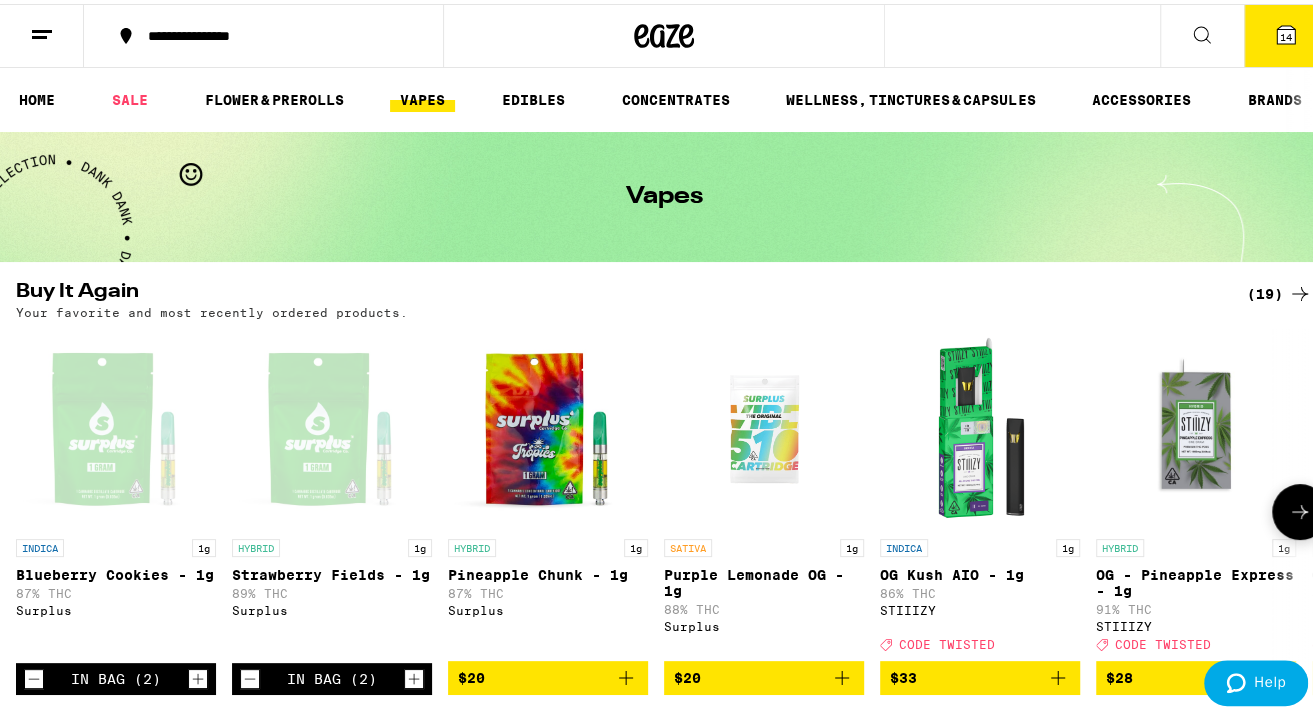 click 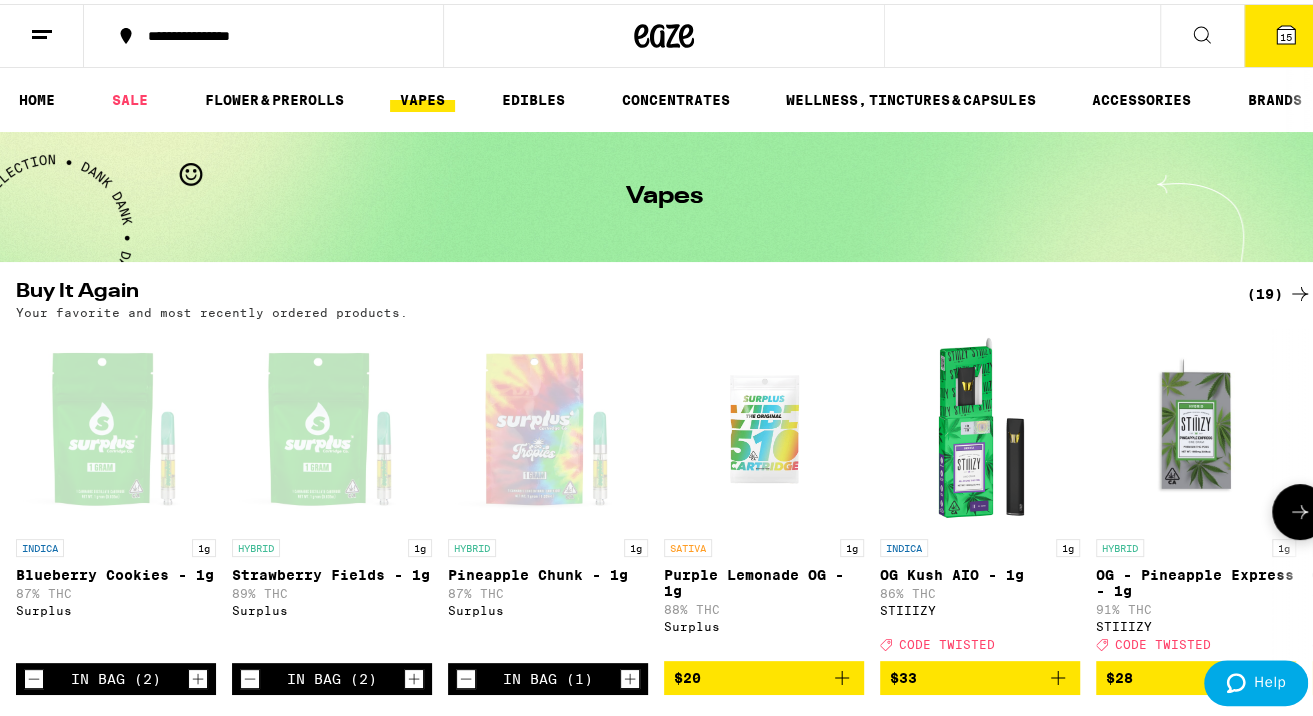 click 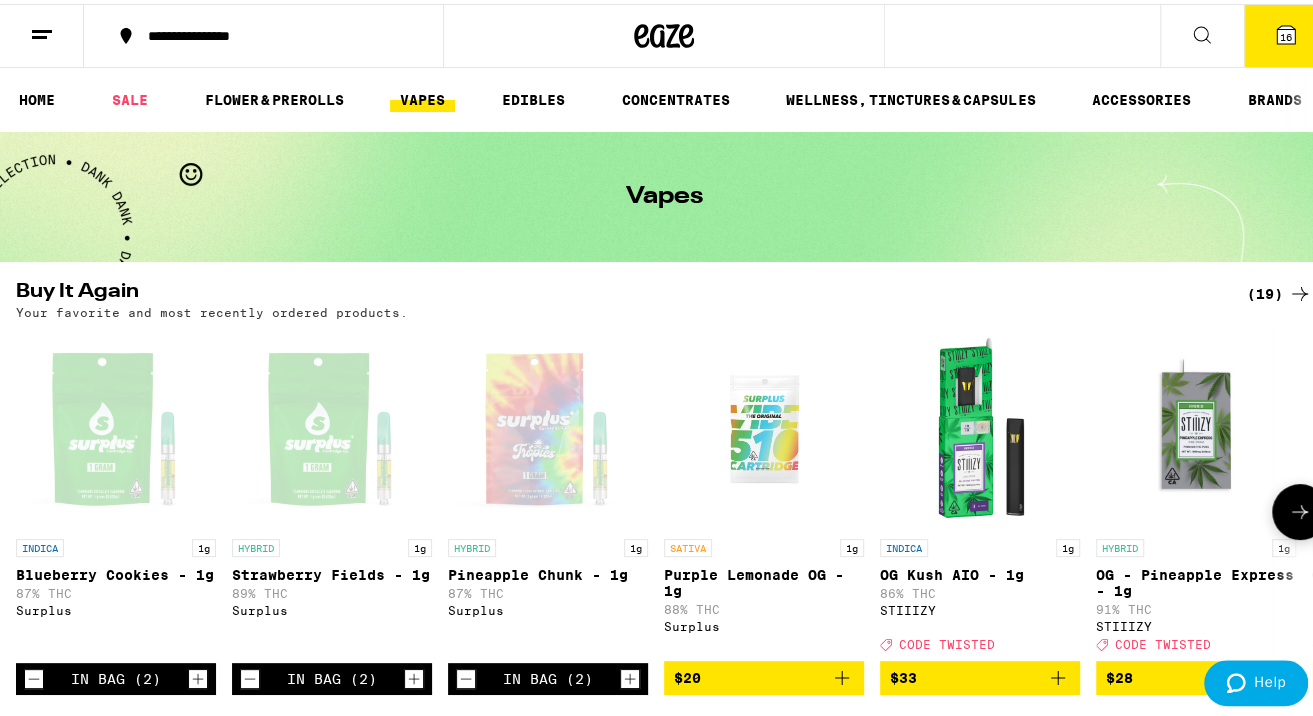 click 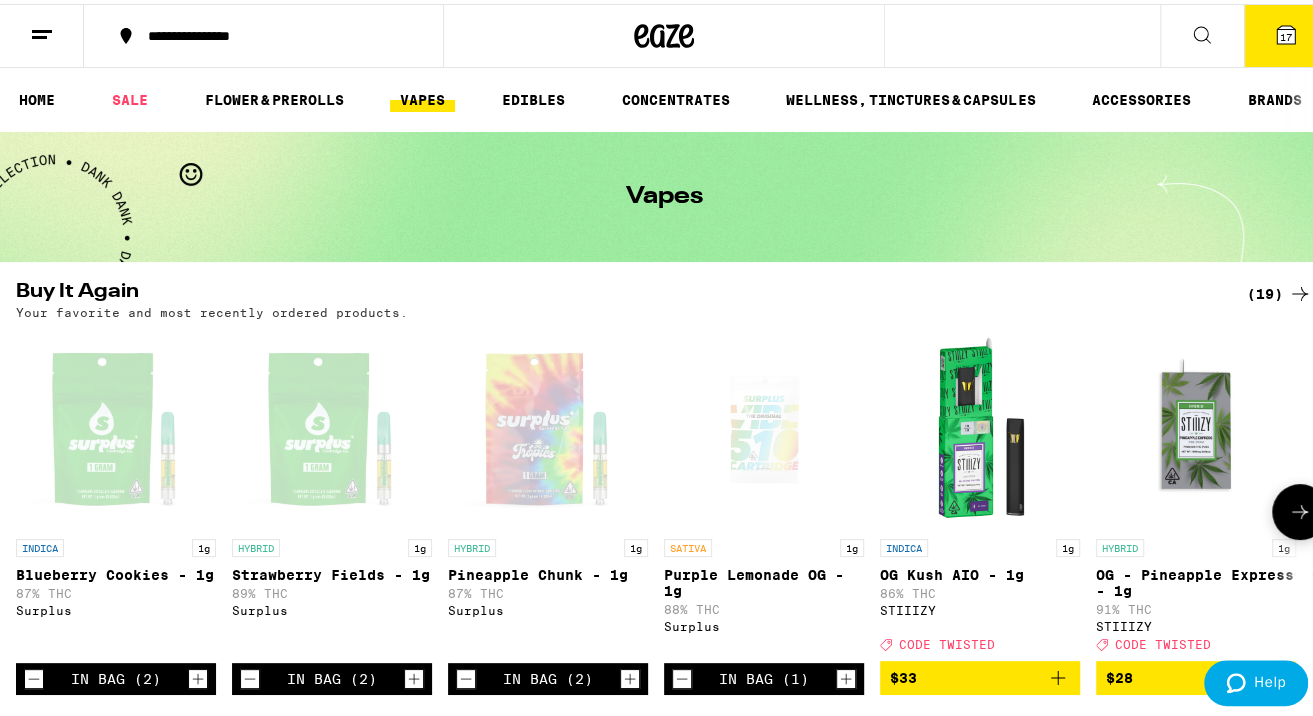 click 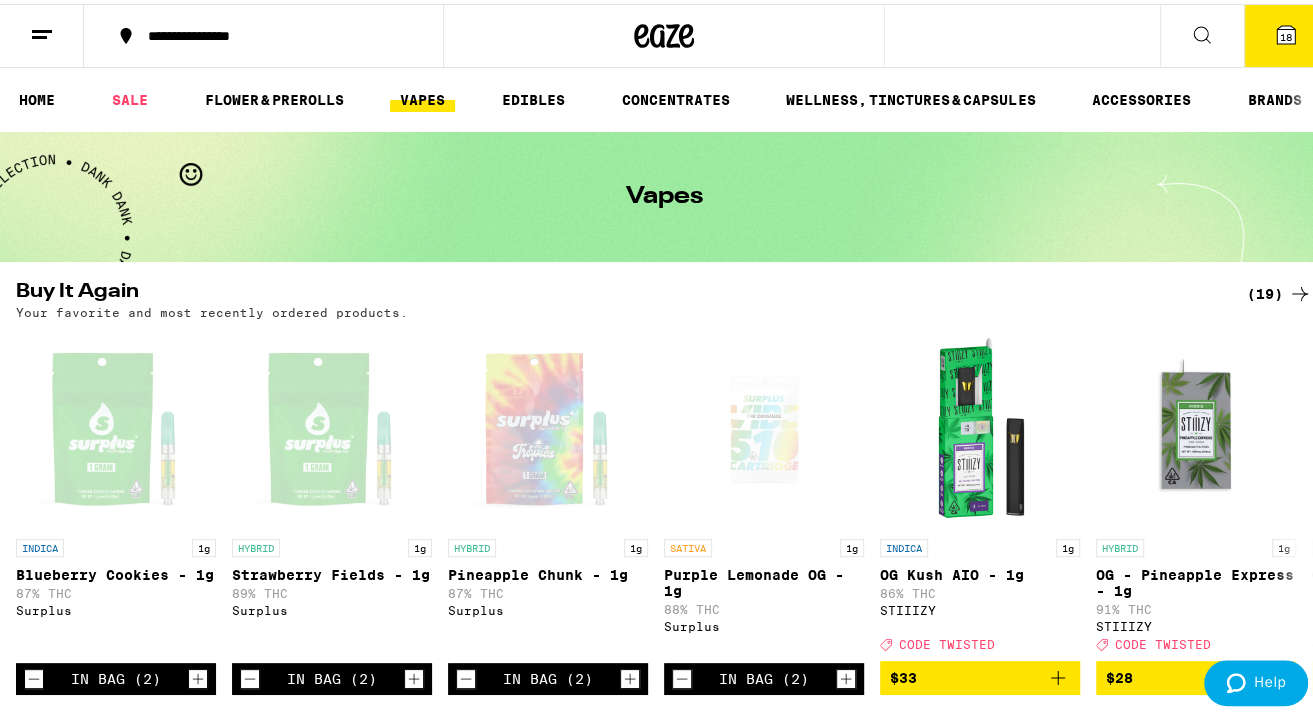 click on "18" at bounding box center (1286, 32) 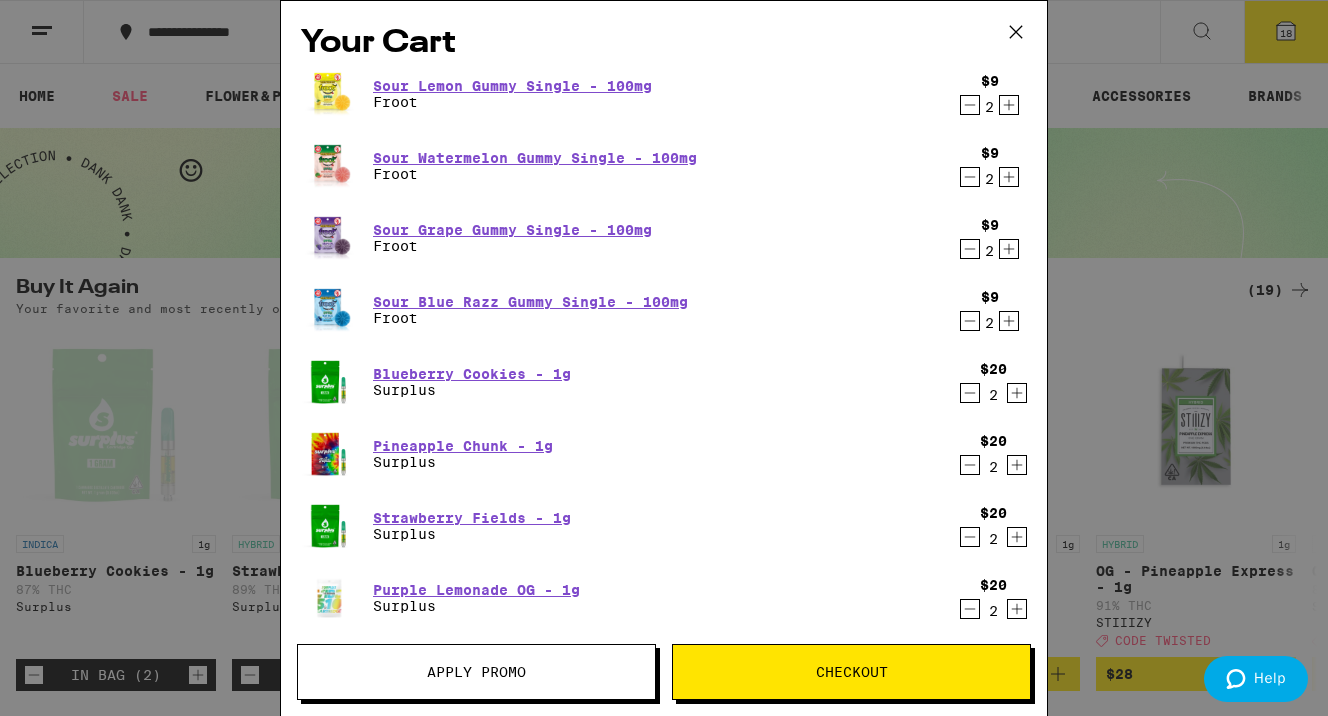 click on "Checkout" at bounding box center (851, 672) 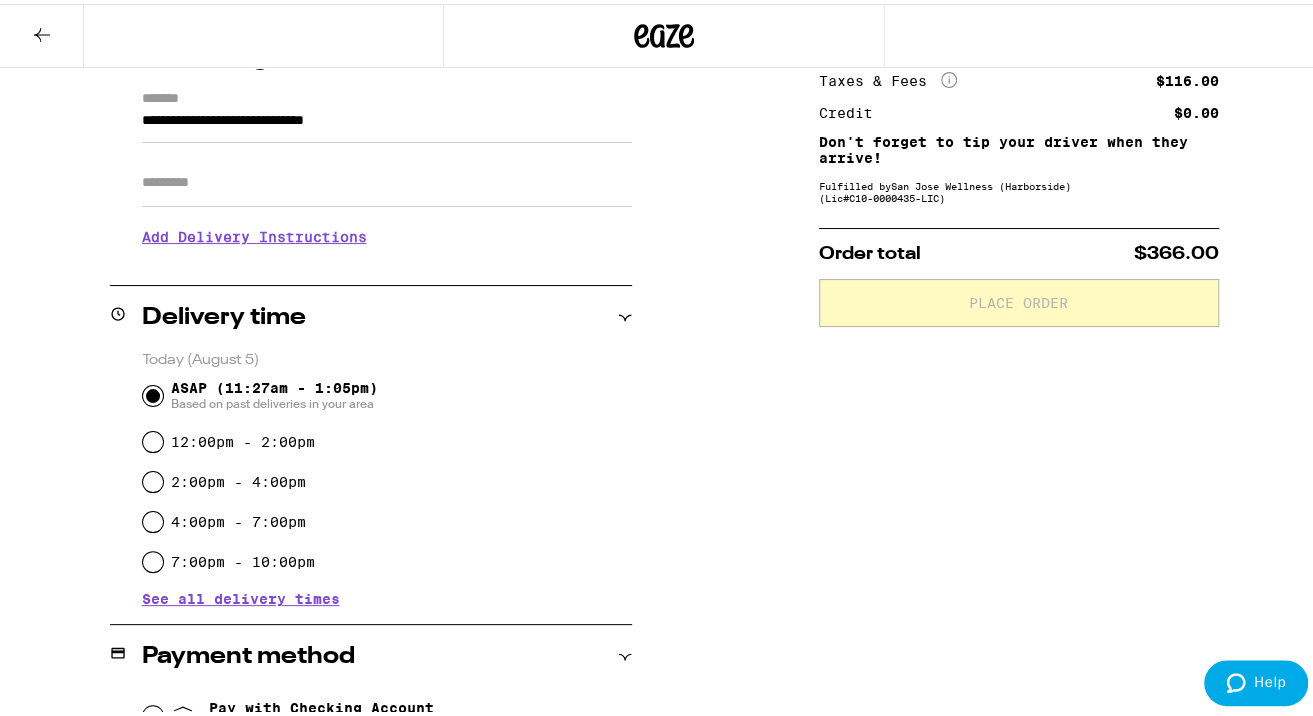 scroll, scrollTop: 277, scrollLeft: 0, axis: vertical 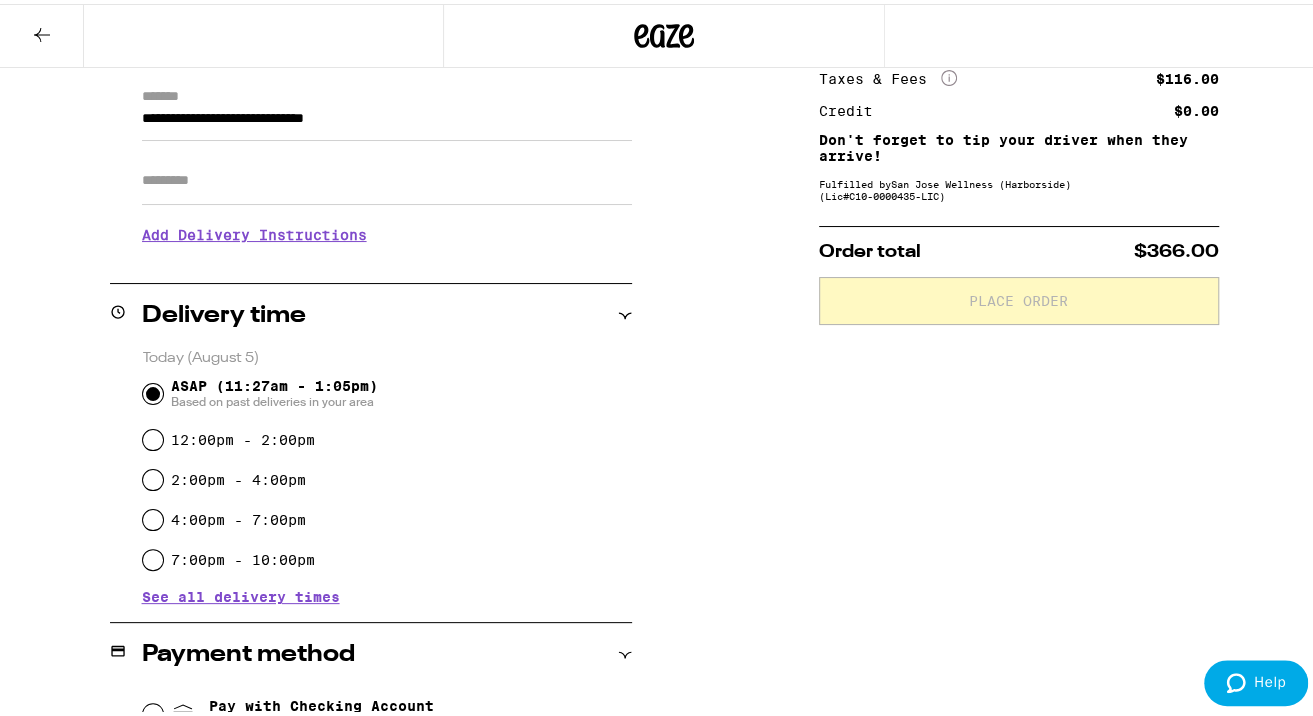 click on "**********" at bounding box center [664, 765] 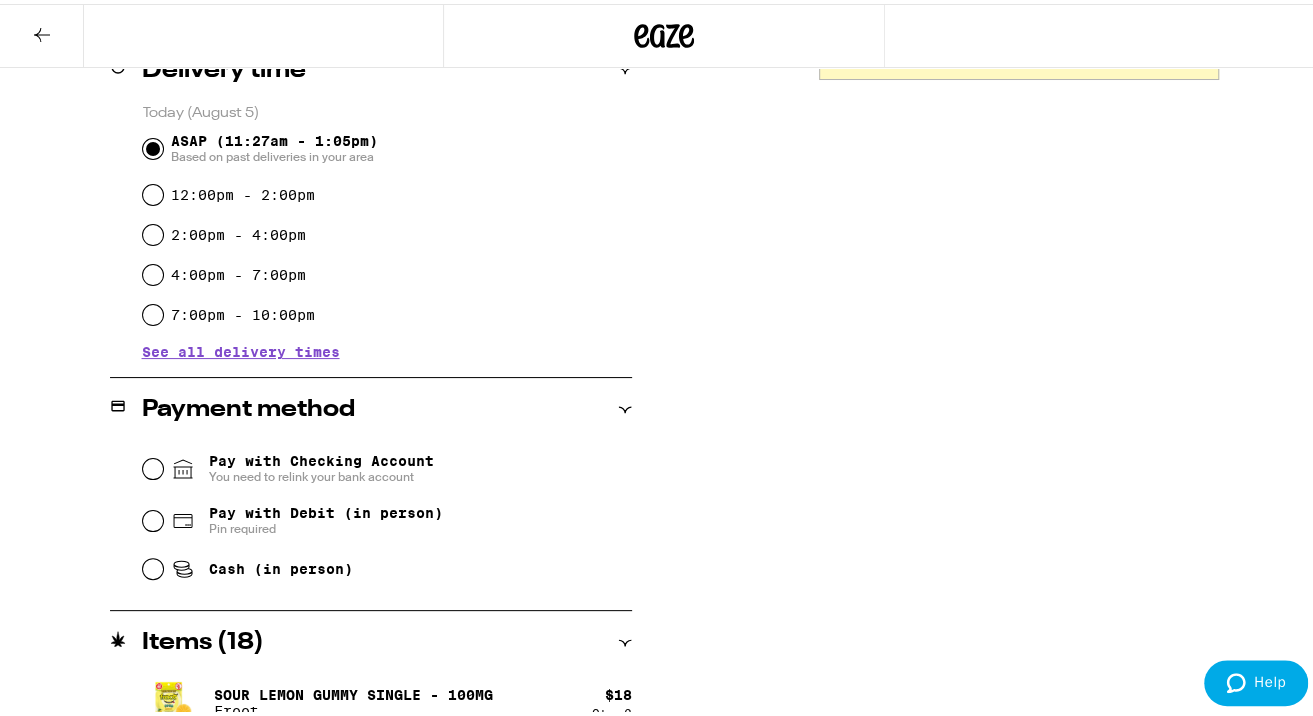 scroll, scrollTop: 524, scrollLeft: 0, axis: vertical 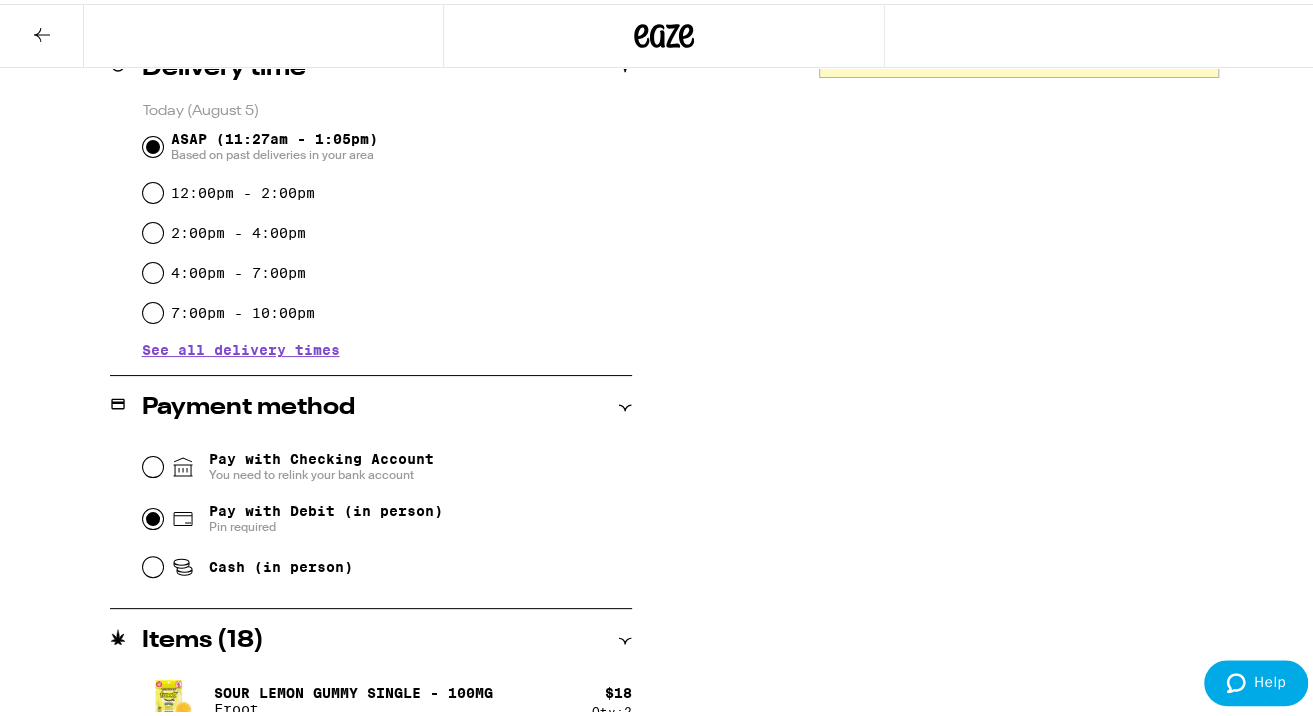 click on "Pay with Debit (in person) Pin required" at bounding box center (153, 515) 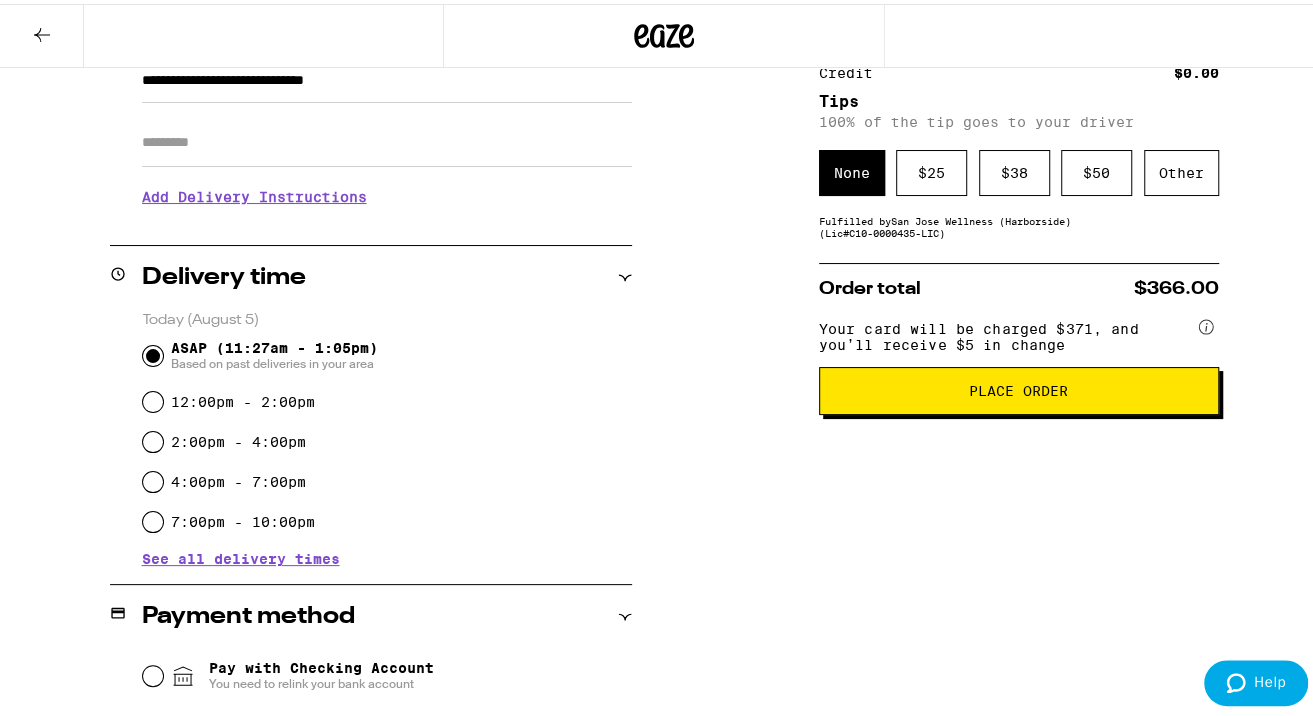 scroll, scrollTop: 297, scrollLeft: 0, axis: vertical 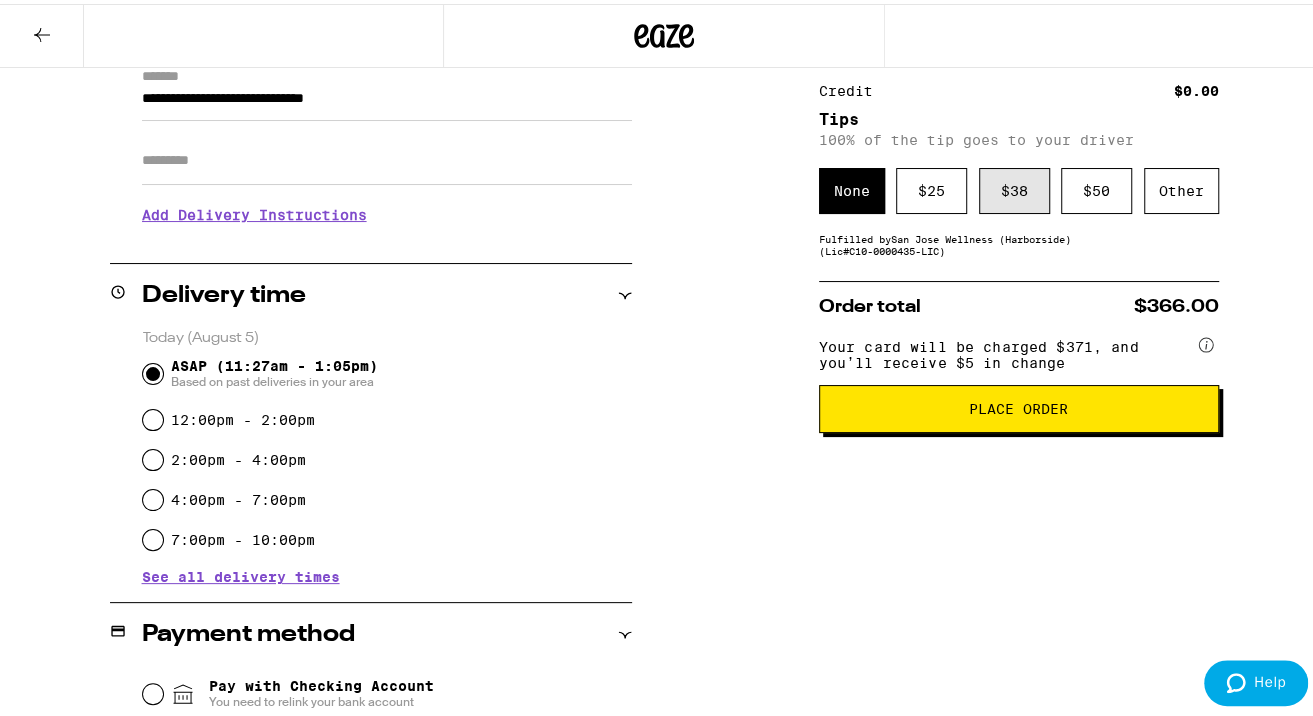 click on "$ 38" at bounding box center (1014, 187) 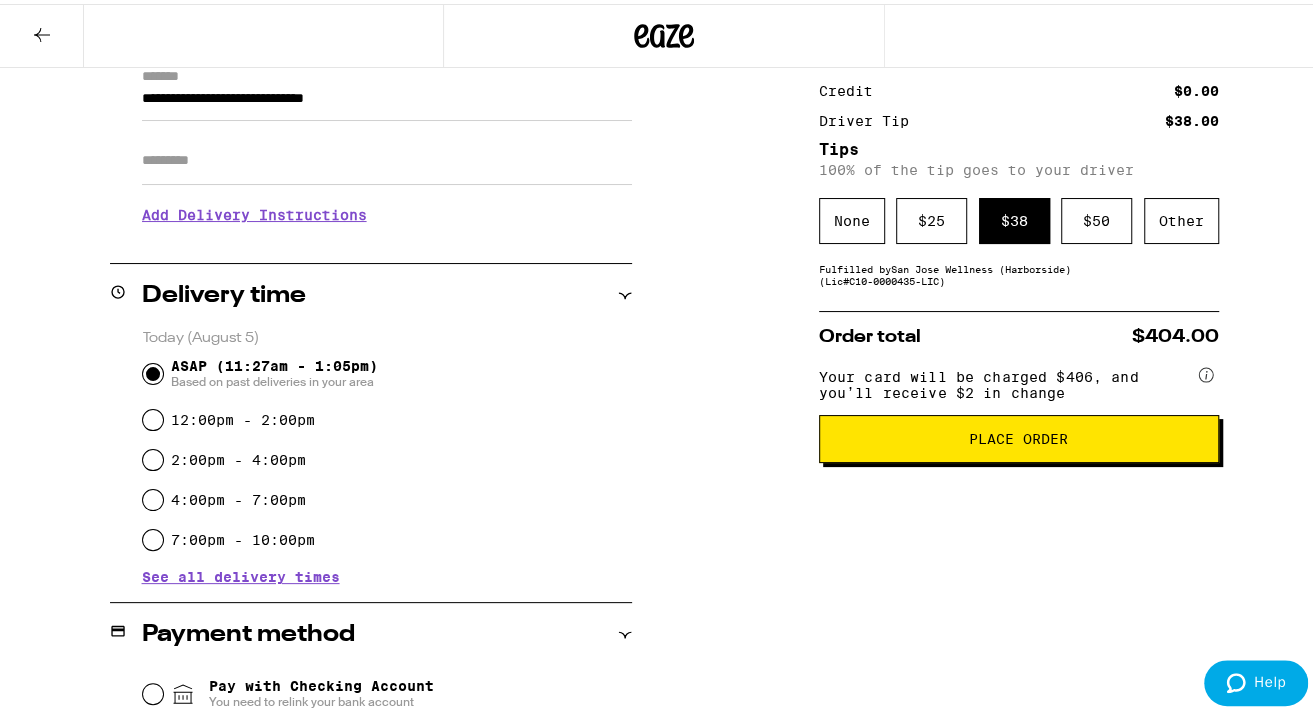 click on "Place Order" at bounding box center [1019, 435] 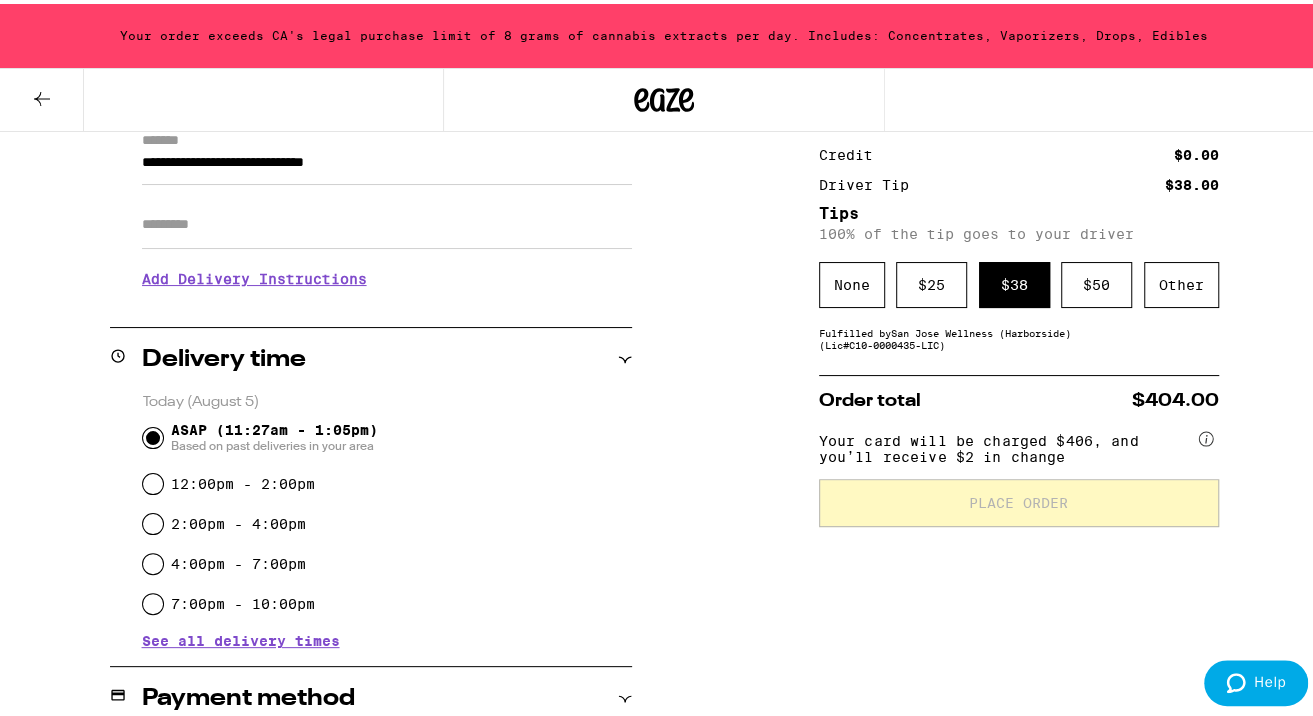 scroll, scrollTop: 361, scrollLeft: 0, axis: vertical 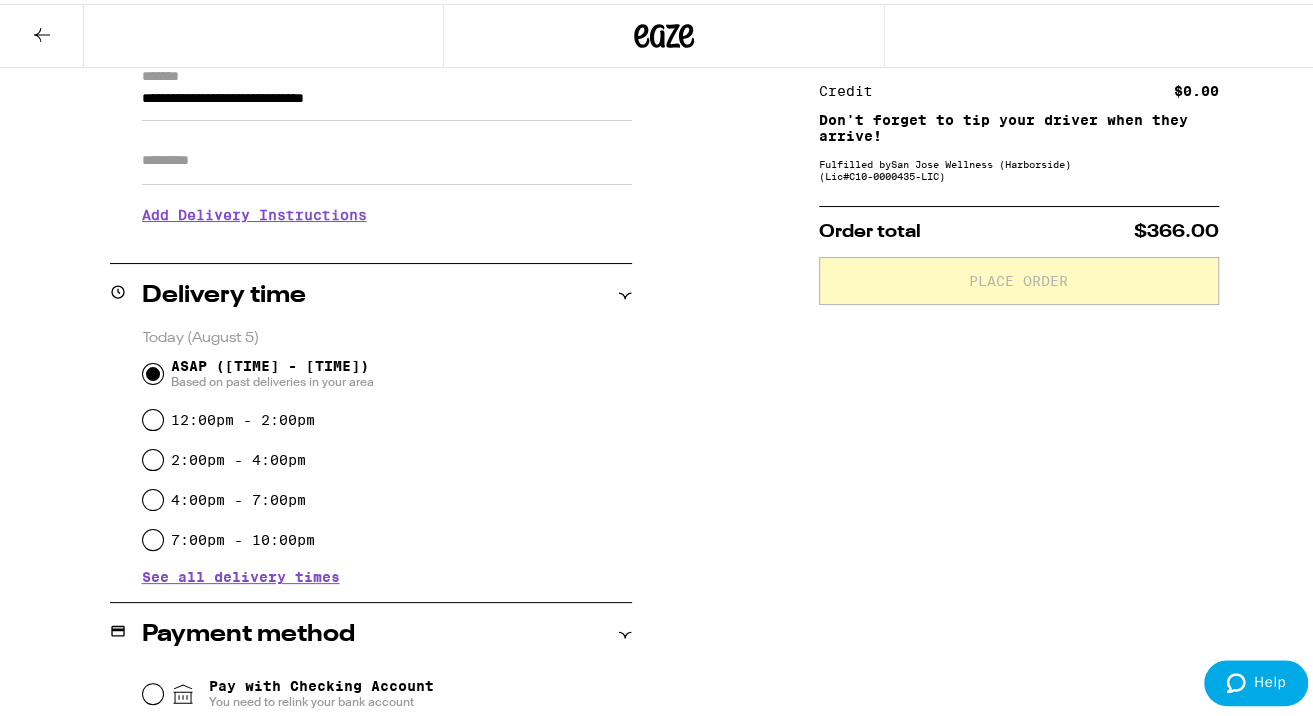 click 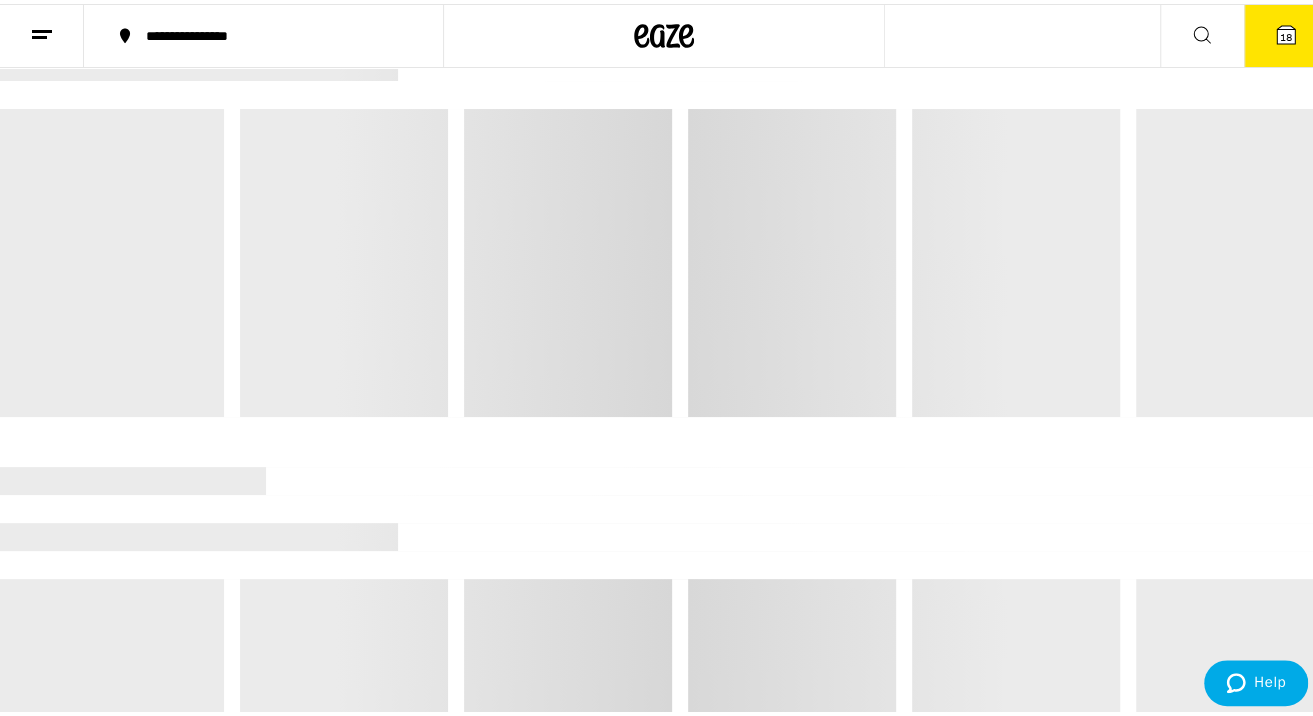 scroll, scrollTop: 0, scrollLeft: 0, axis: both 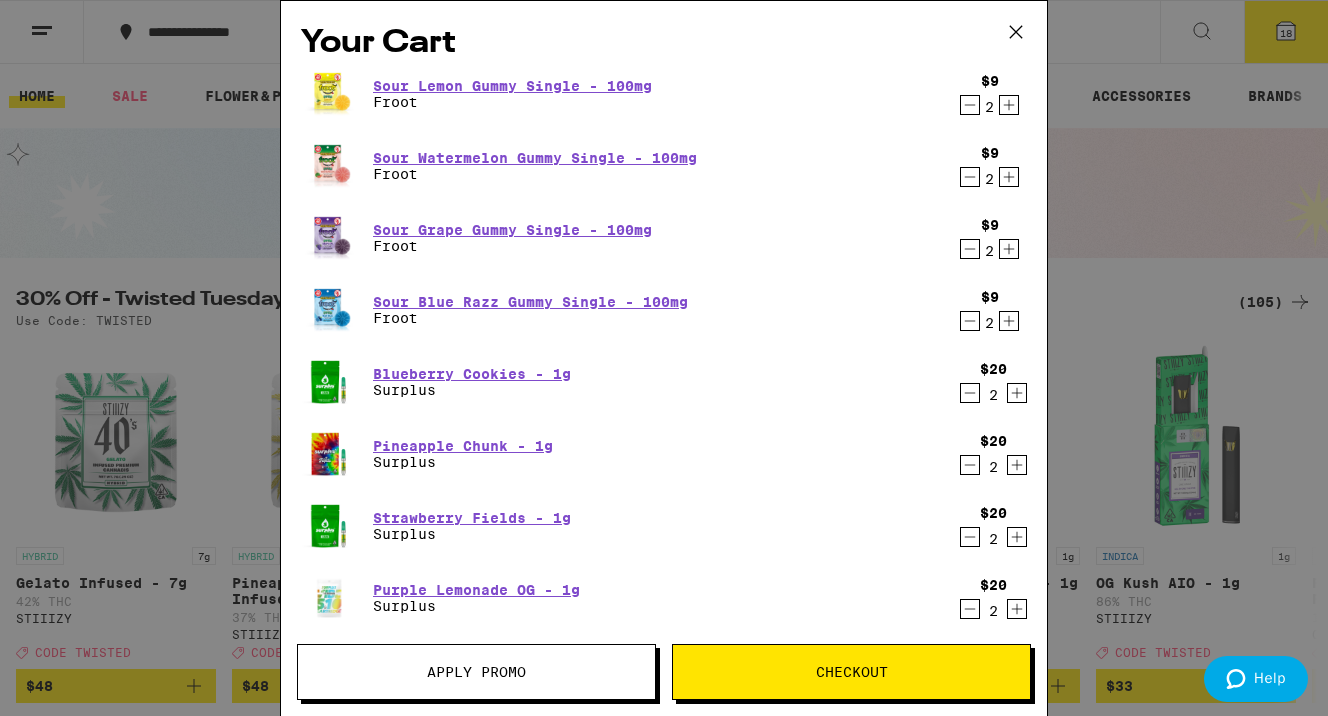 click 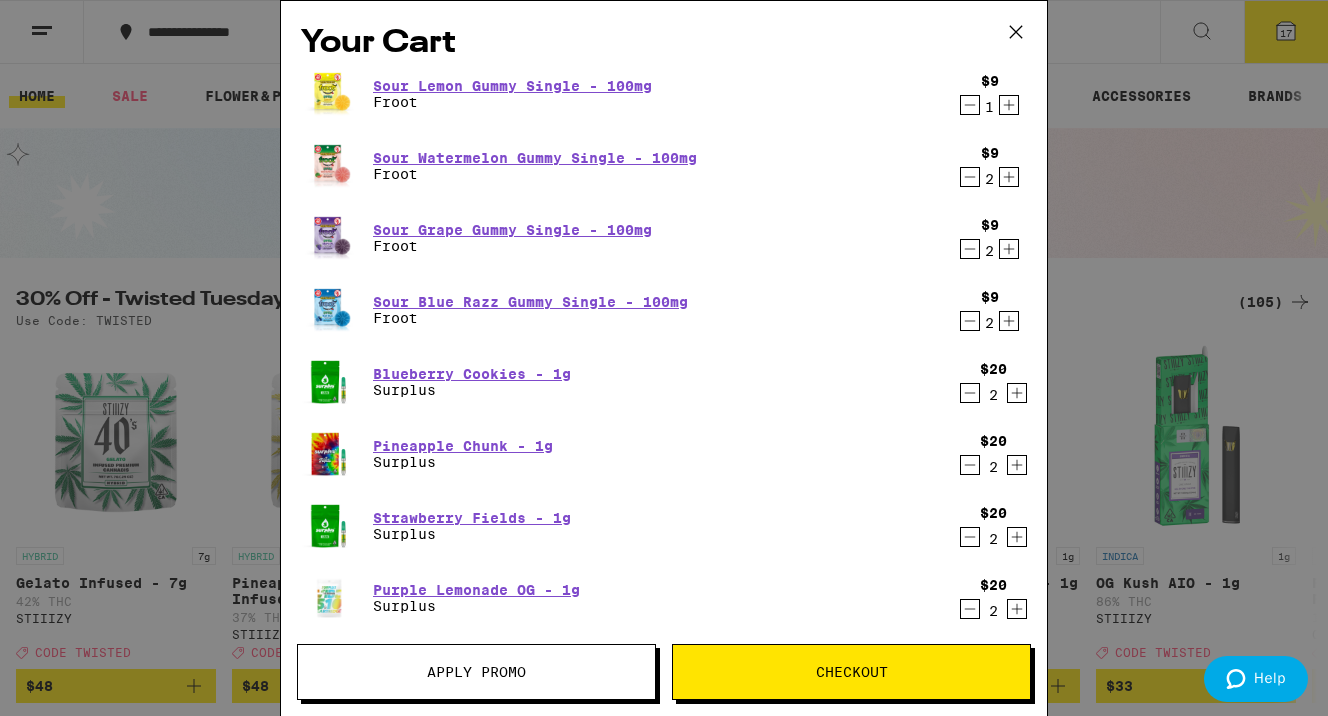click 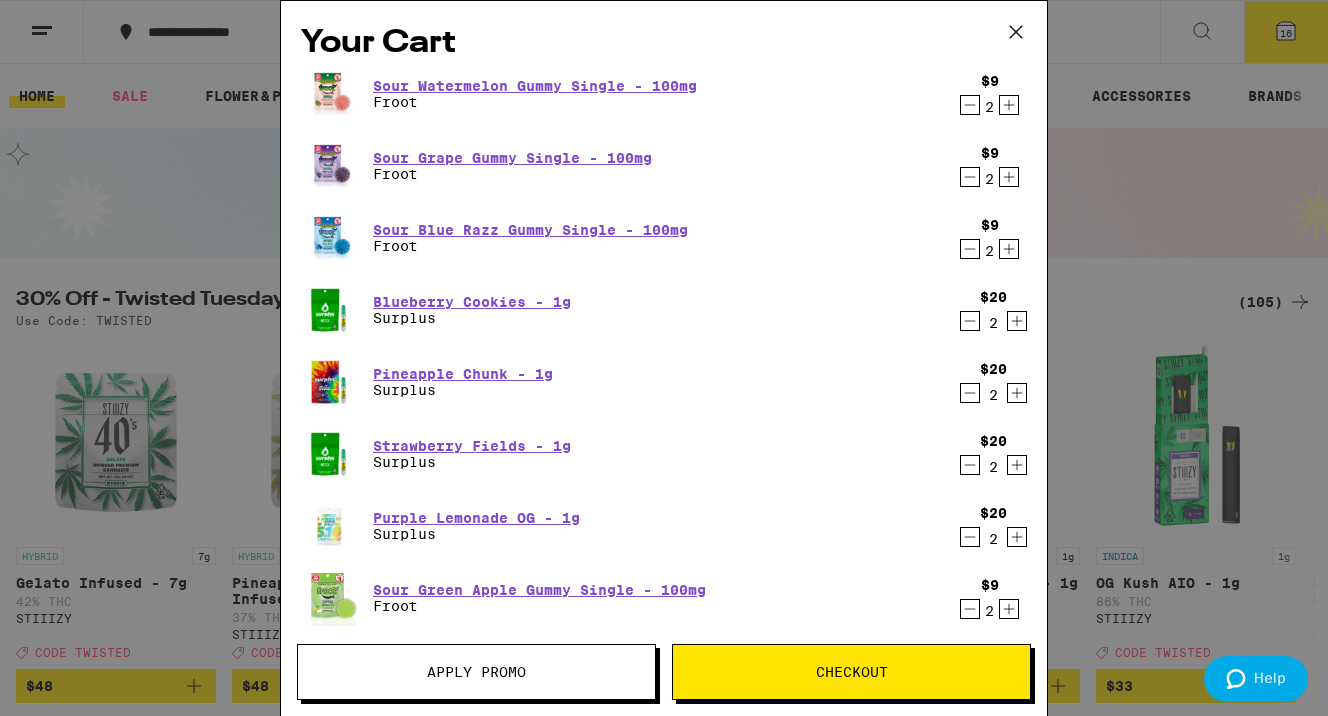 click 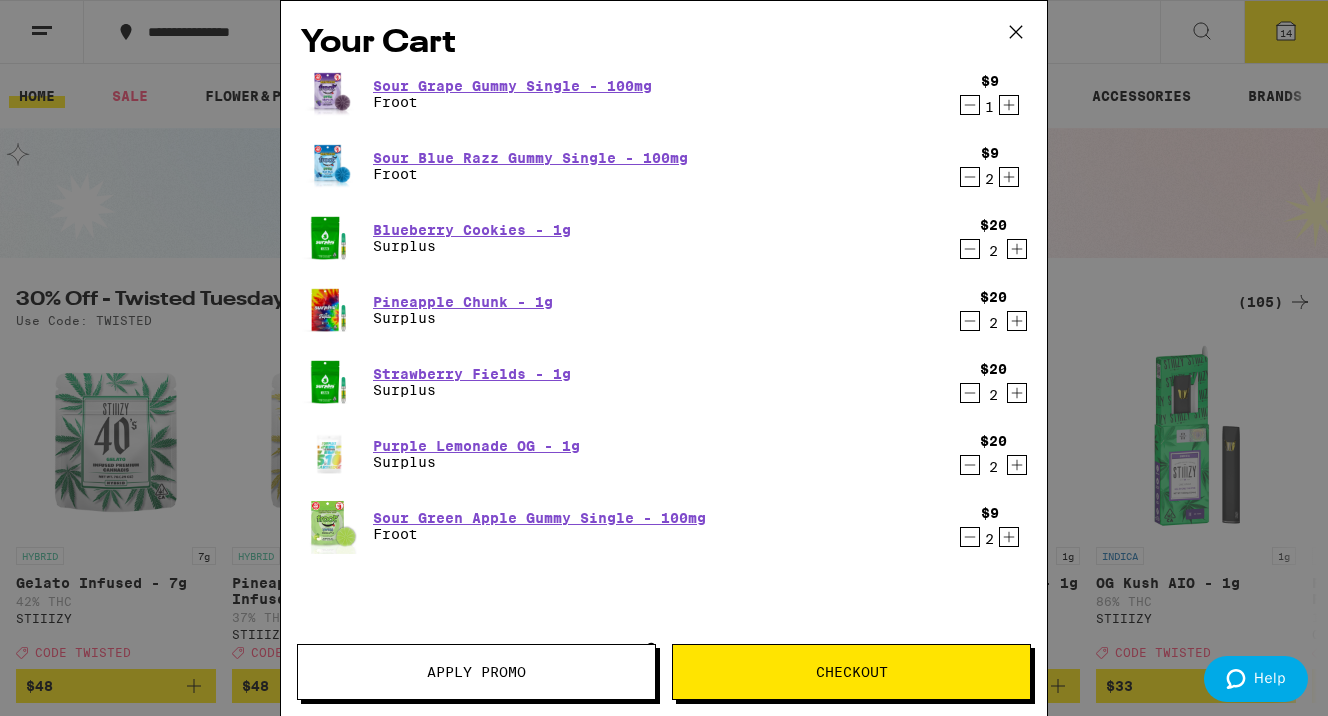 click 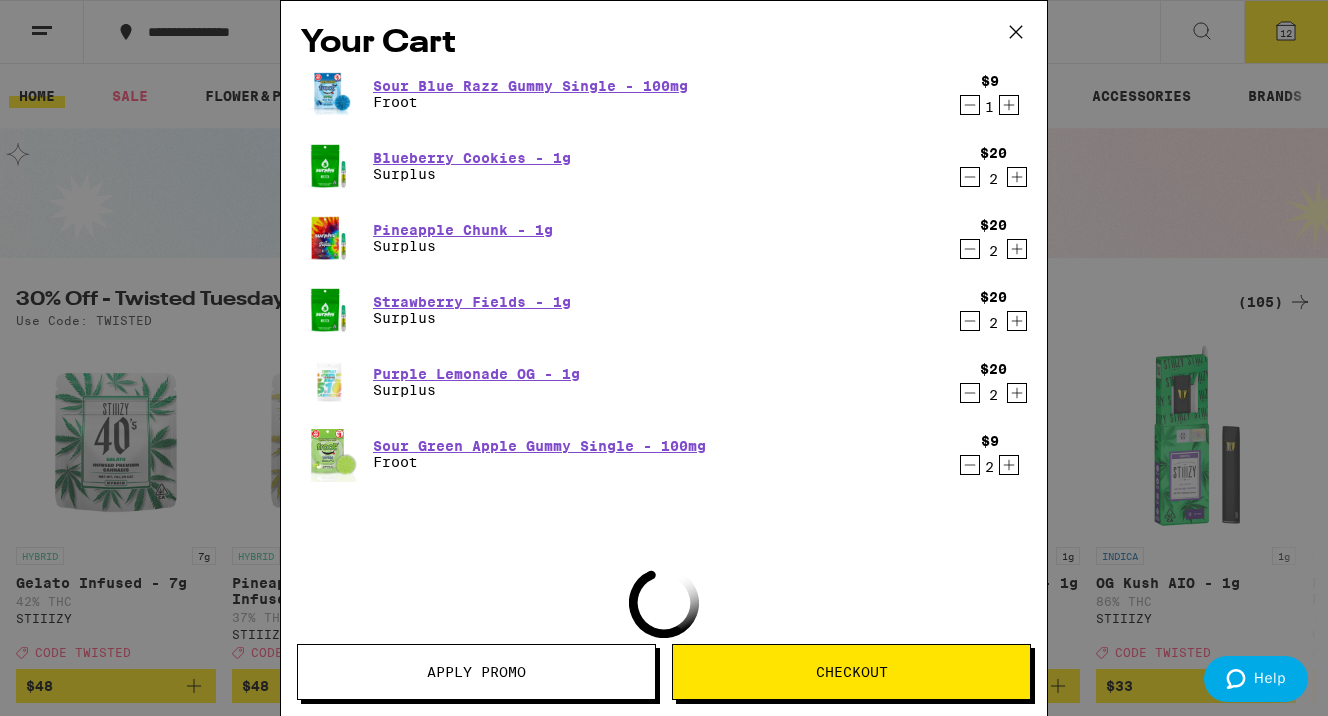 click 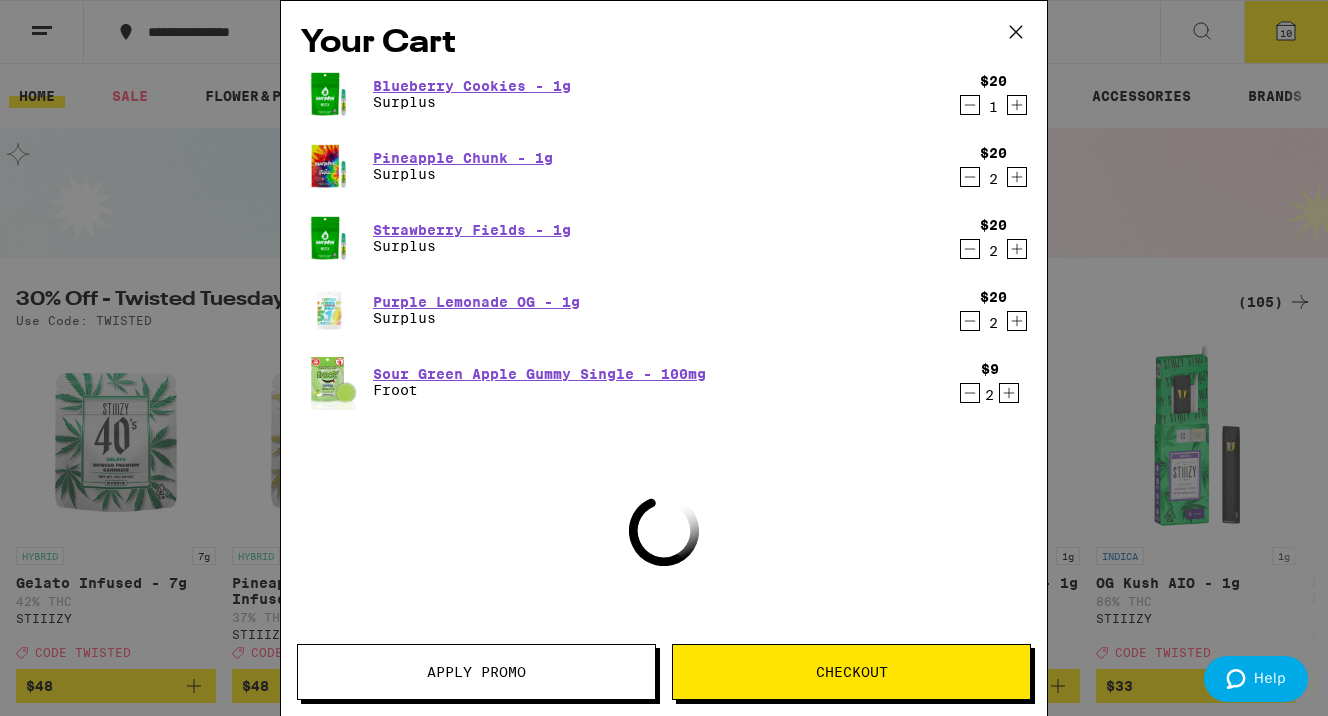 click 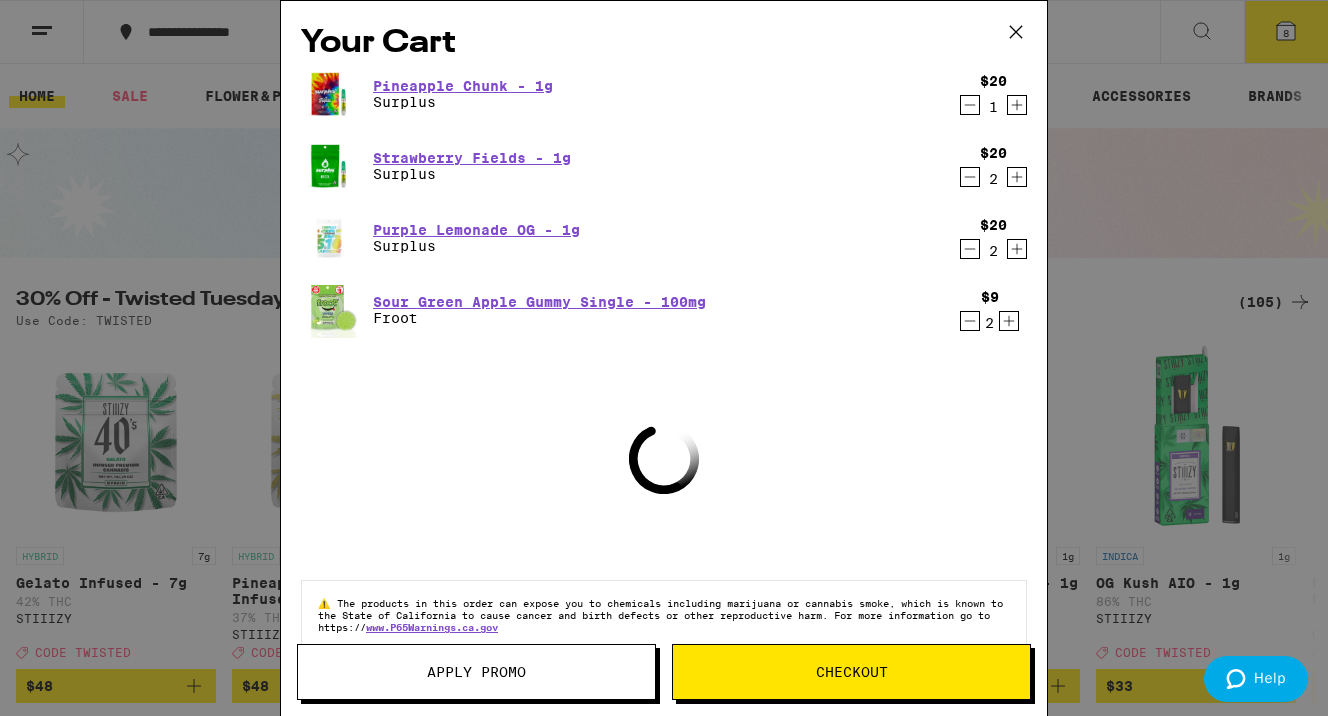 click 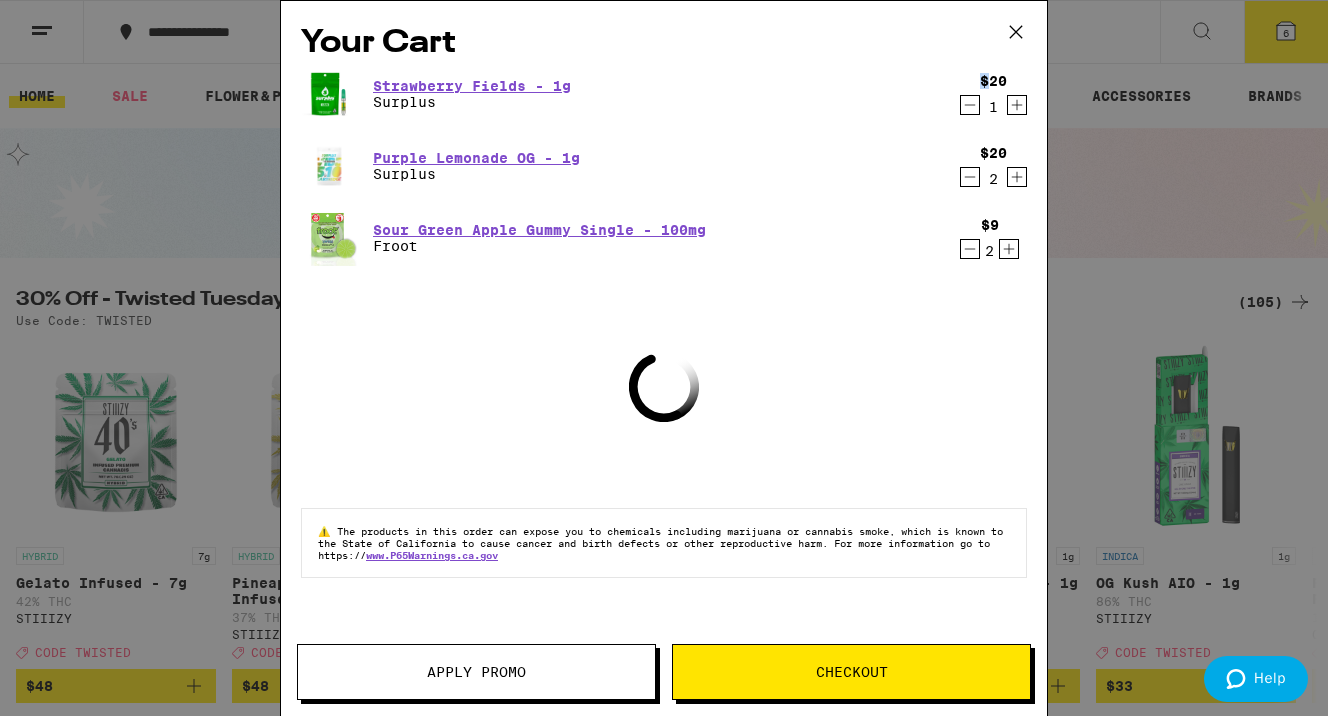 click on "$20 1" at bounding box center [989, 94] 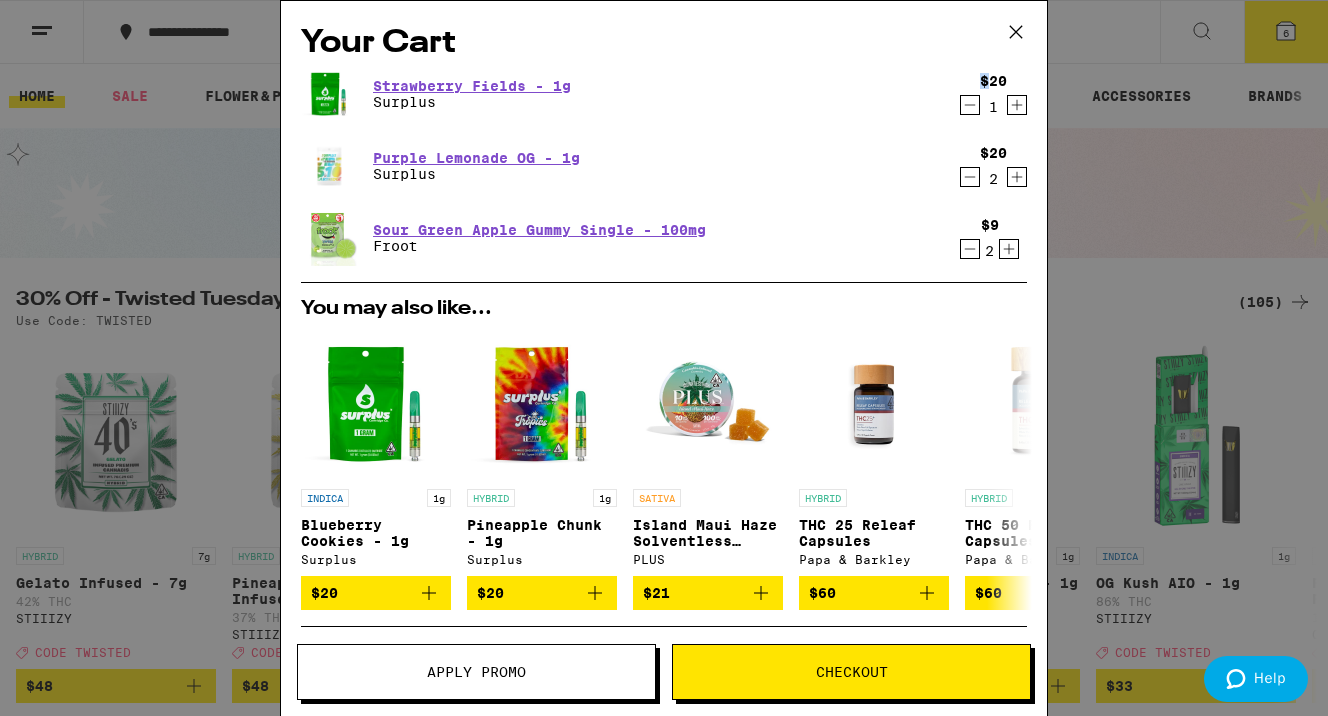 click 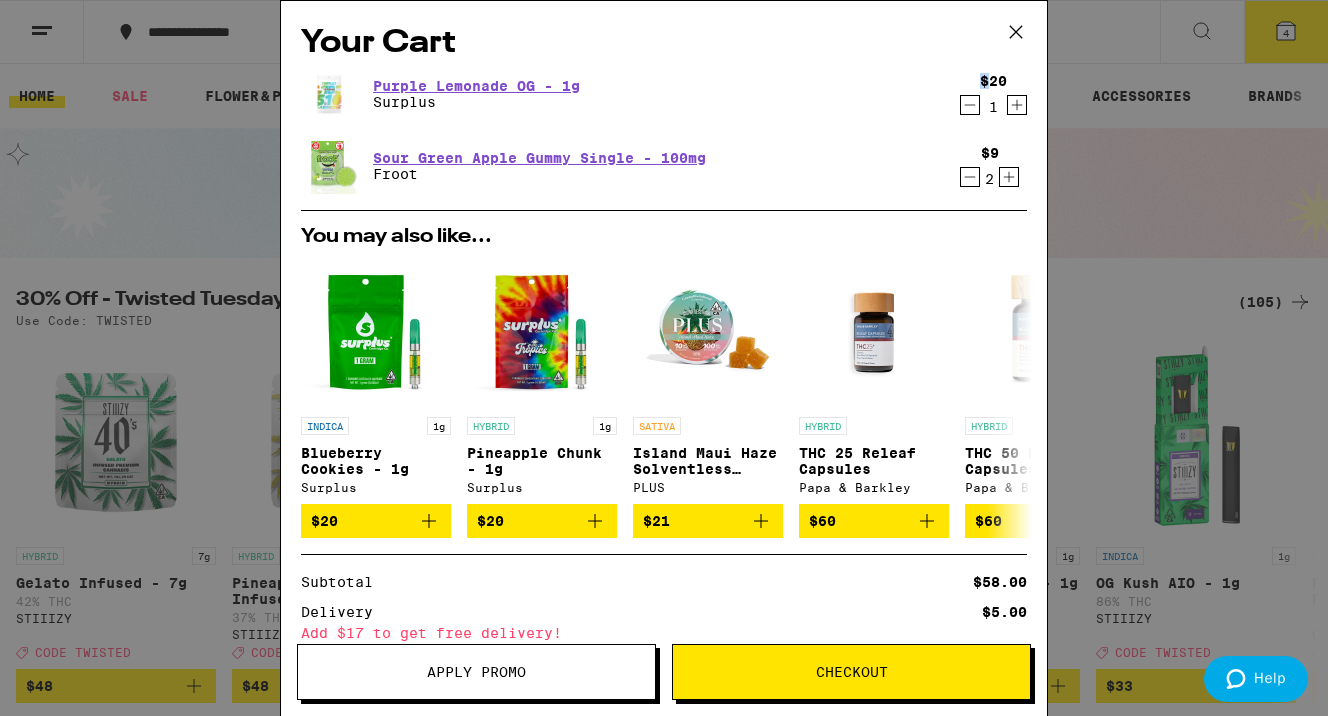 click 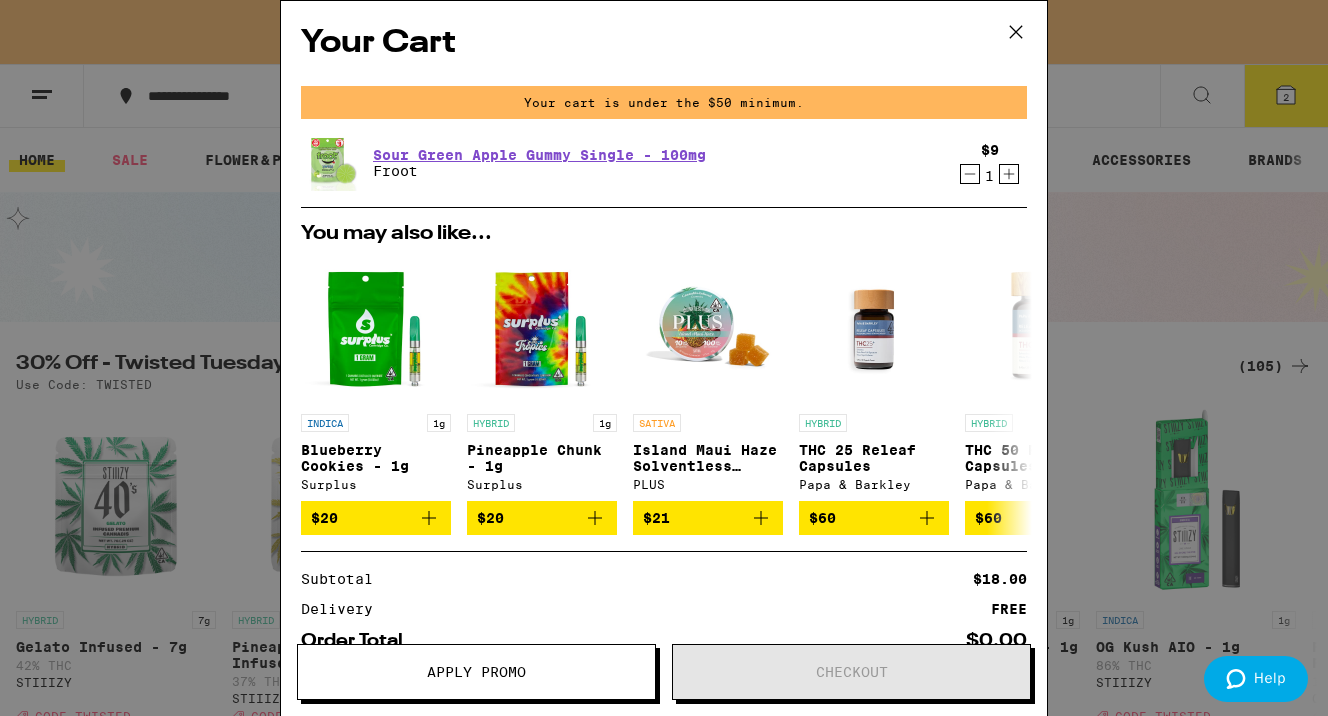 click 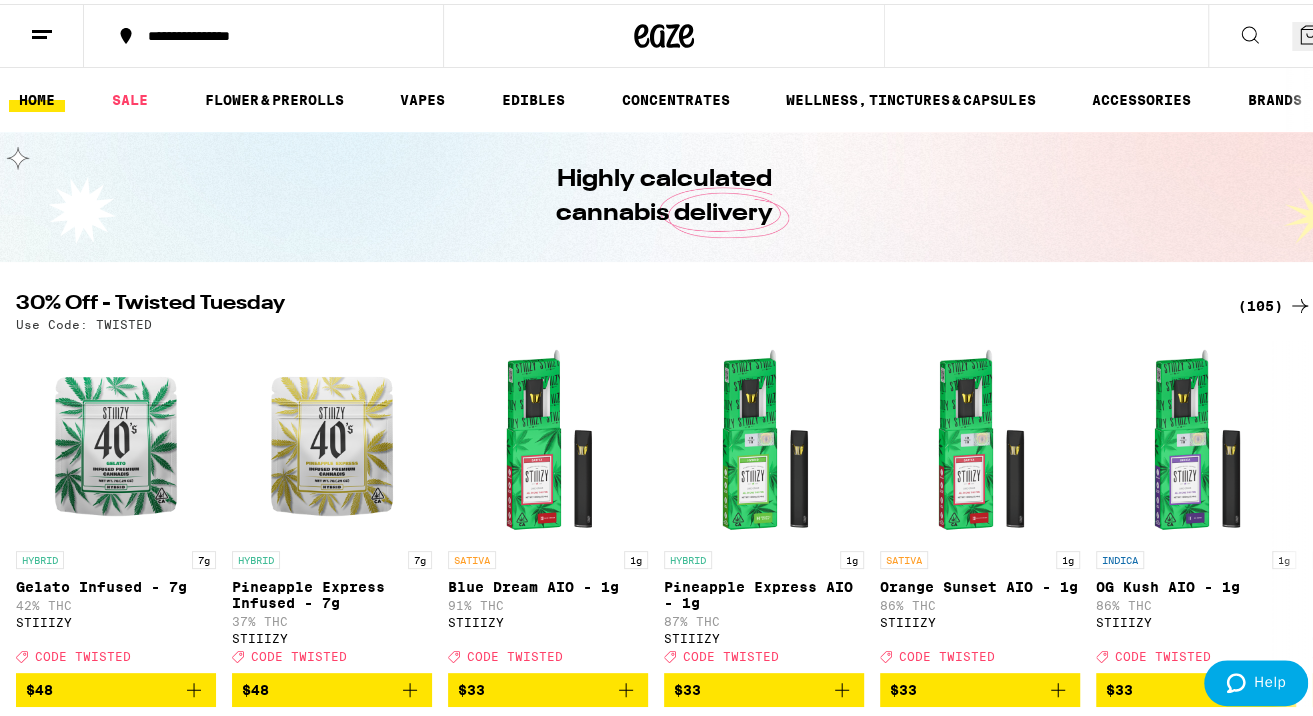 scroll, scrollTop: 0, scrollLeft: 0, axis: both 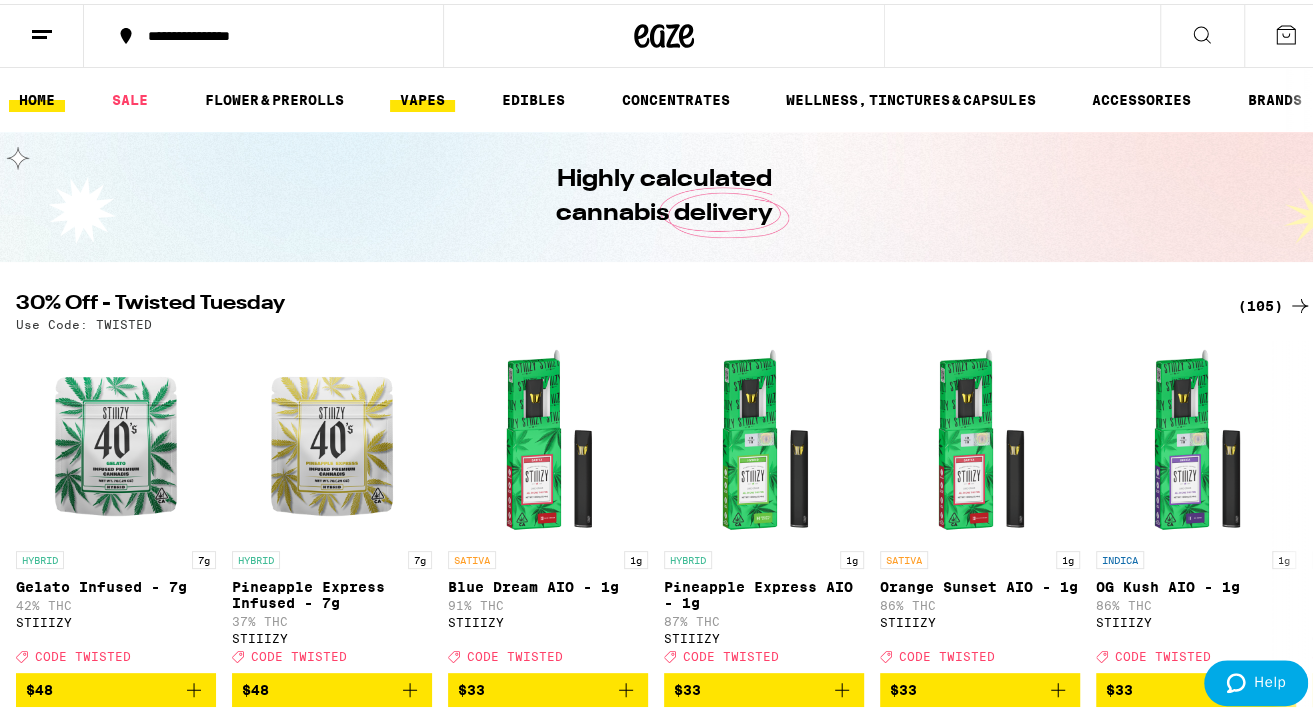 click on "VAPES" at bounding box center (422, 96) 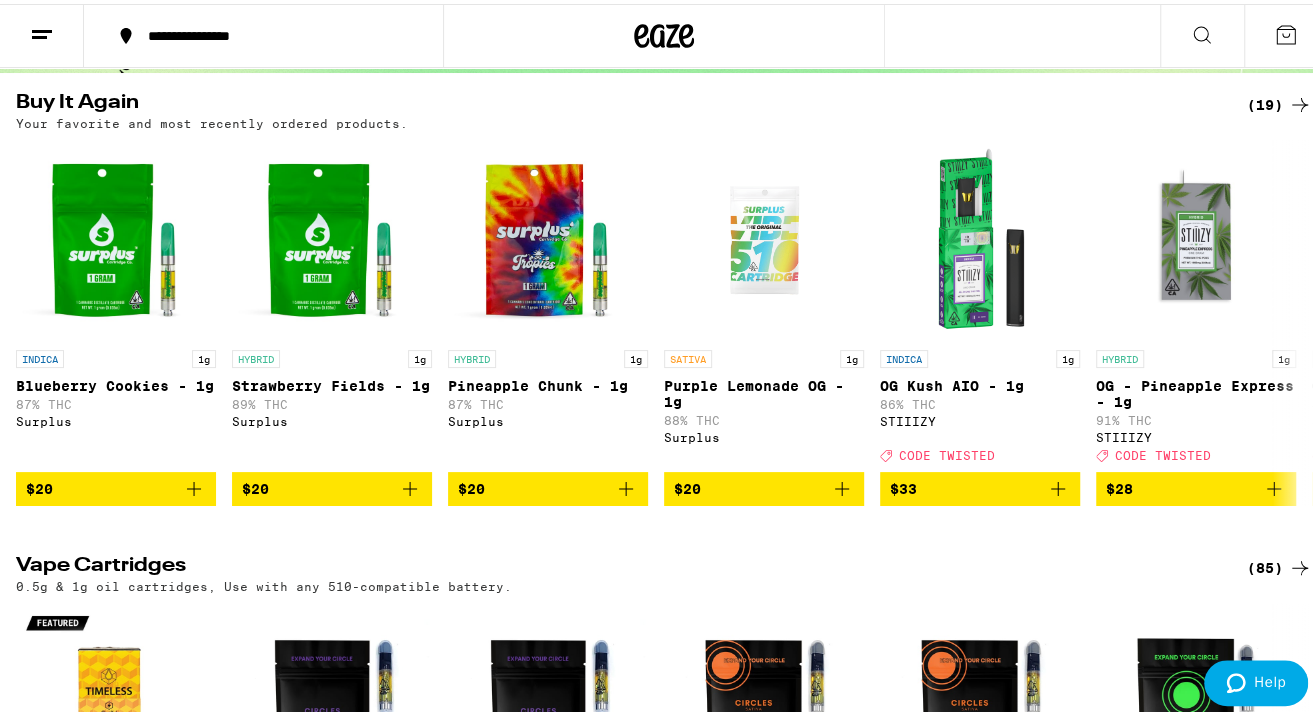 scroll, scrollTop: 192, scrollLeft: 0, axis: vertical 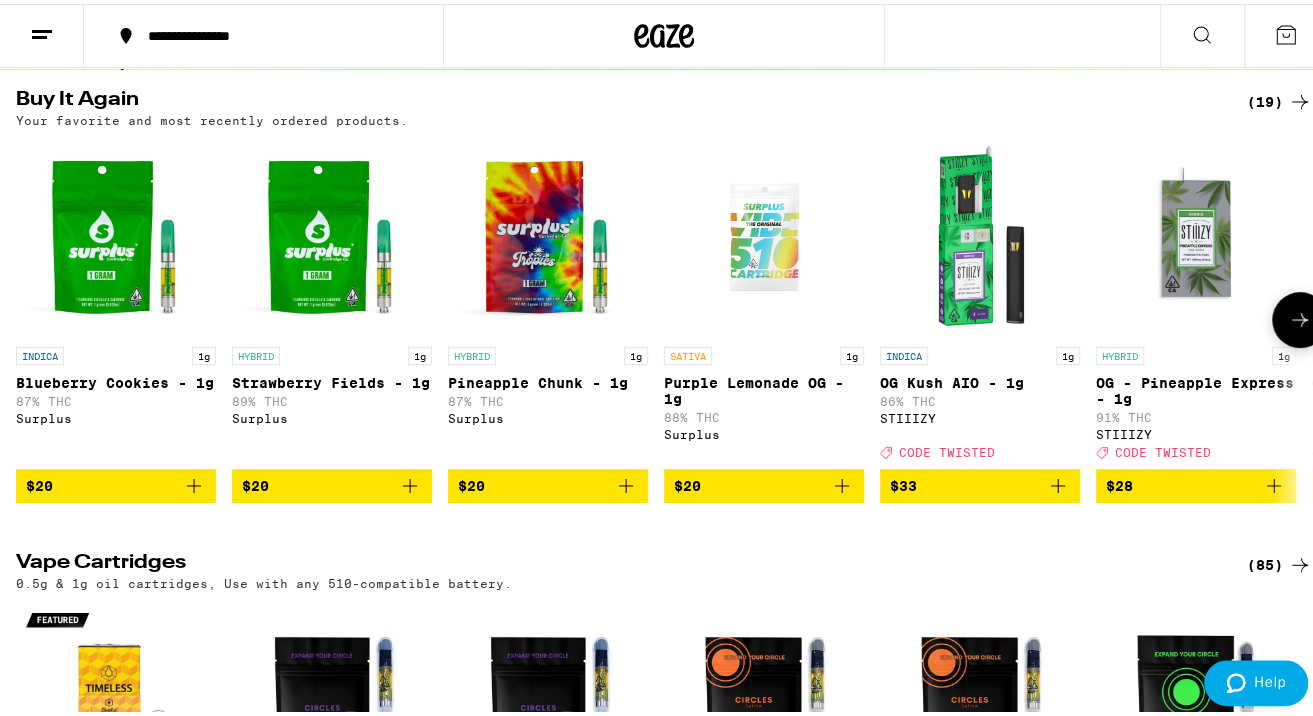 click 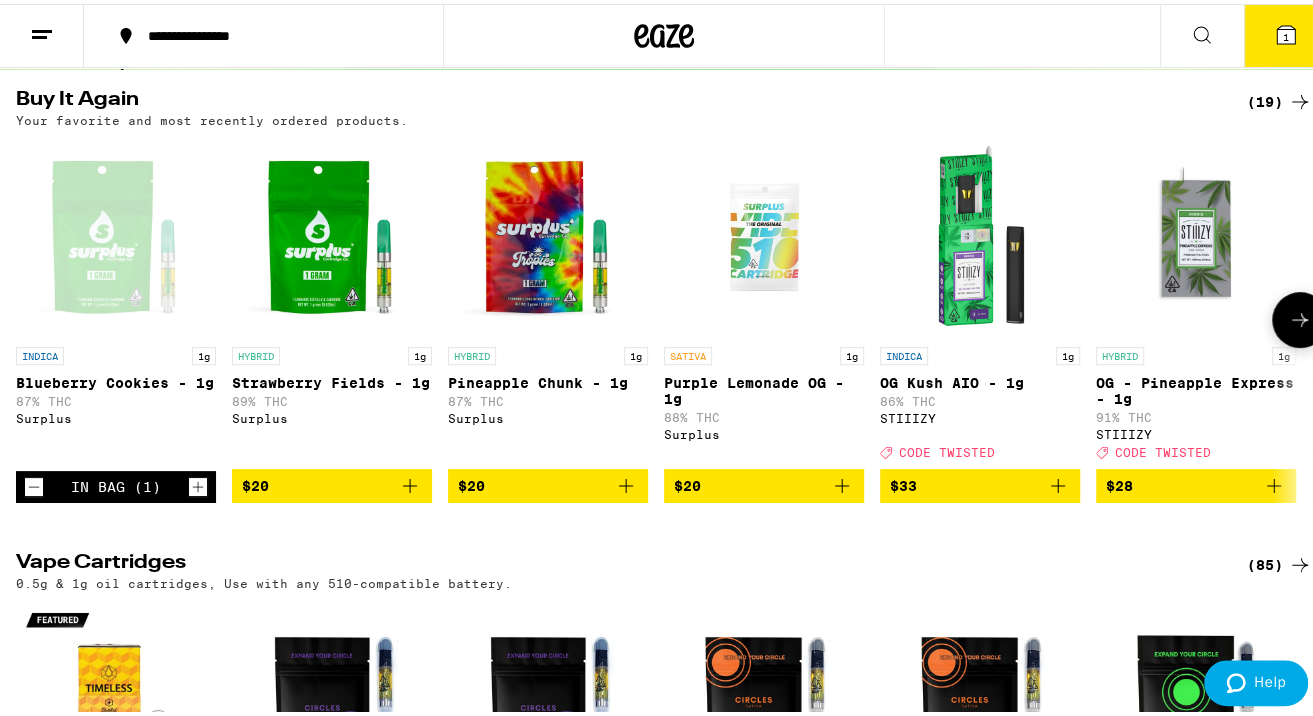 scroll, scrollTop: 256, scrollLeft: 0, axis: vertical 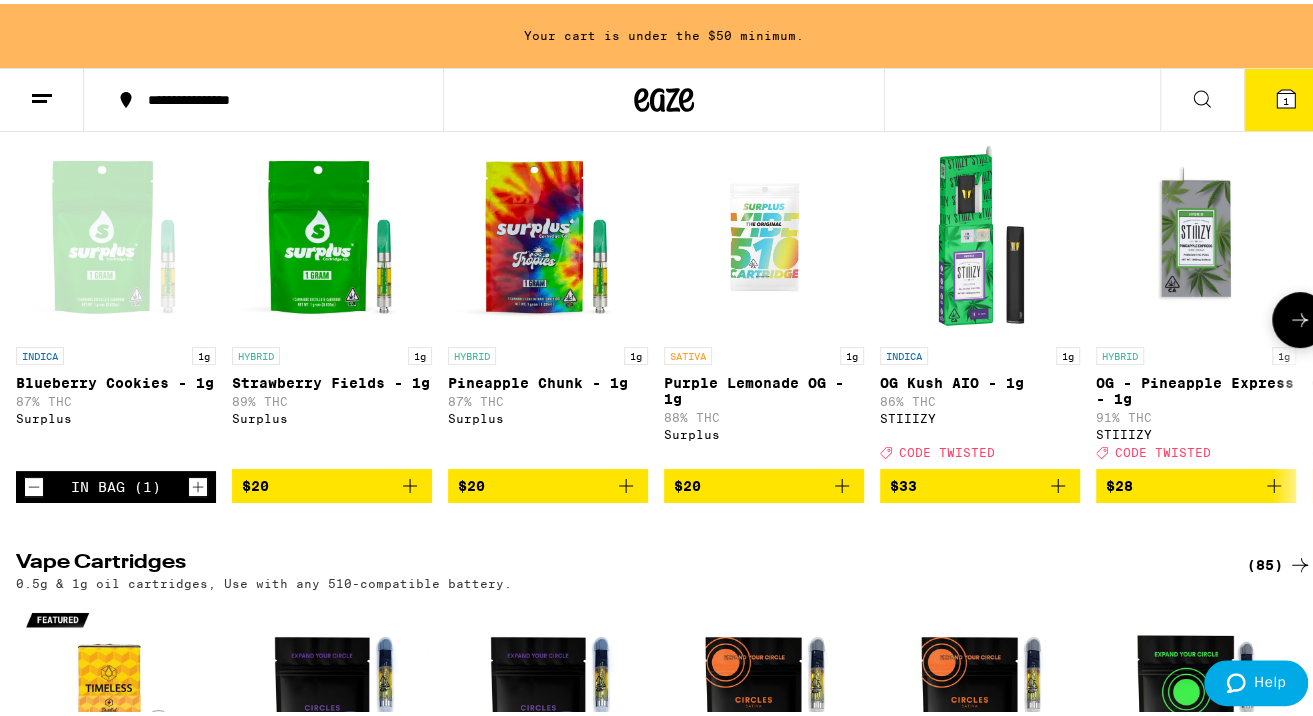 click 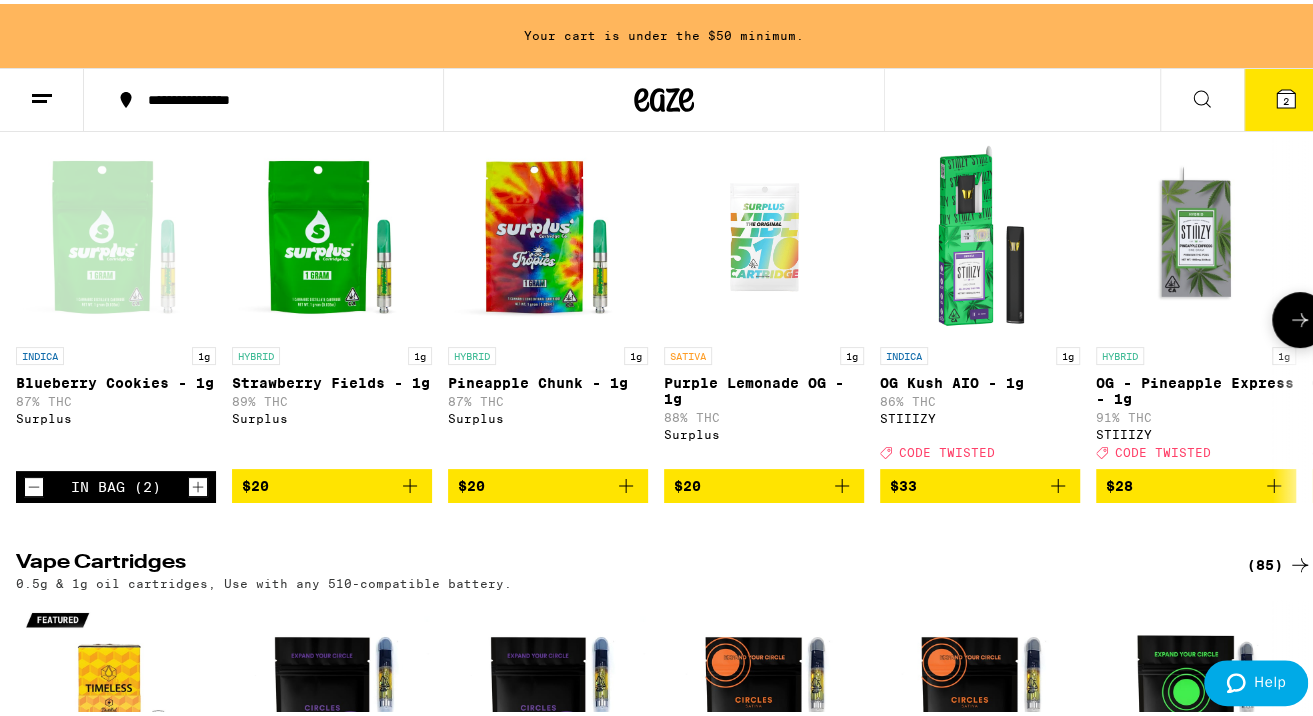 click 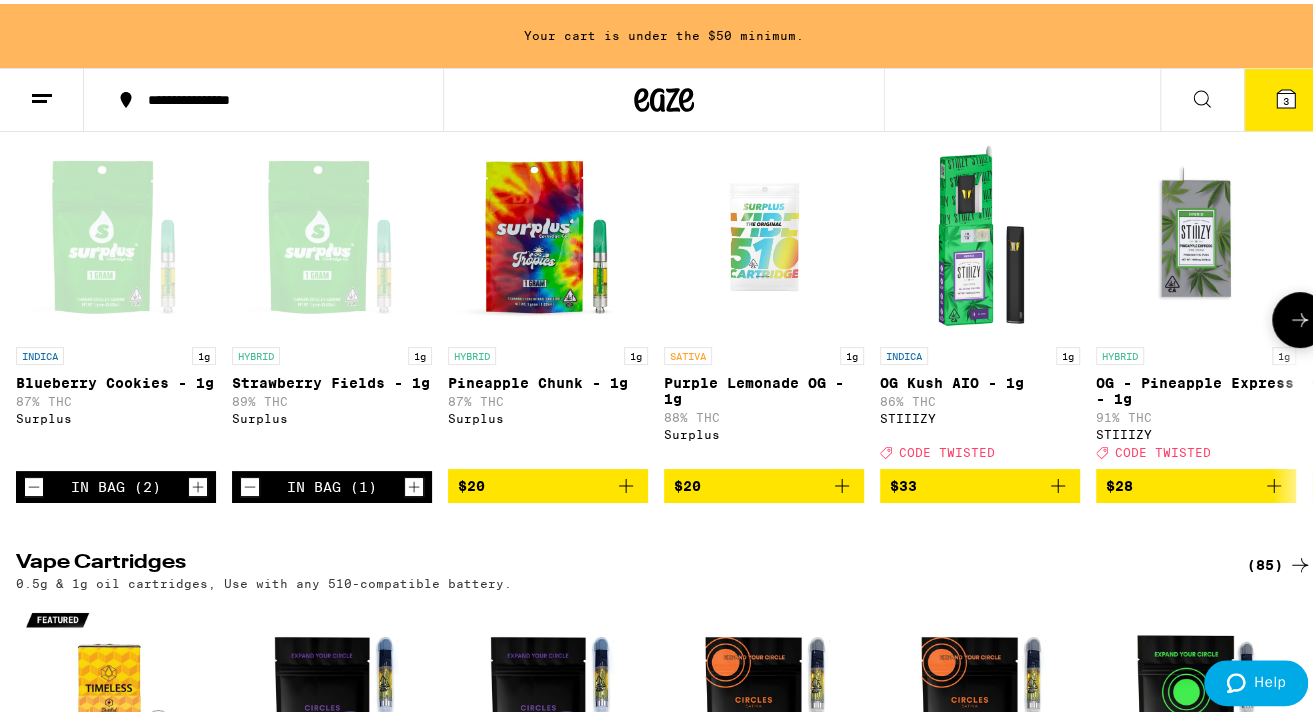 scroll, scrollTop: 192, scrollLeft: 0, axis: vertical 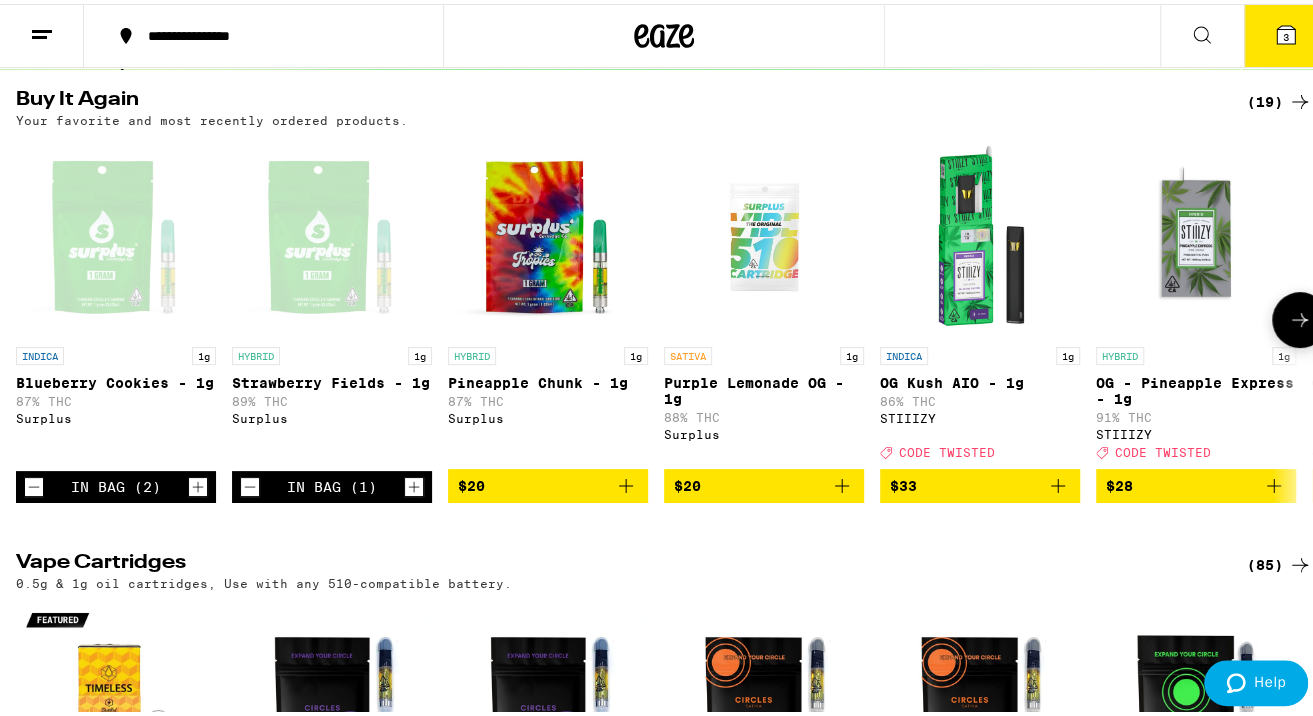 click 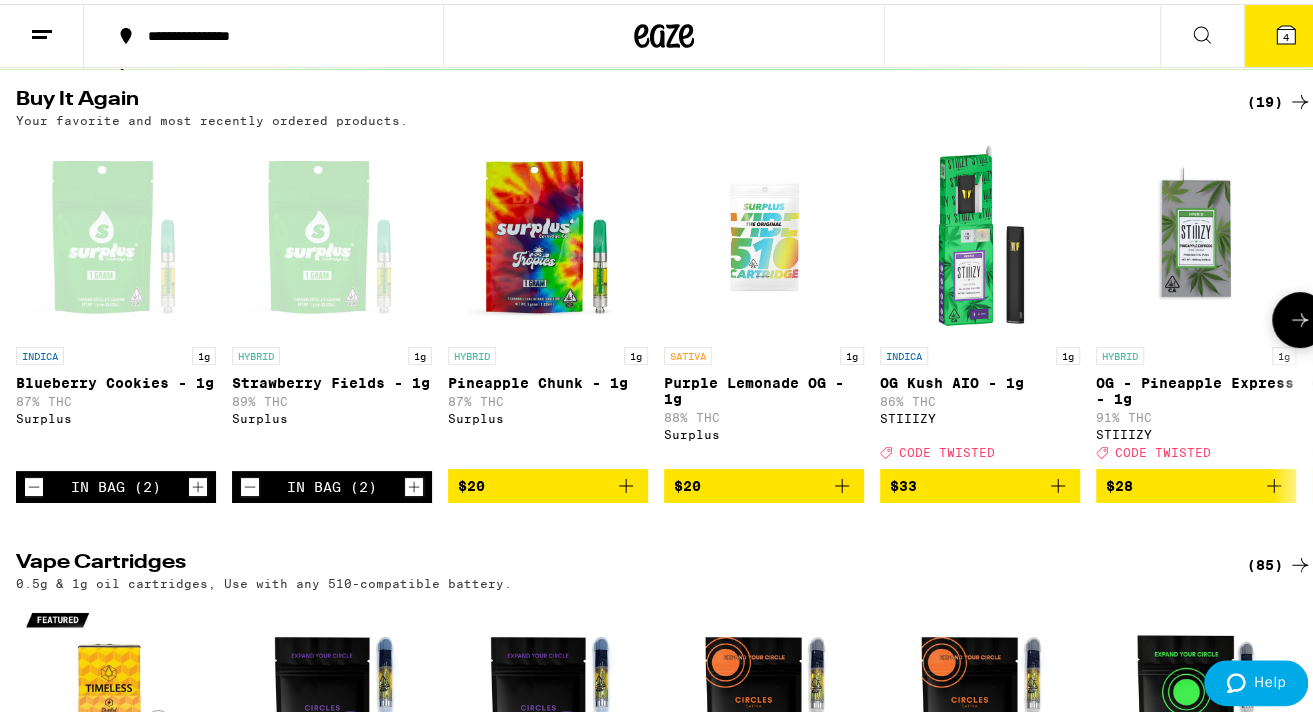 click 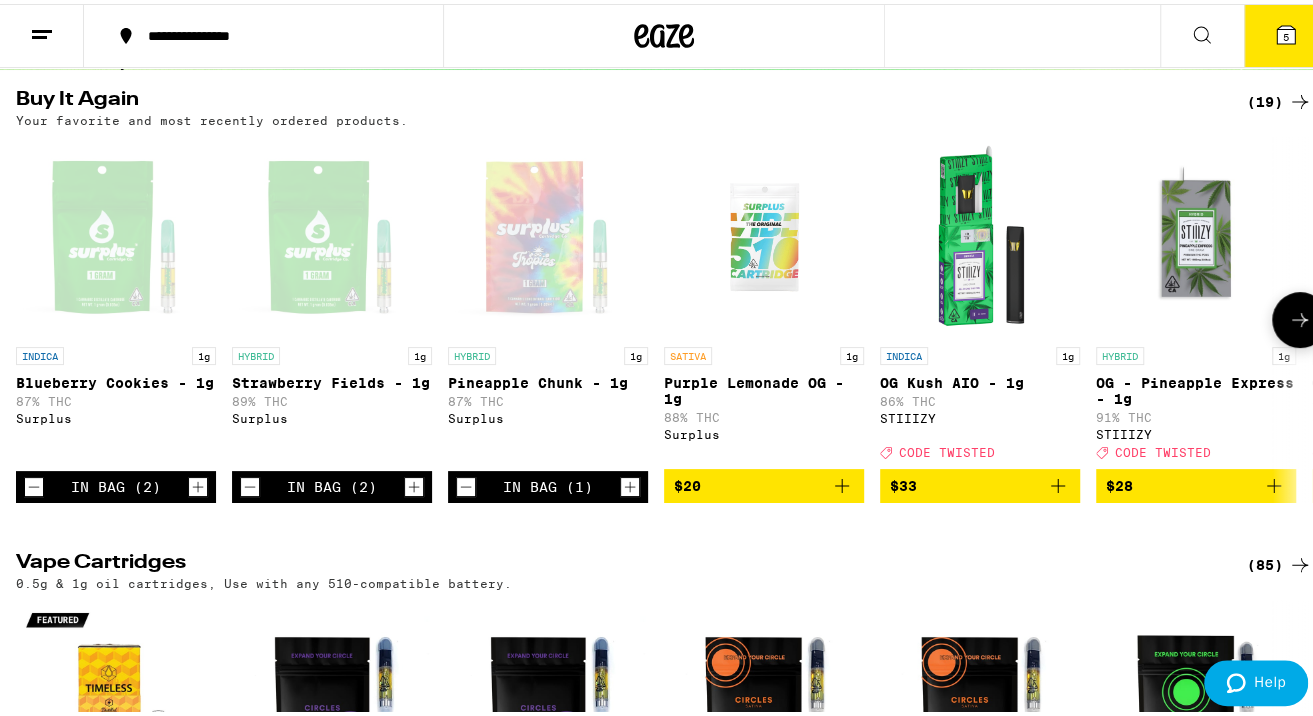click 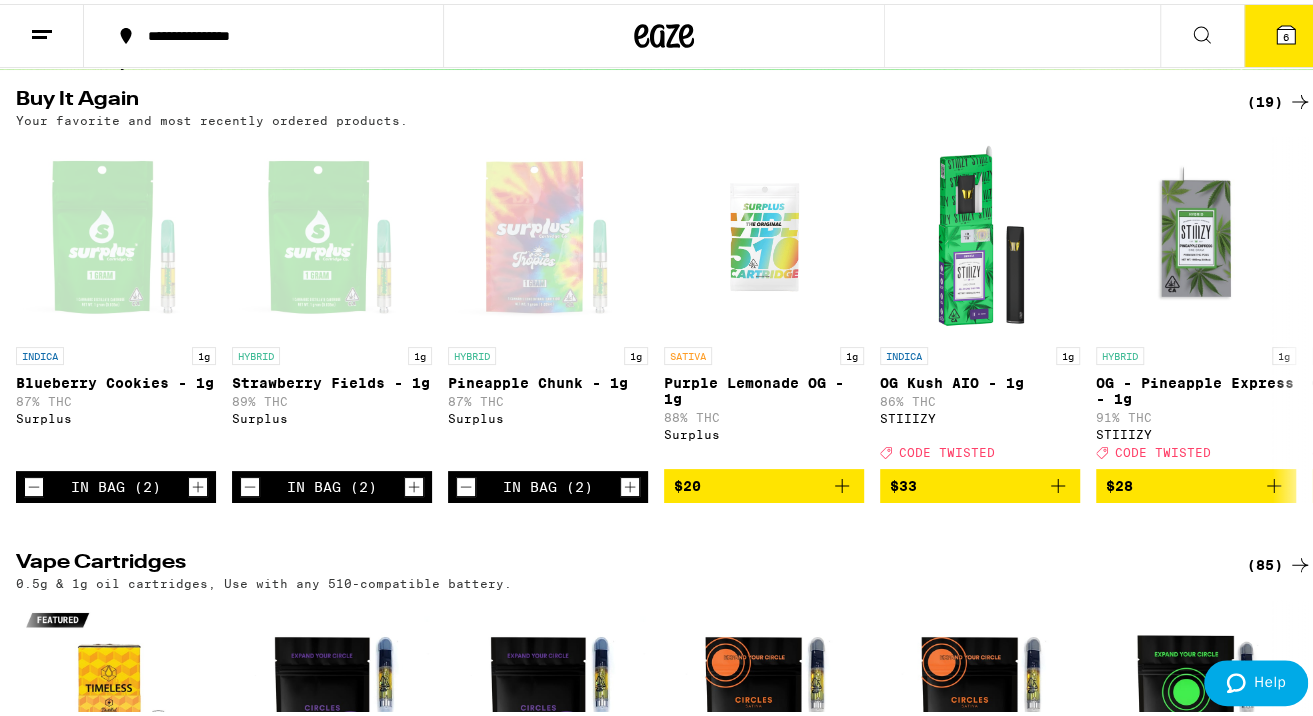 scroll, scrollTop: 0, scrollLeft: 0, axis: both 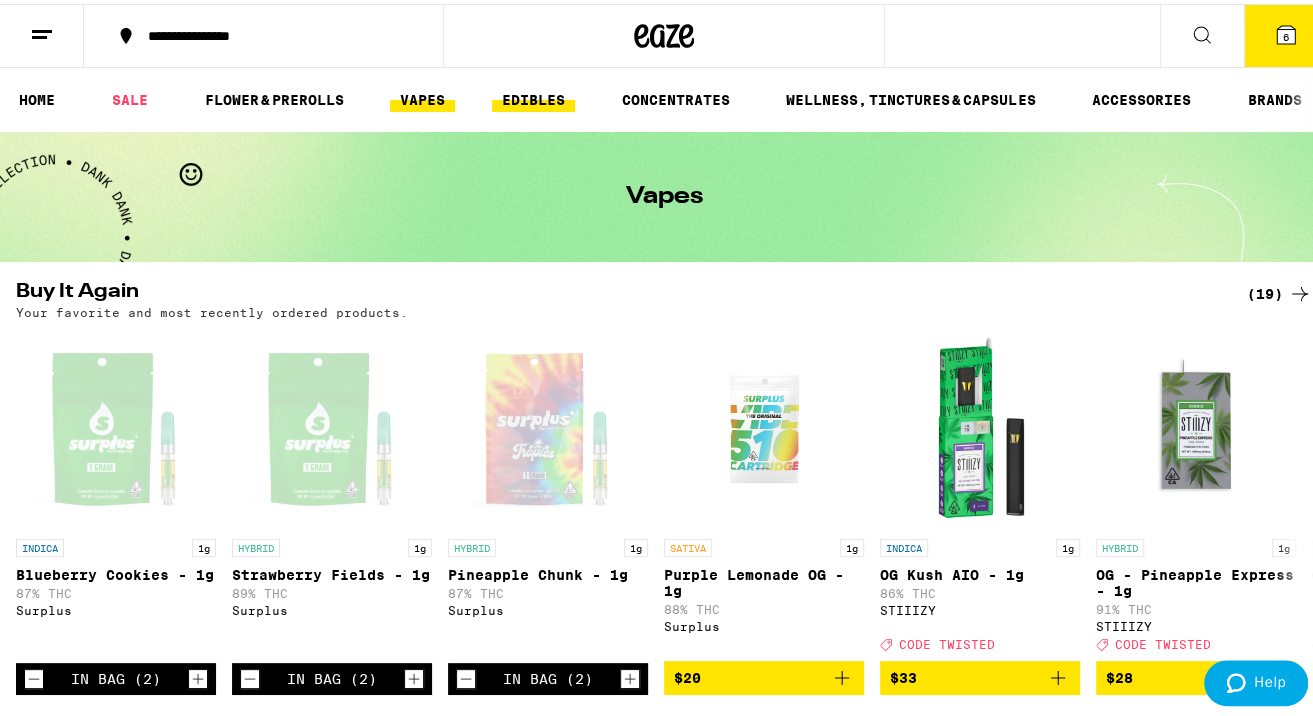 click on "EDIBLES" at bounding box center [533, 96] 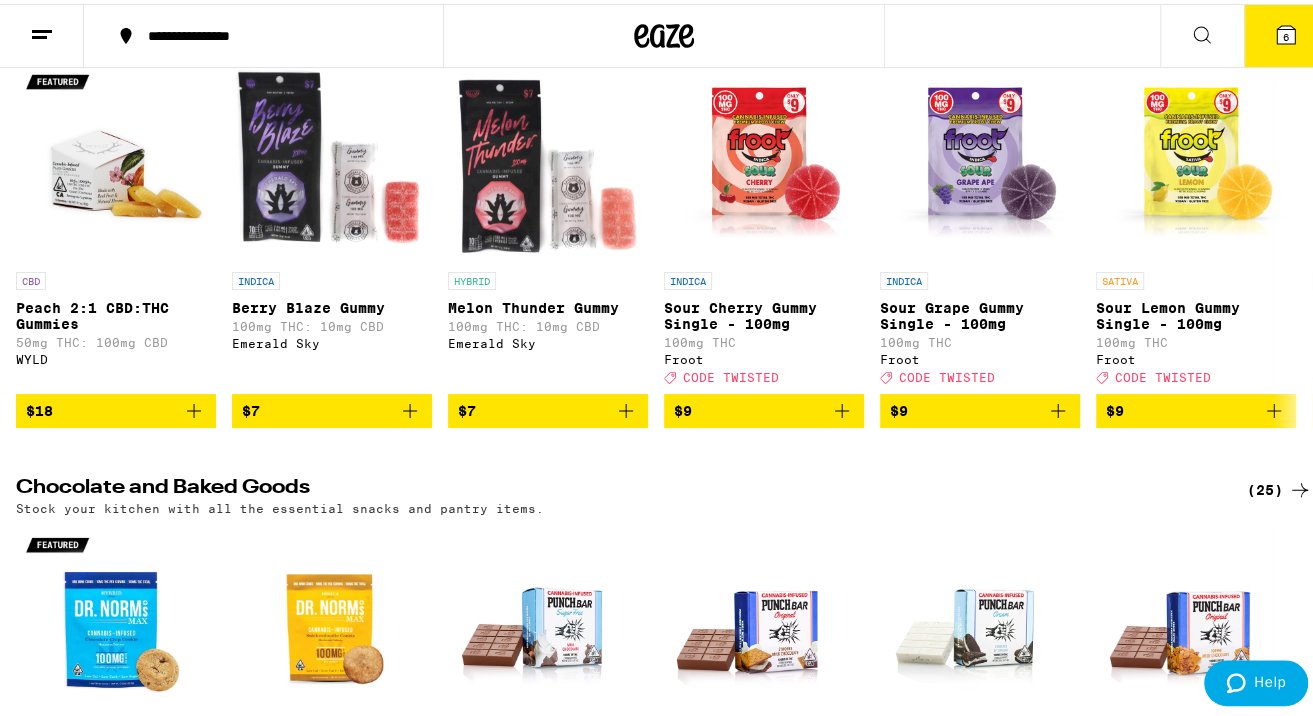 scroll, scrollTop: 269, scrollLeft: 0, axis: vertical 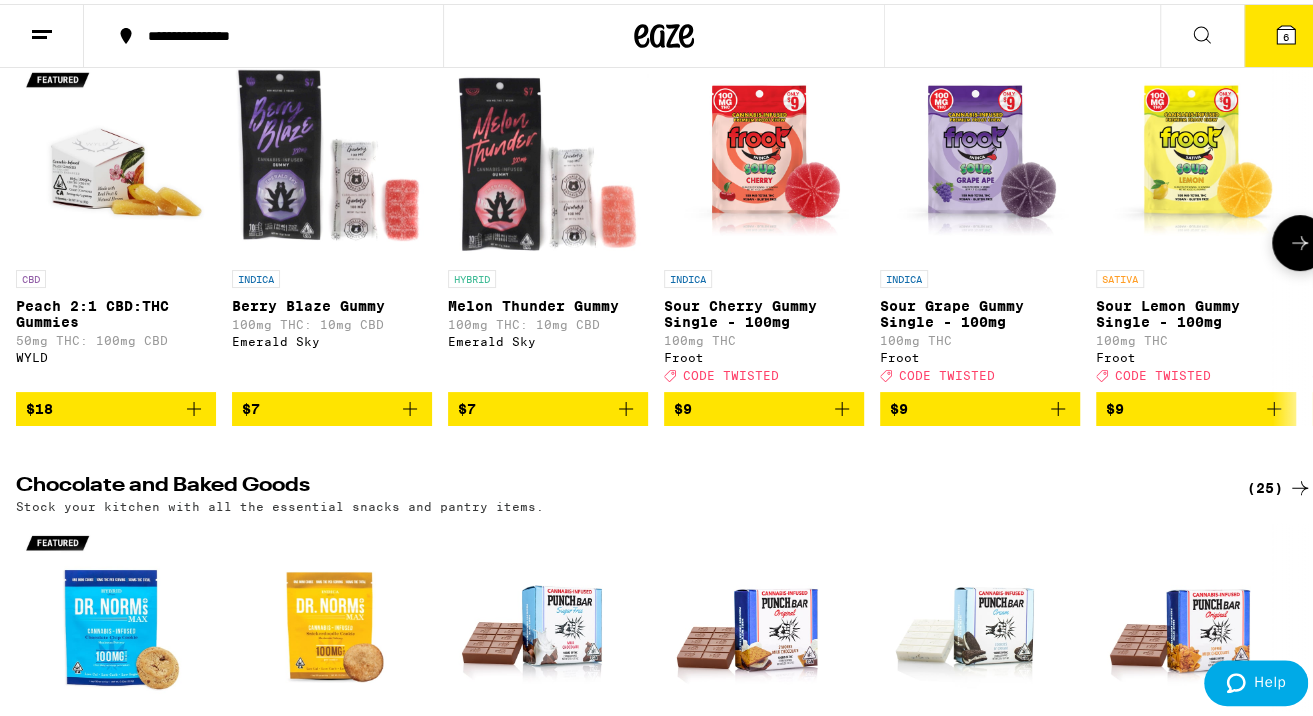 click on "$9" at bounding box center (980, 405) 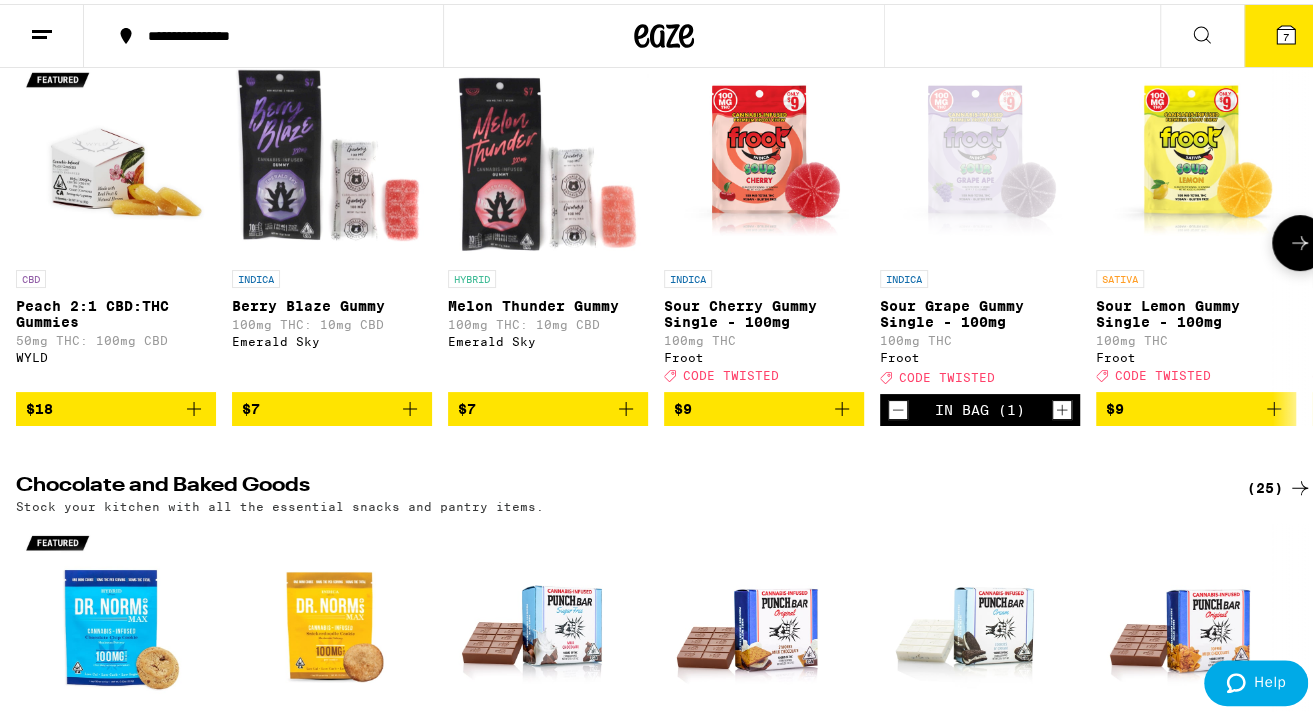 click on "In Bag (1)" at bounding box center (980, 406) 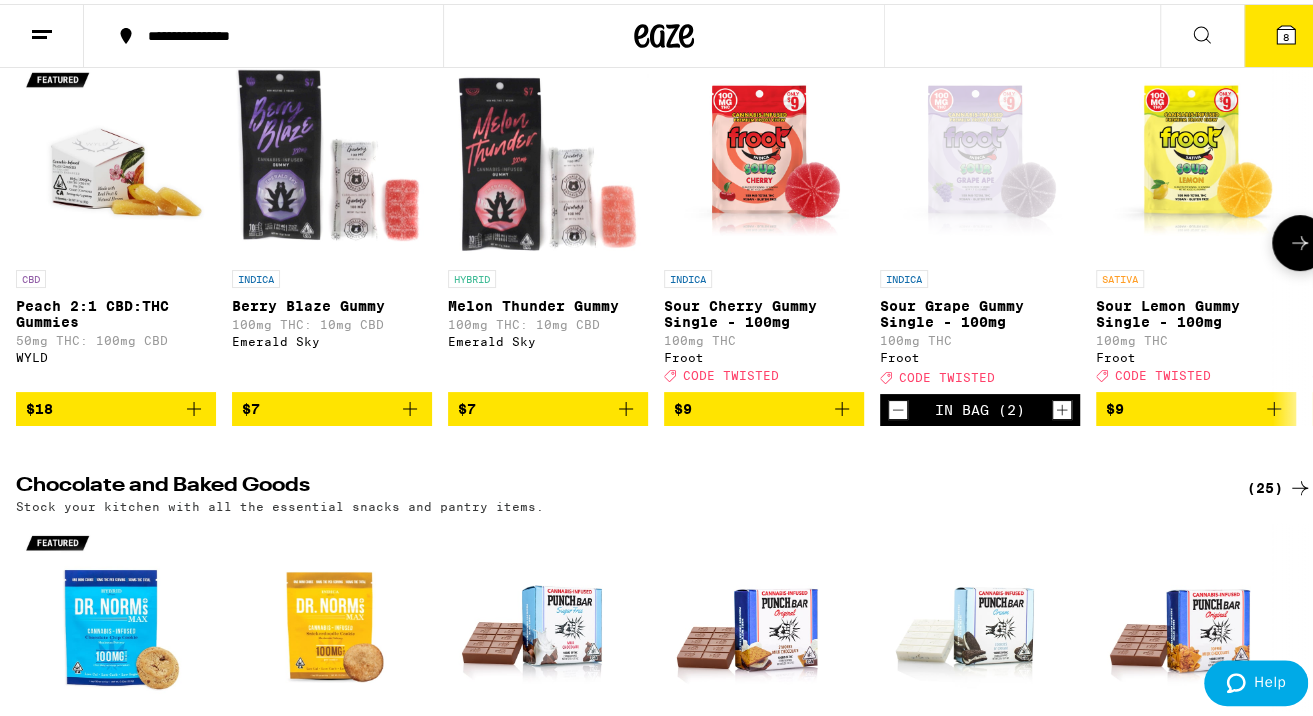 click 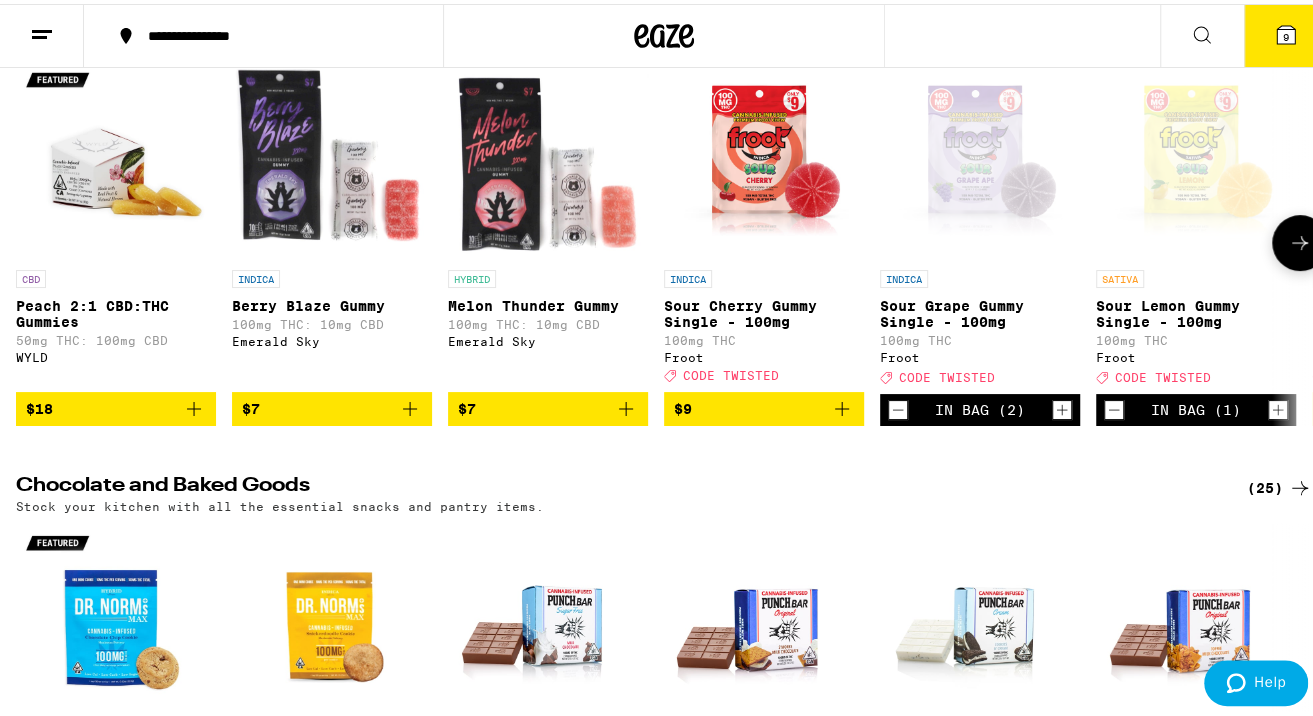 click 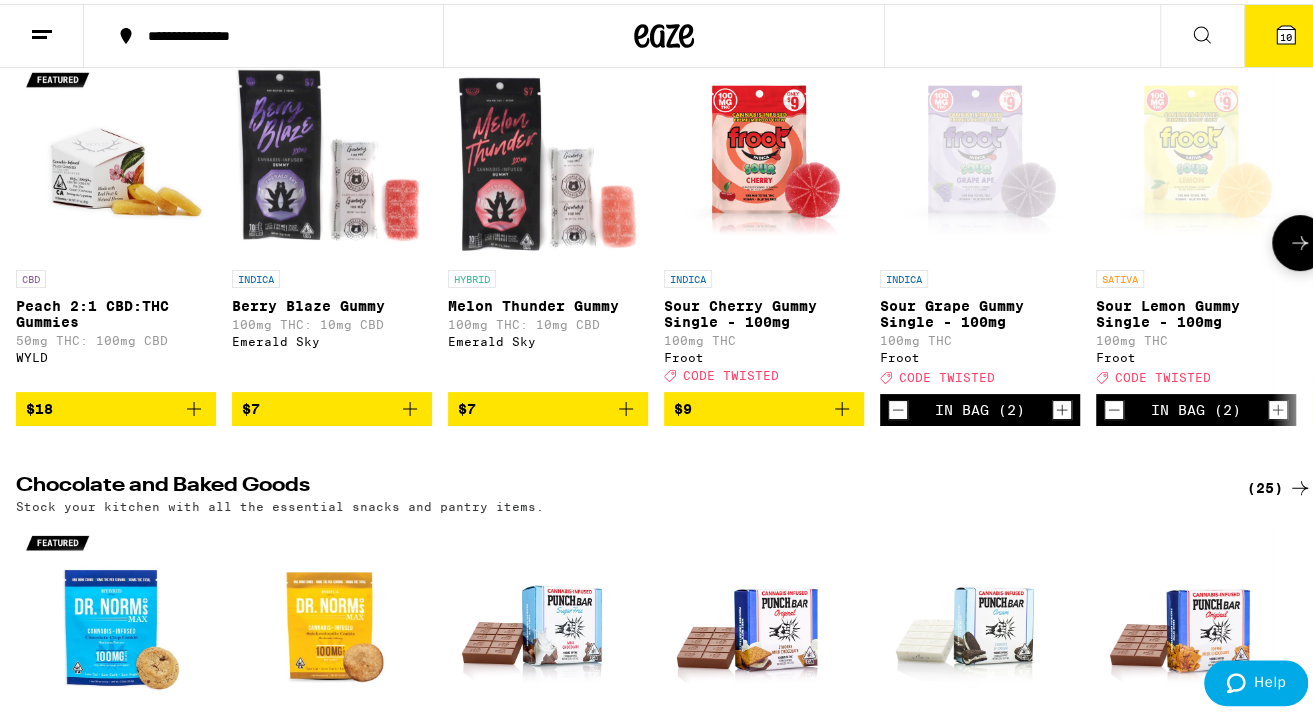 click 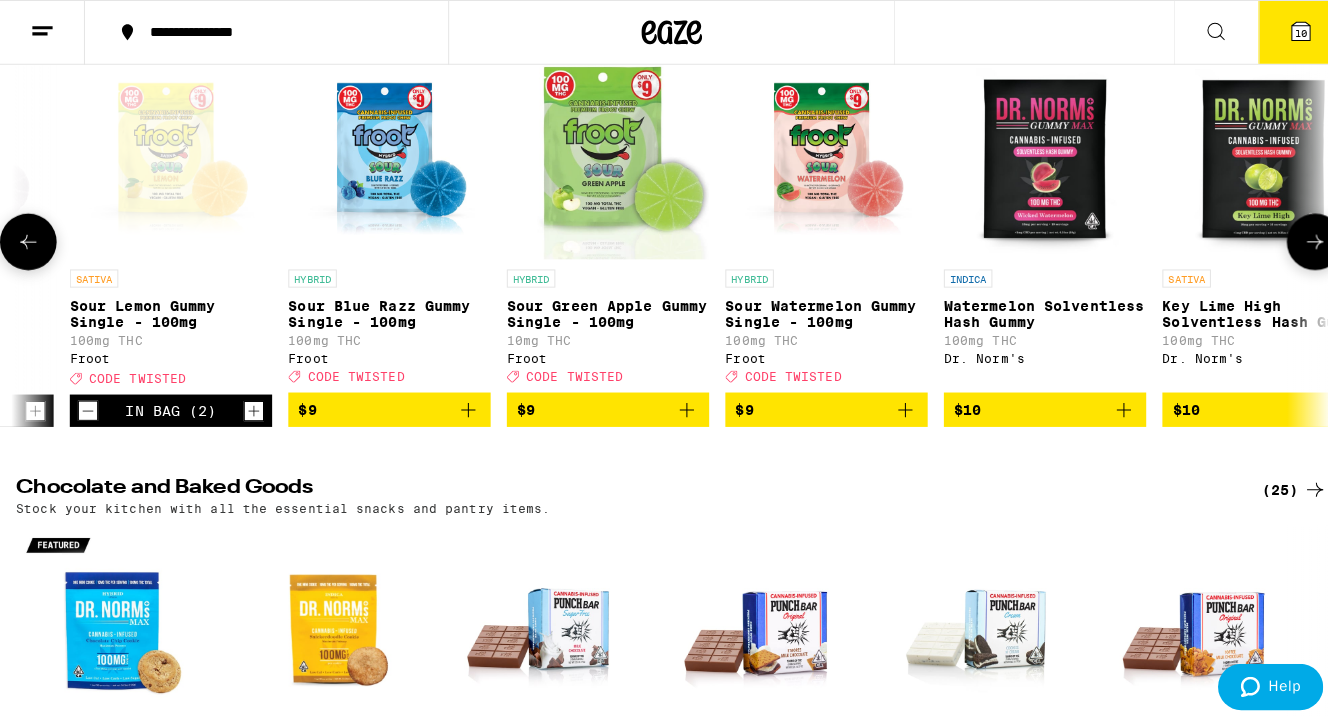 scroll, scrollTop: 0, scrollLeft: 1062, axis: horizontal 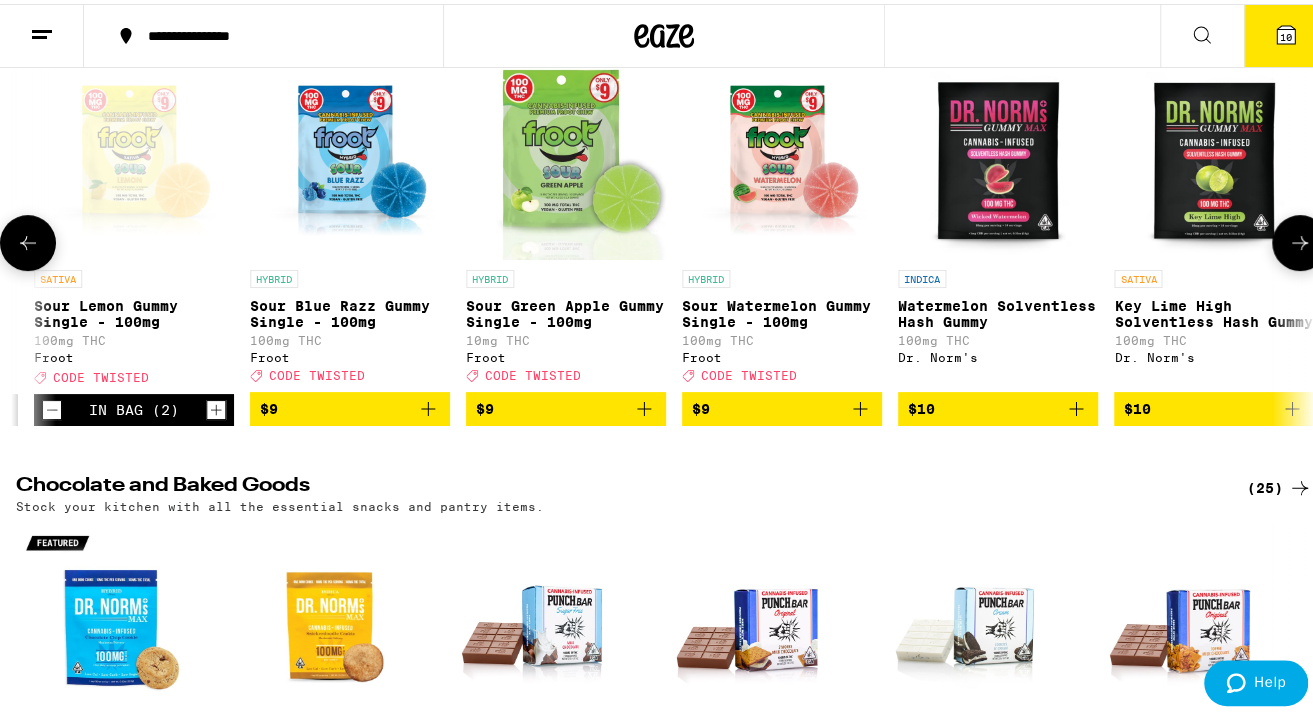 click 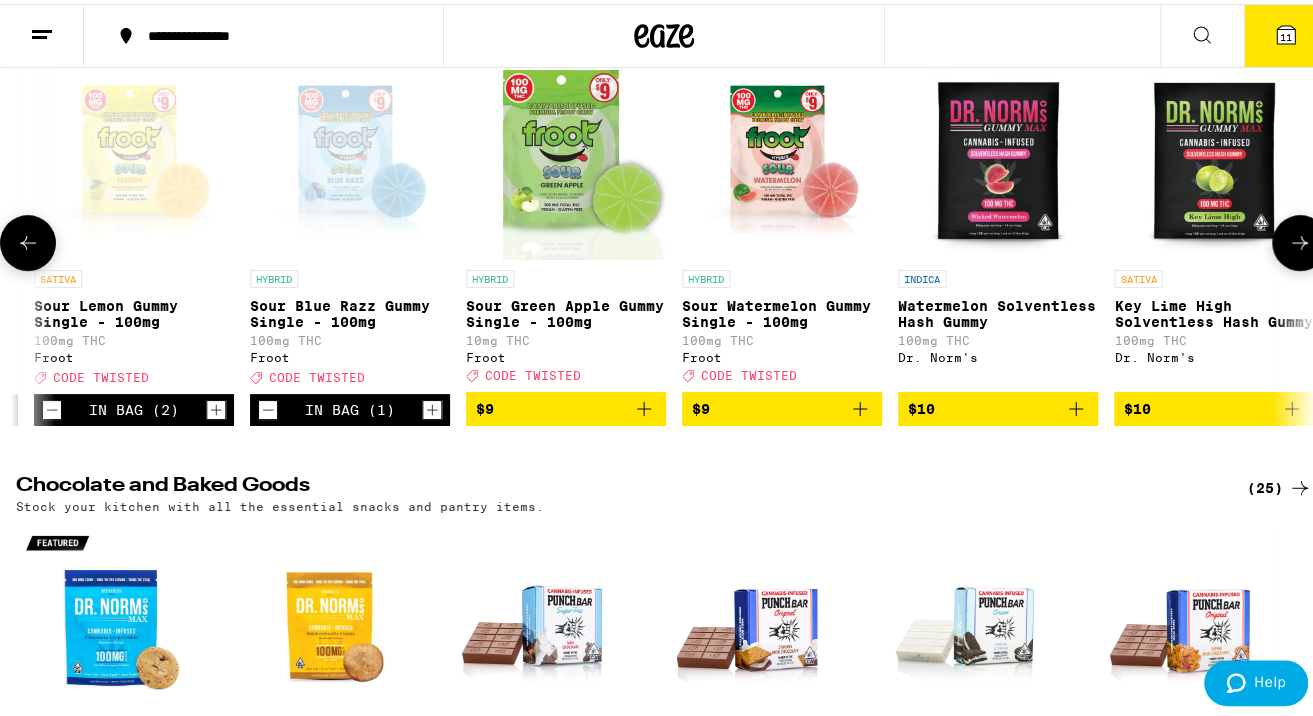 click 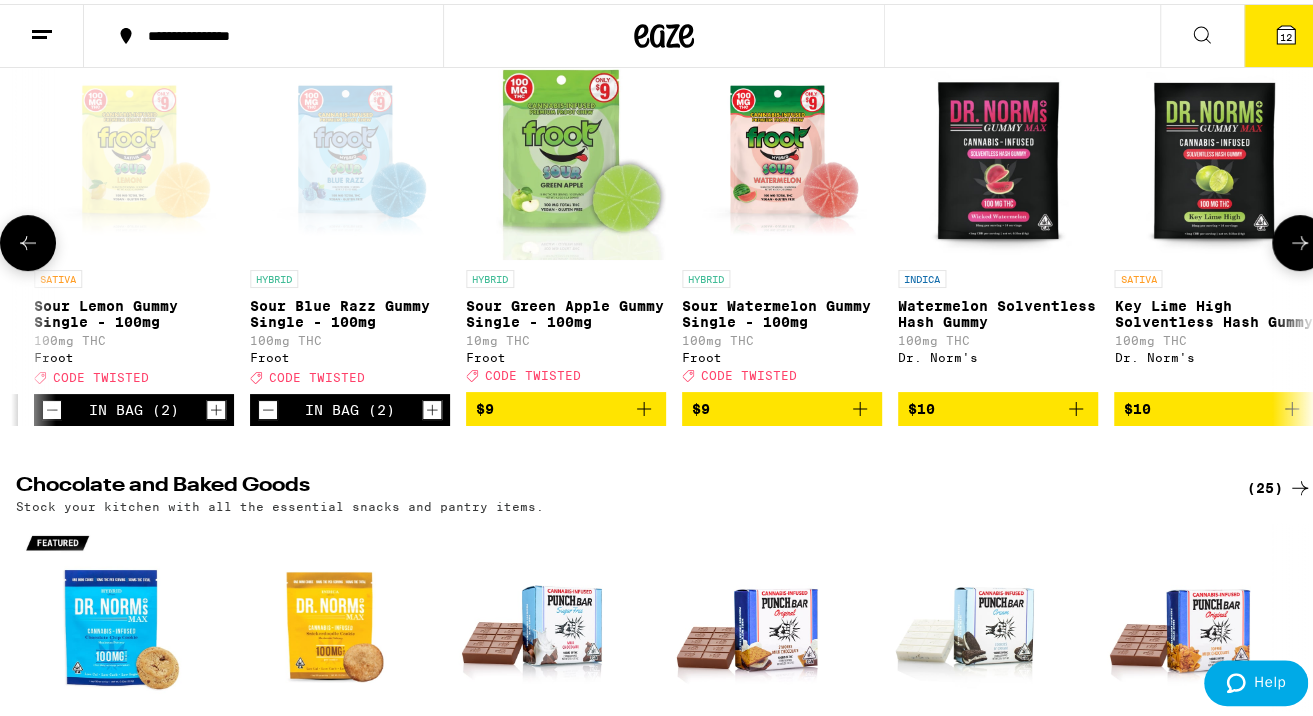 click 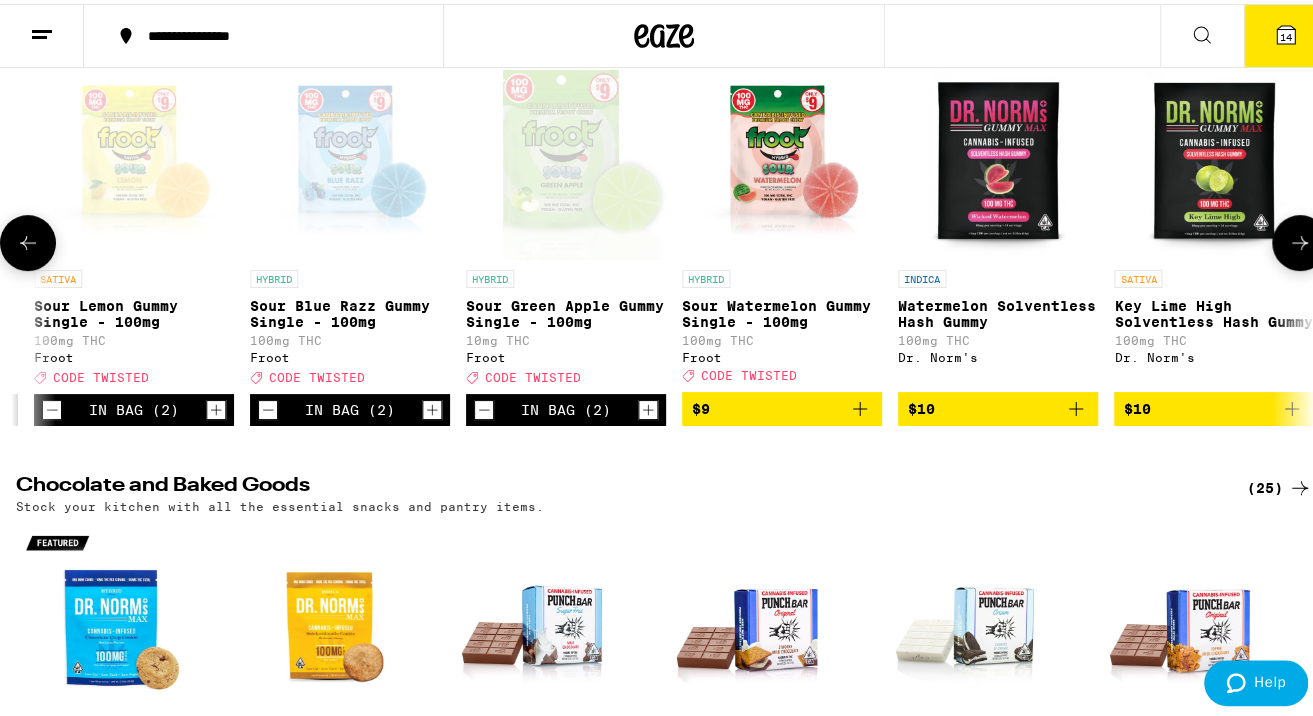click 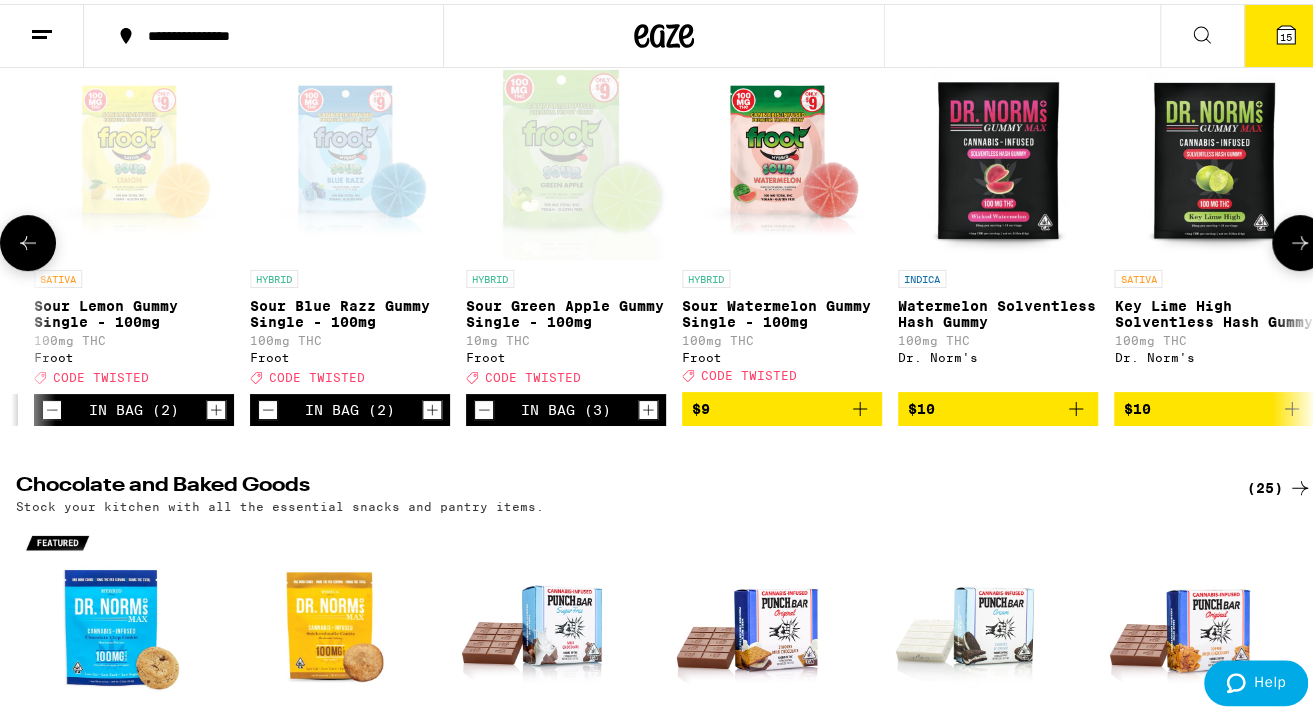 click 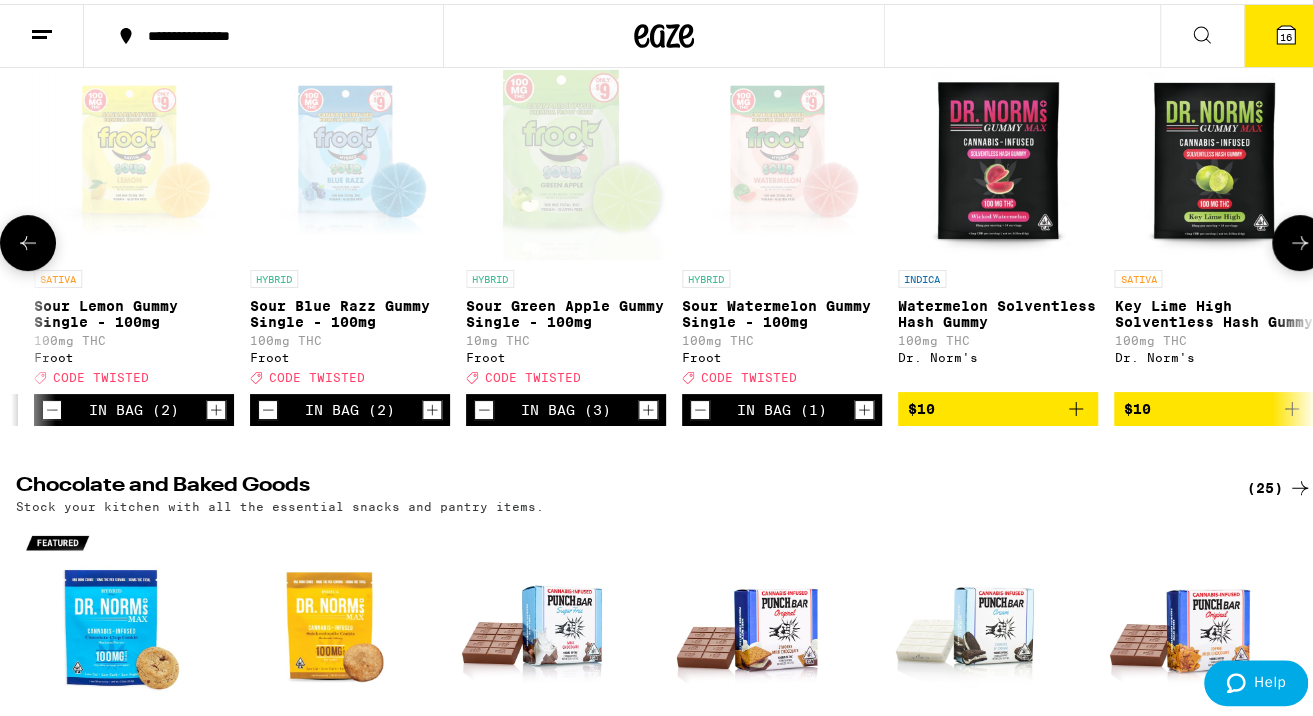 click 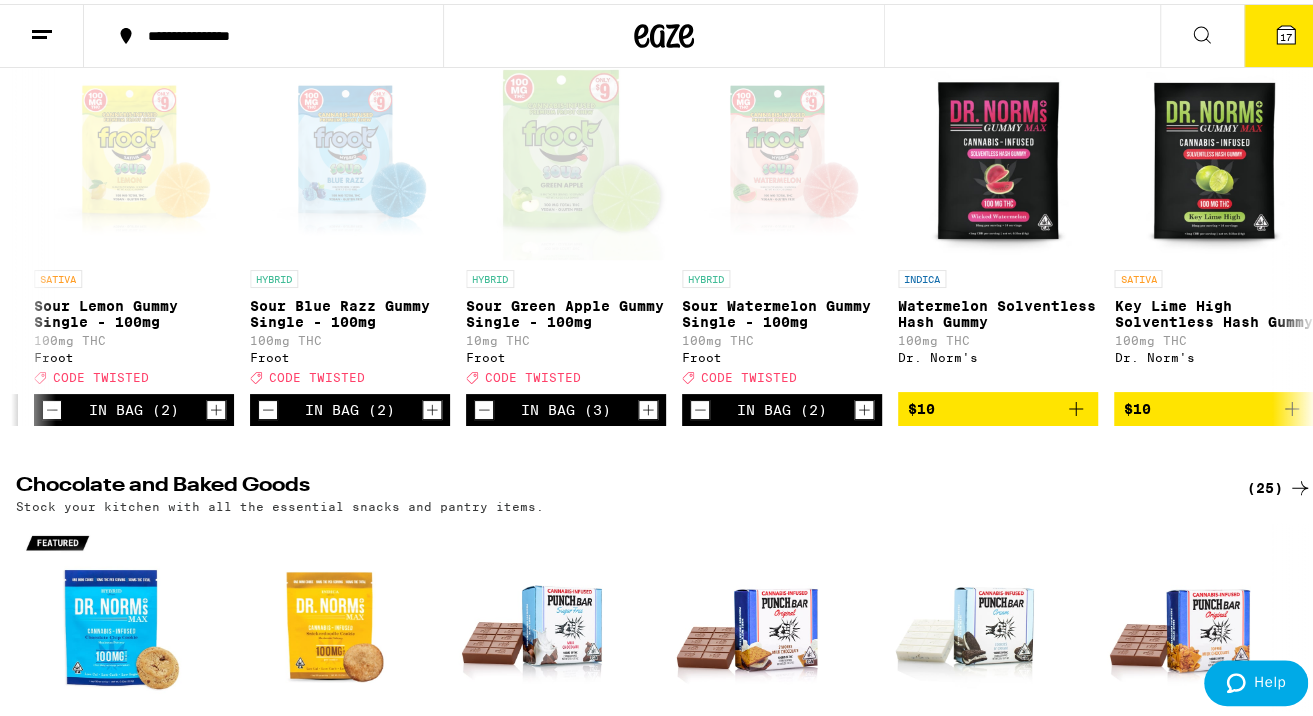 click on "17" at bounding box center [1286, 32] 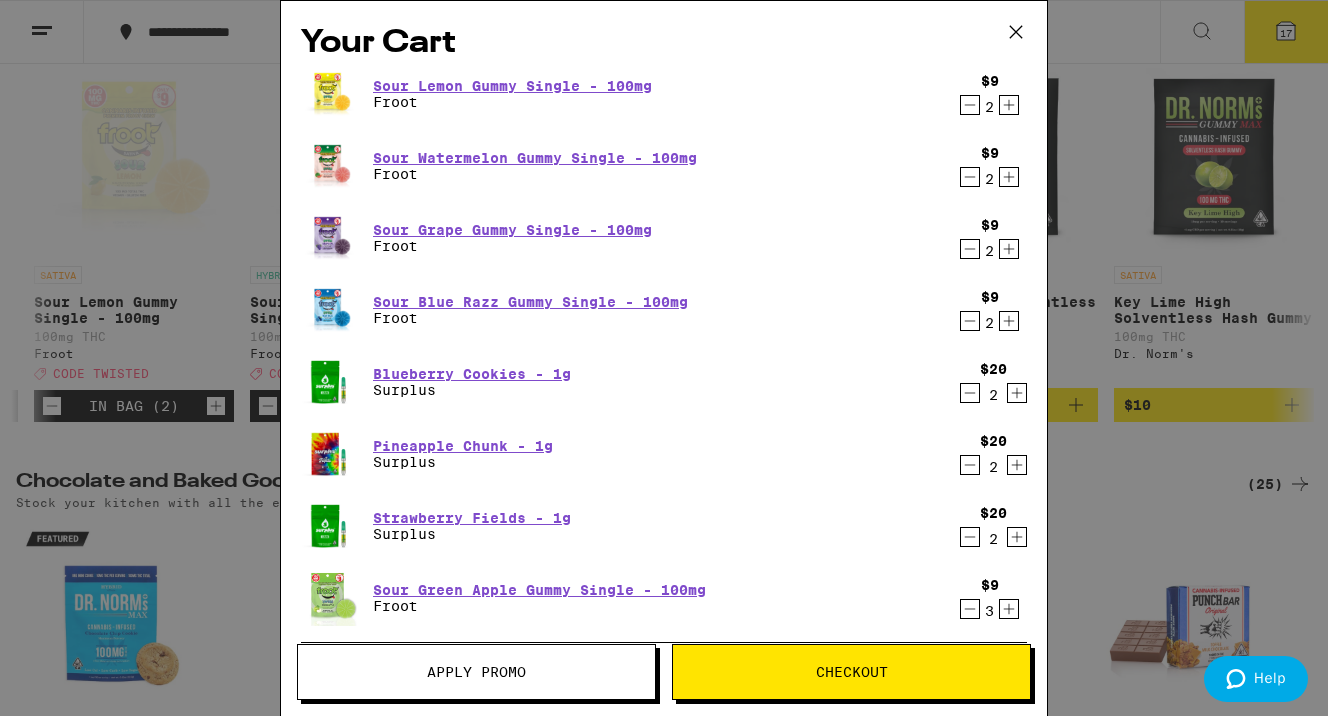 click on "Checkout" at bounding box center (852, 672) 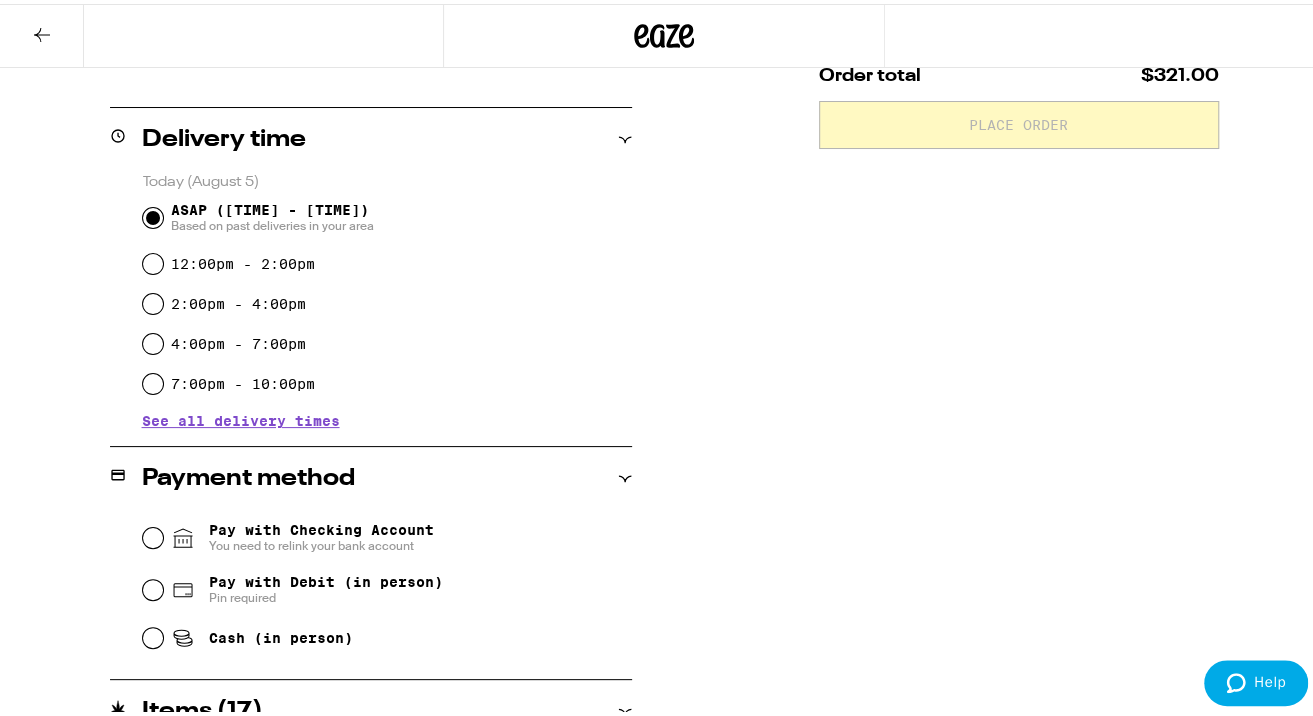 scroll, scrollTop: 455, scrollLeft: 0, axis: vertical 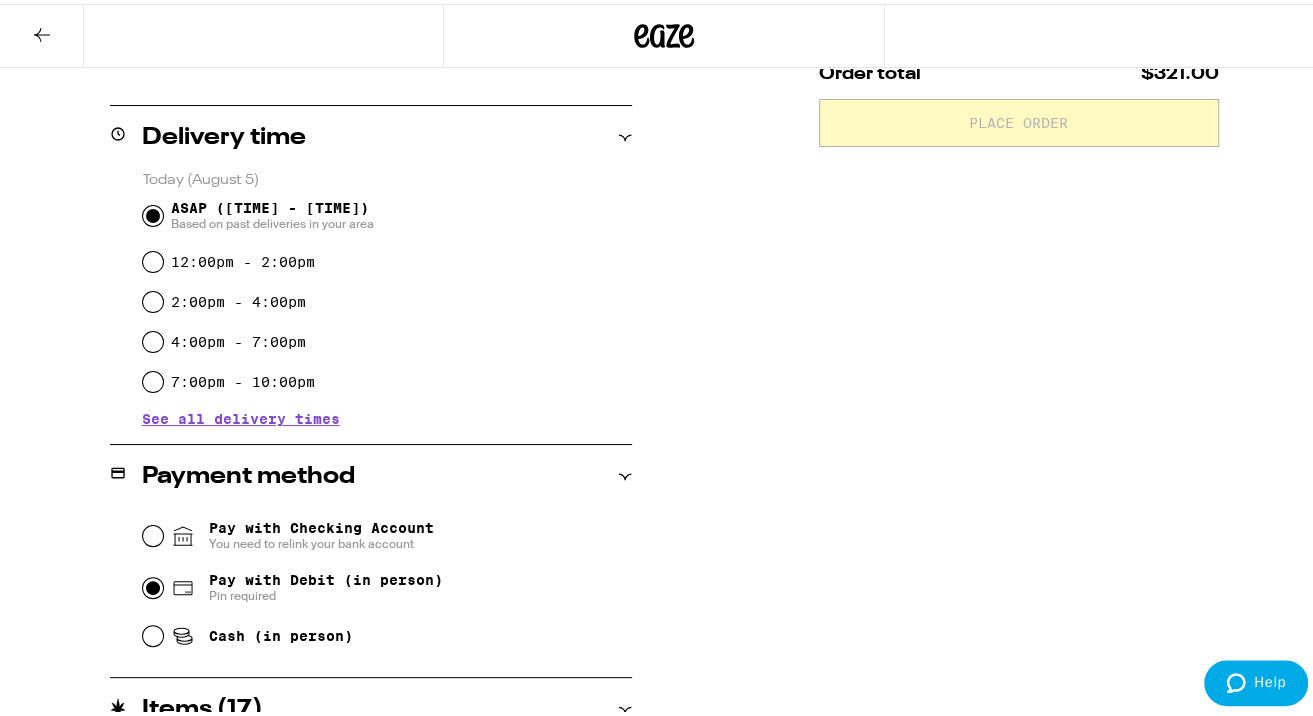 click on "Pay with Debit (in person) Pin required" at bounding box center [153, 584] 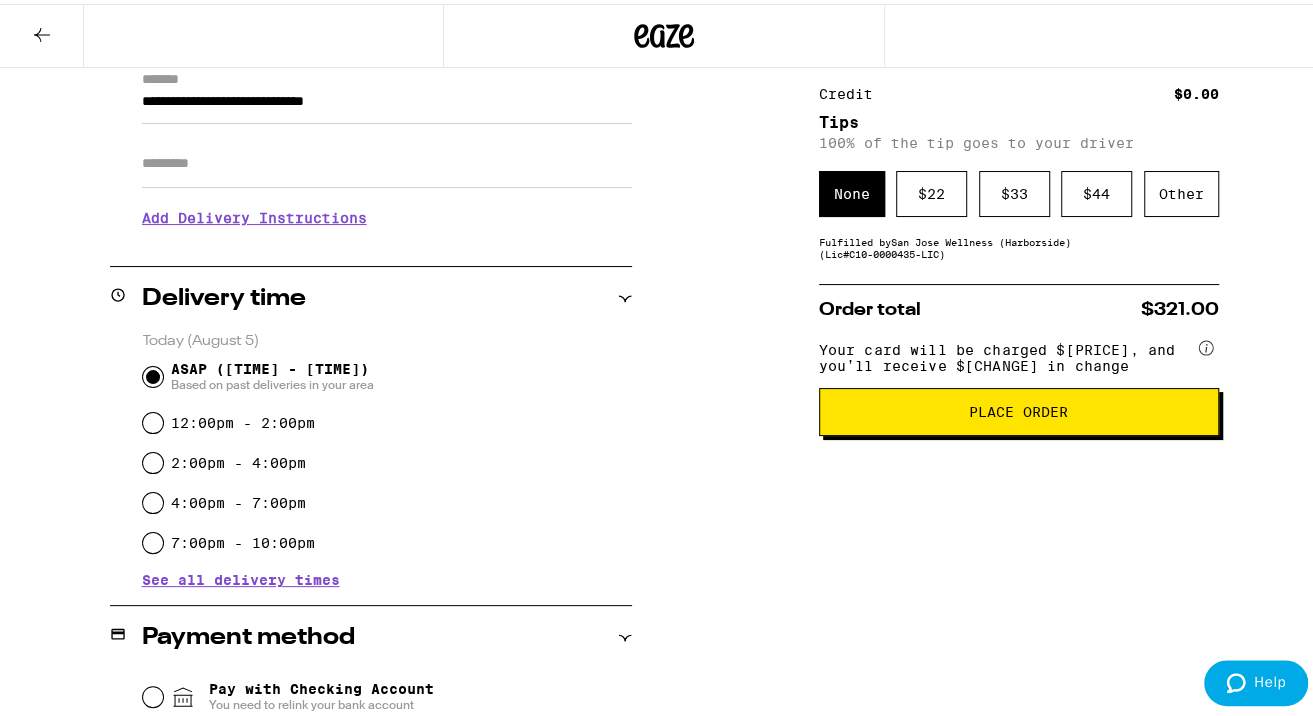 scroll, scrollTop: 300, scrollLeft: 0, axis: vertical 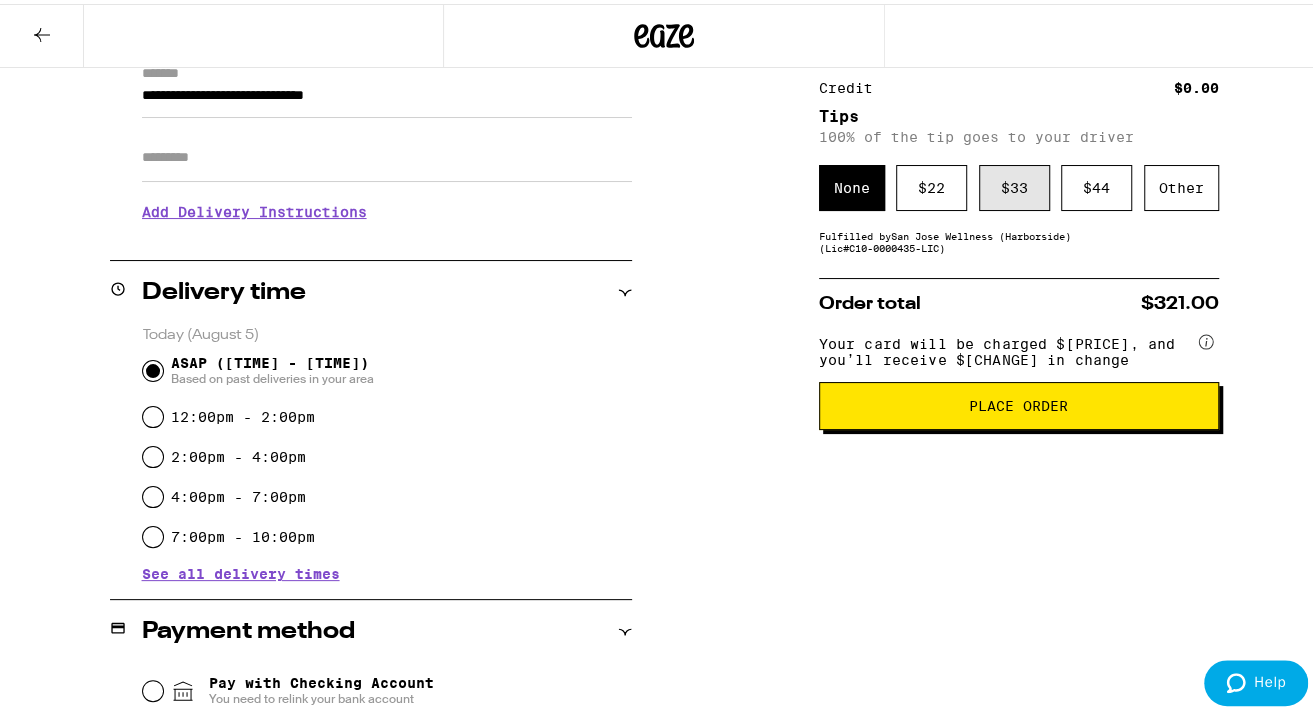 click on "$ 33" at bounding box center [1014, 184] 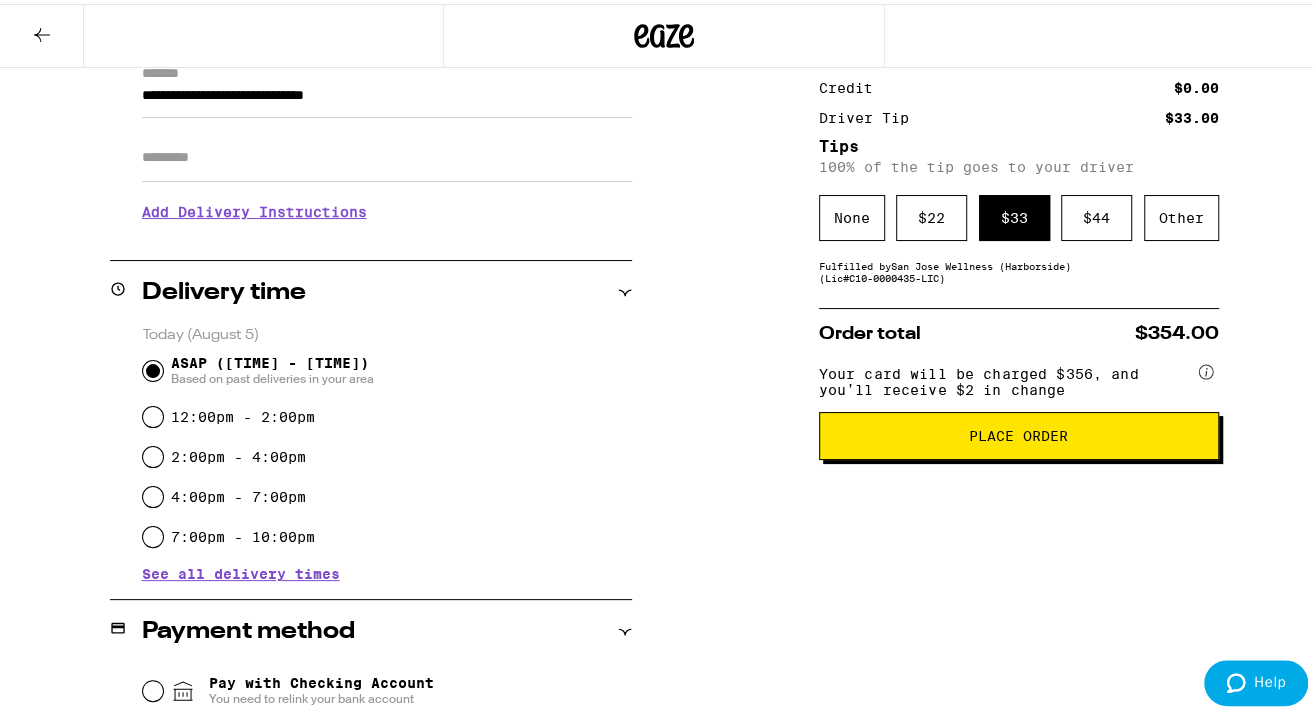 click on "Place Order" at bounding box center [1019, 432] 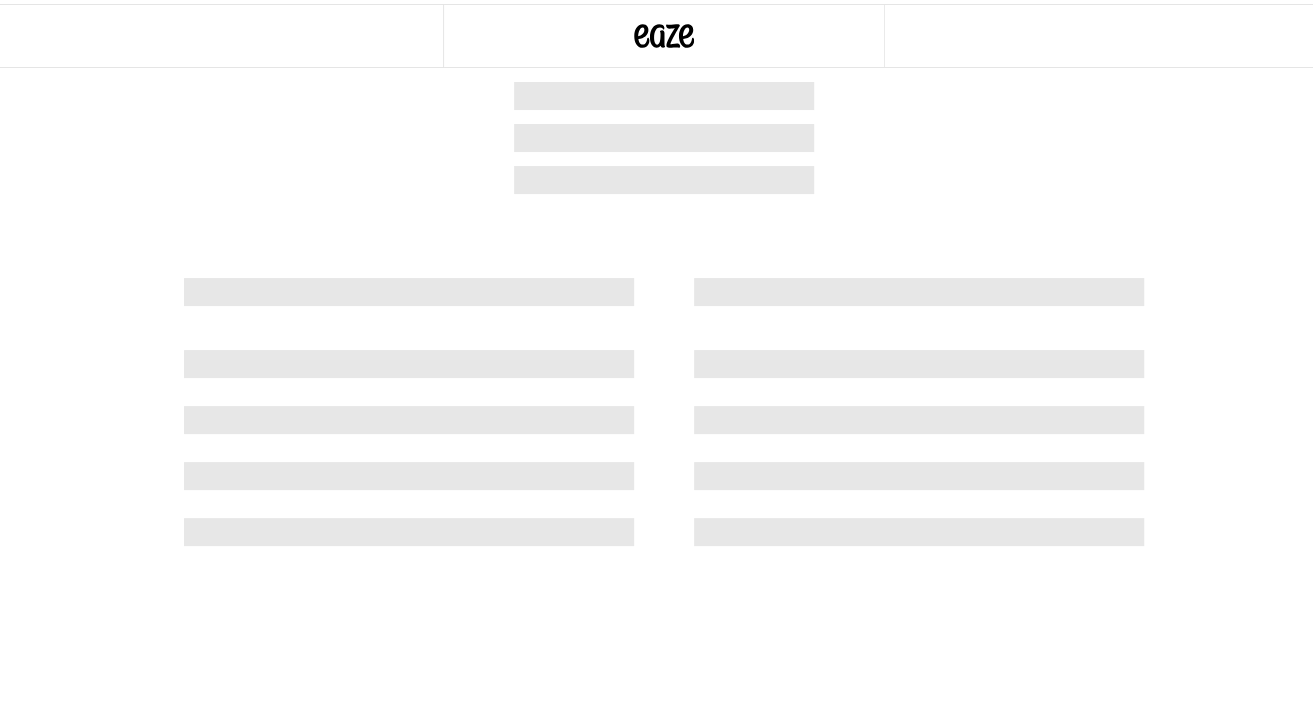 scroll, scrollTop: 0, scrollLeft: 0, axis: both 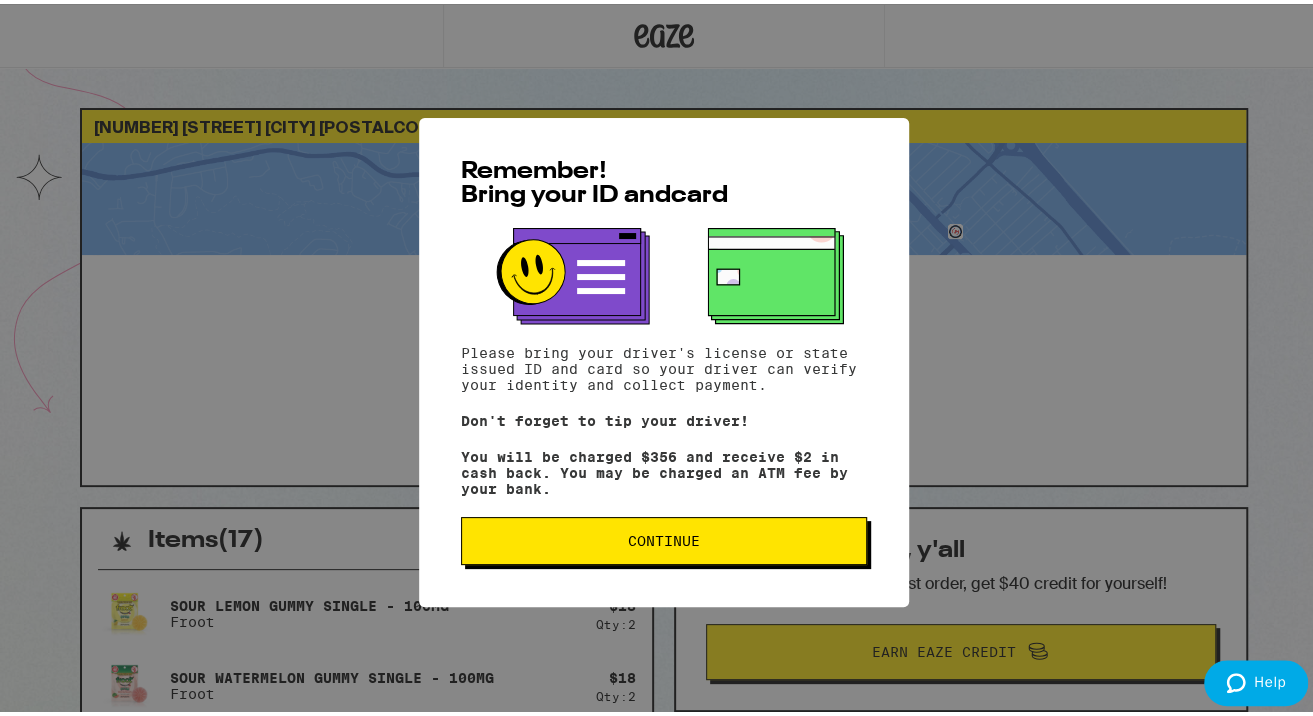 click on "Continue" at bounding box center [664, 537] 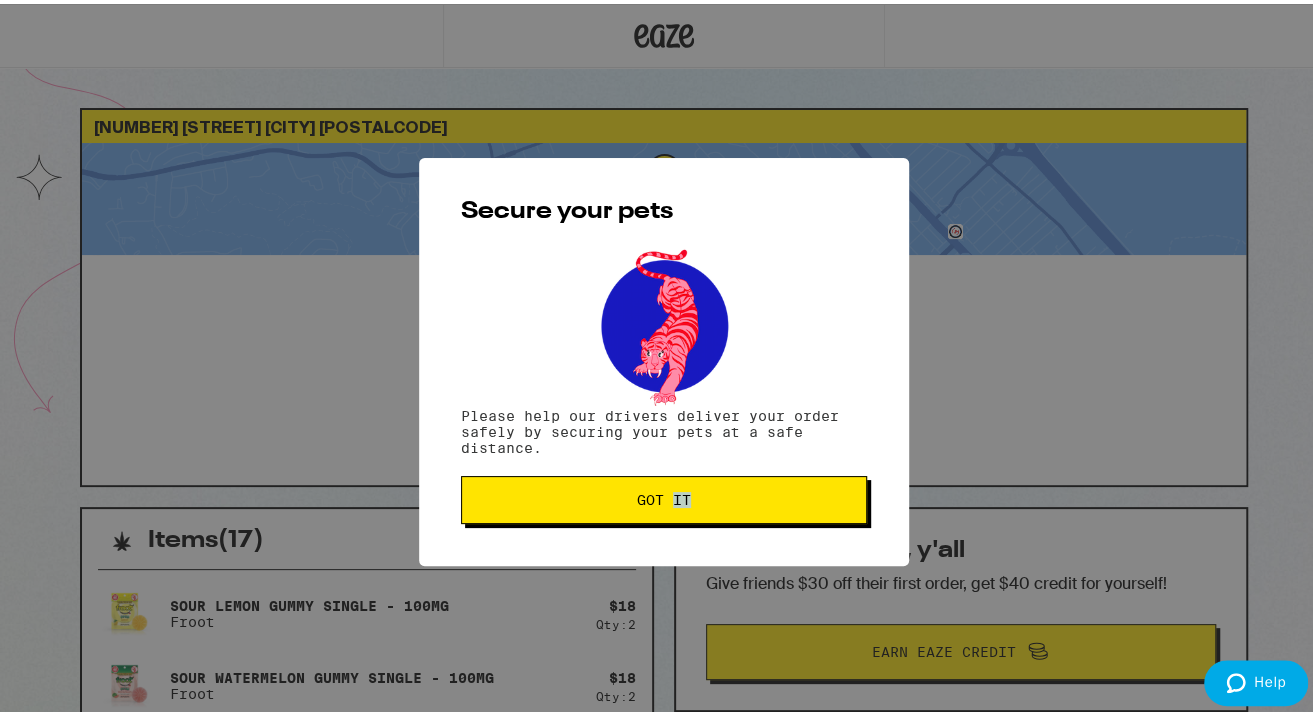 click on "Secure your pets Please help our drivers deliver your order safely by securing your pets at a safe distance. Got it" at bounding box center (664, 358) 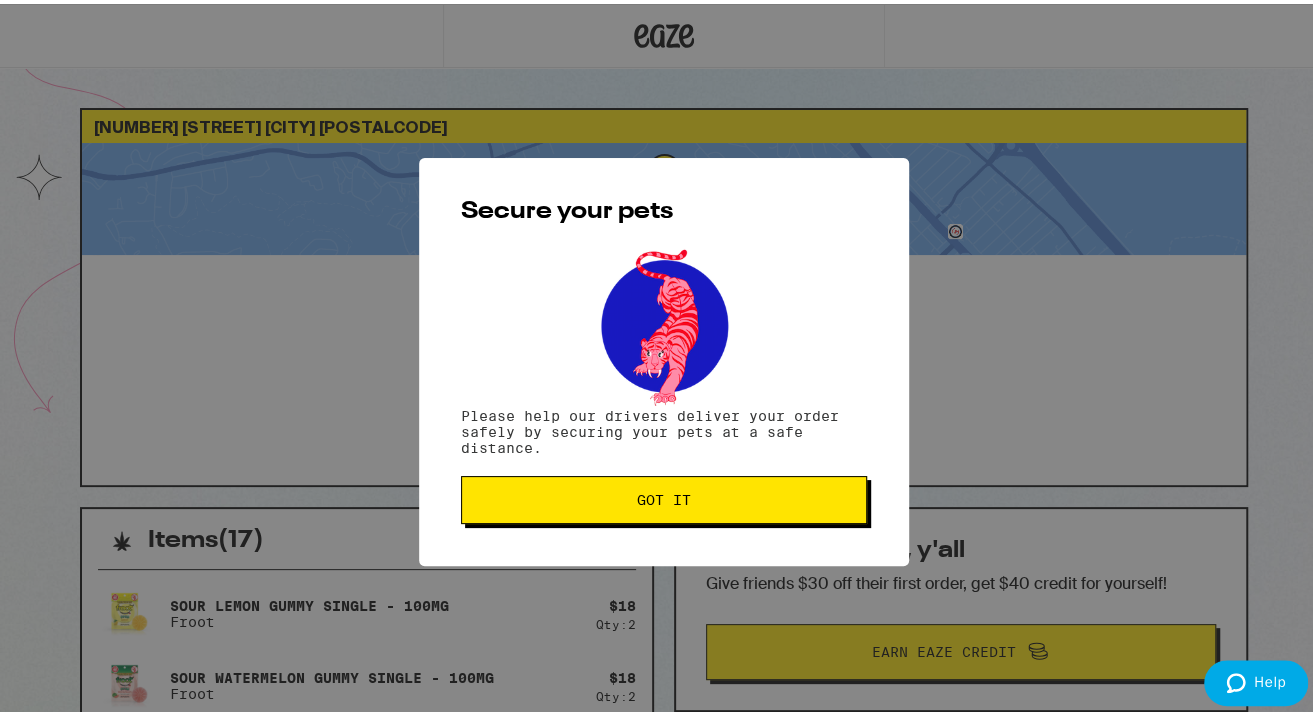 click on "Secure your pets Please help our drivers deliver your order safely by securing your pets at a safe distance. Got it" at bounding box center [664, 358] 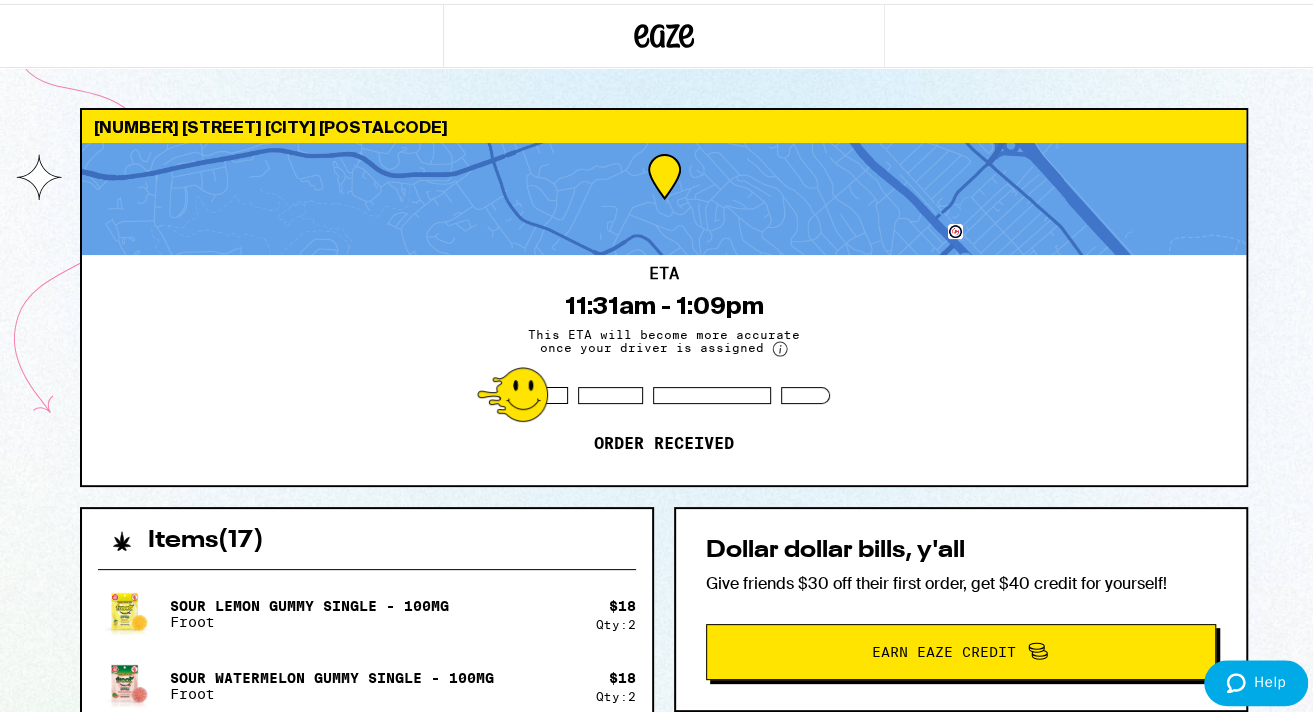 click on "Secure your pets Please help our drivers deliver your order safely by securing your pets at a safe distance. Got it" at bounding box center (664, 358) 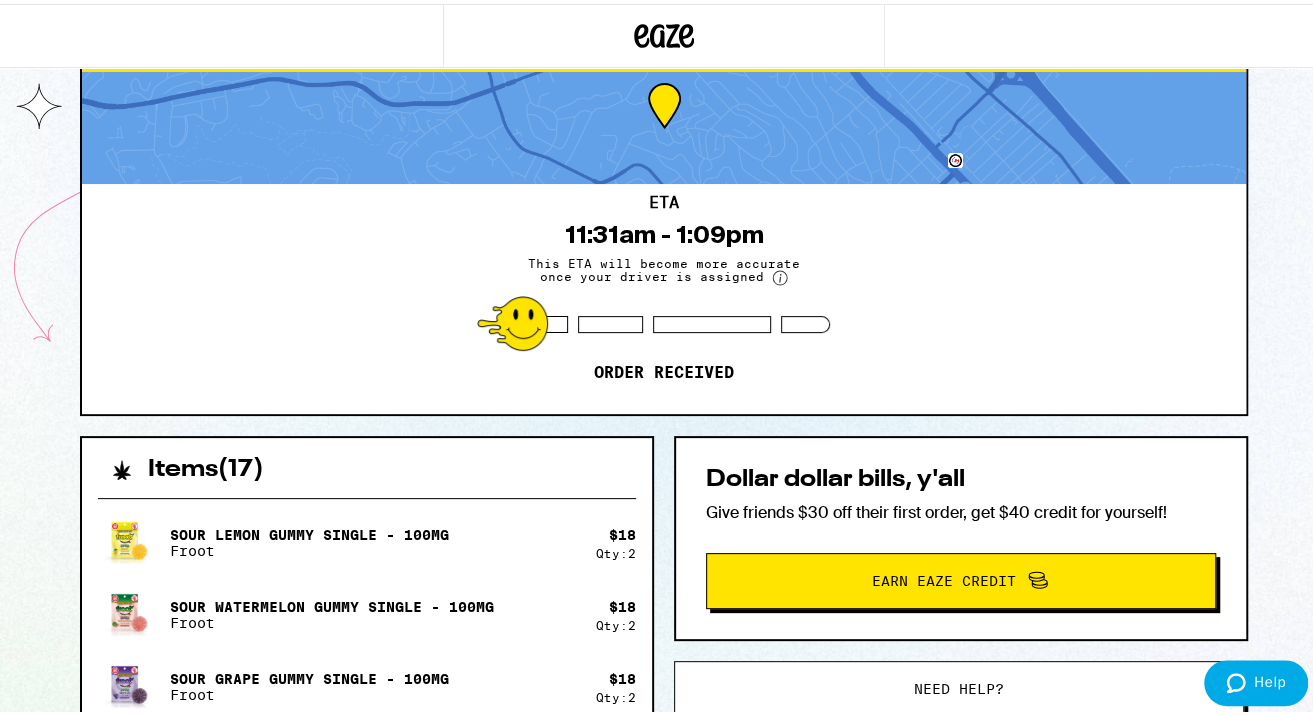 scroll, scrollTop: 73, scrollLeft: 0, axis: vertical 